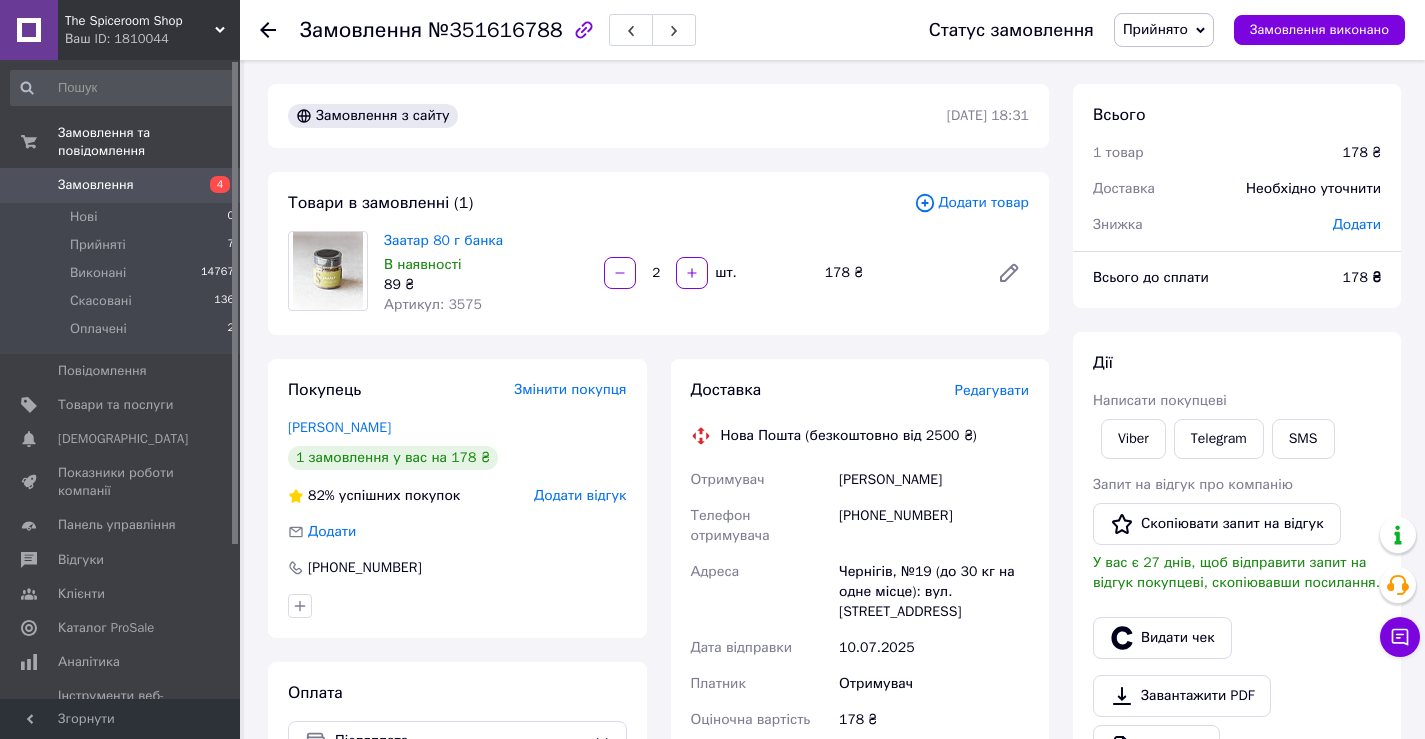 scroll, scrollTop: 186, scrollLeft: 0, axis: vertical 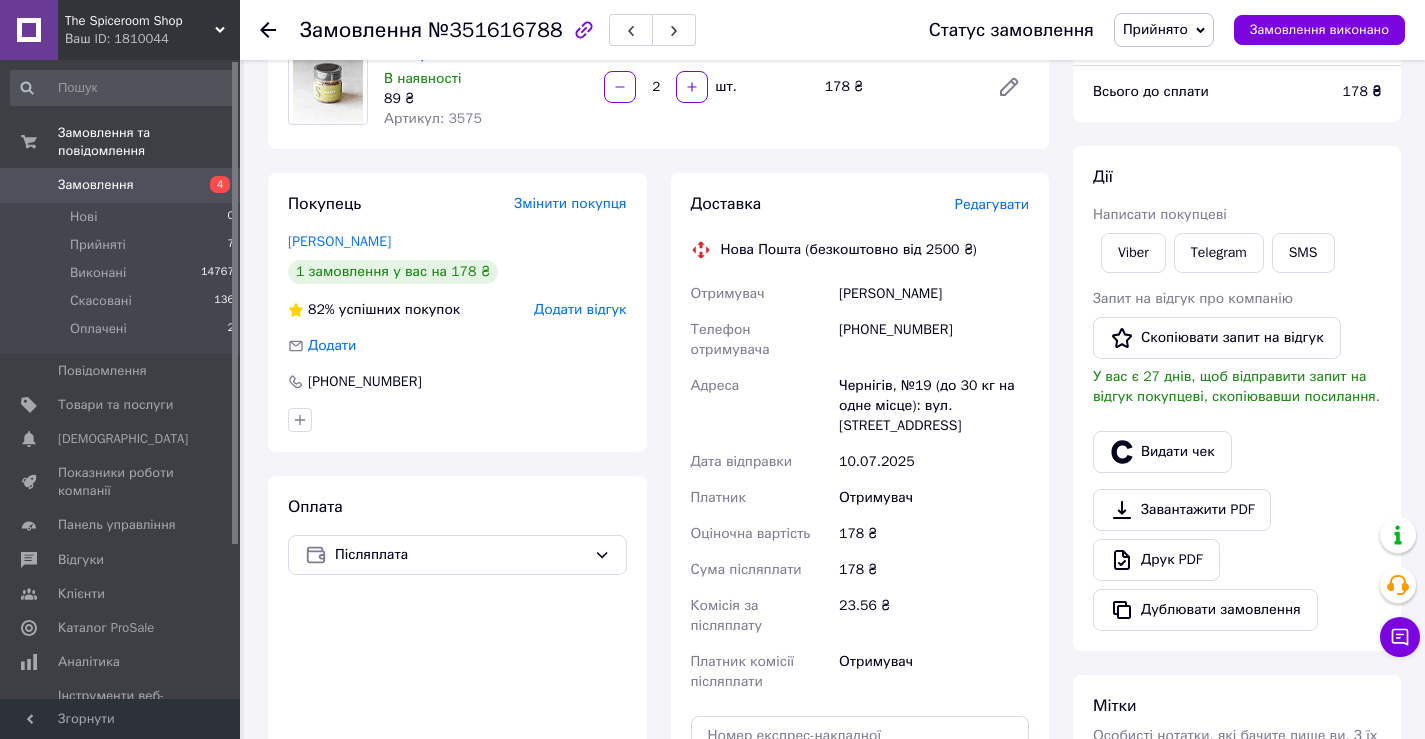 click on "Замовлення" at bounding box center [96, 185] 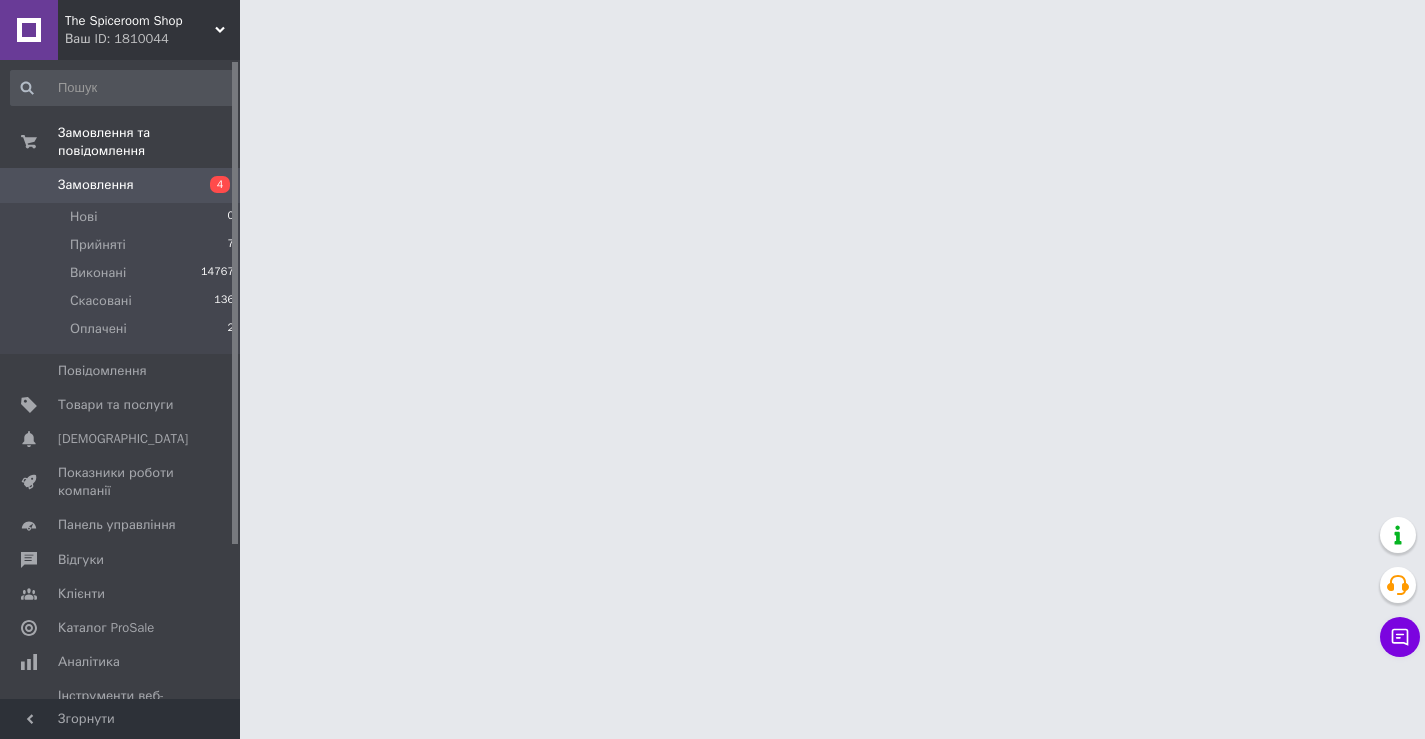 scroll, scrollTop: 0, scrollLeft: 0, axis: both 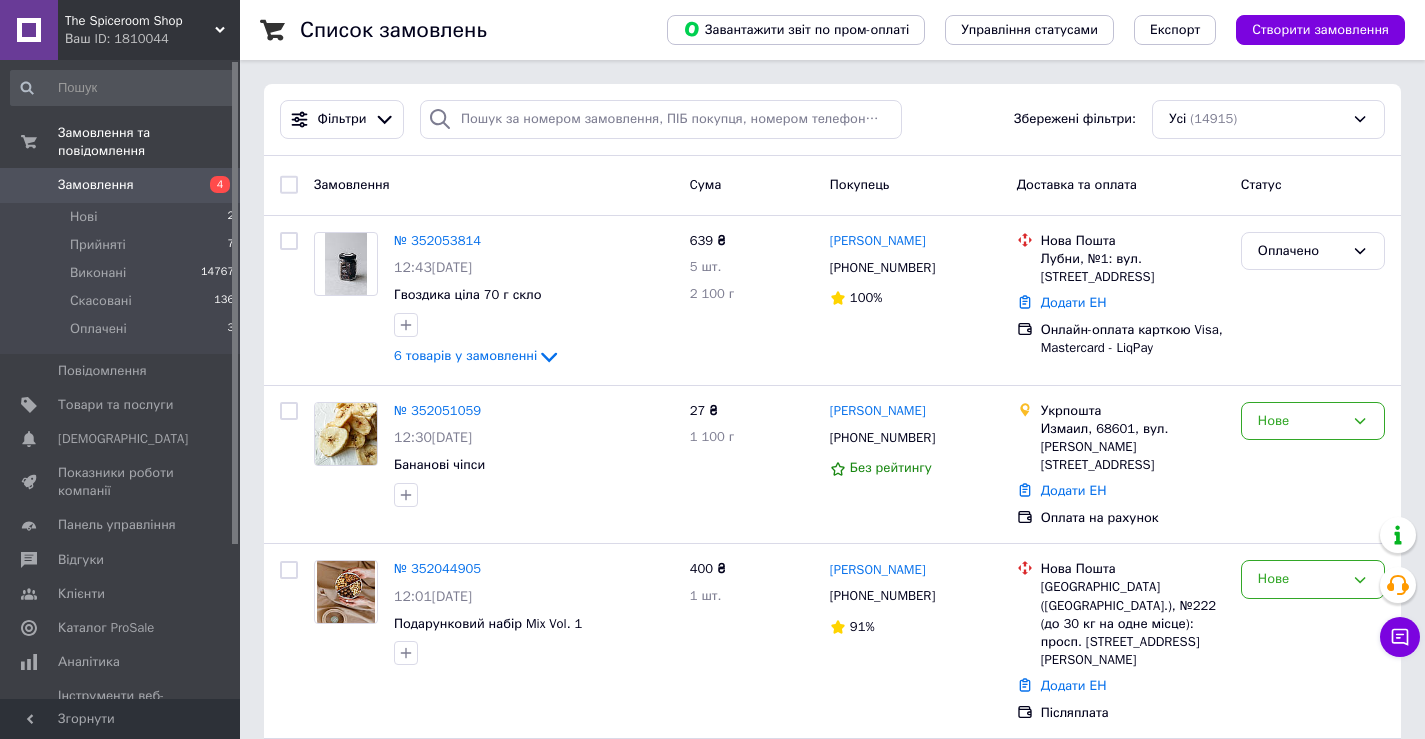 click on "Покупець" at bounding box center (915, 185) 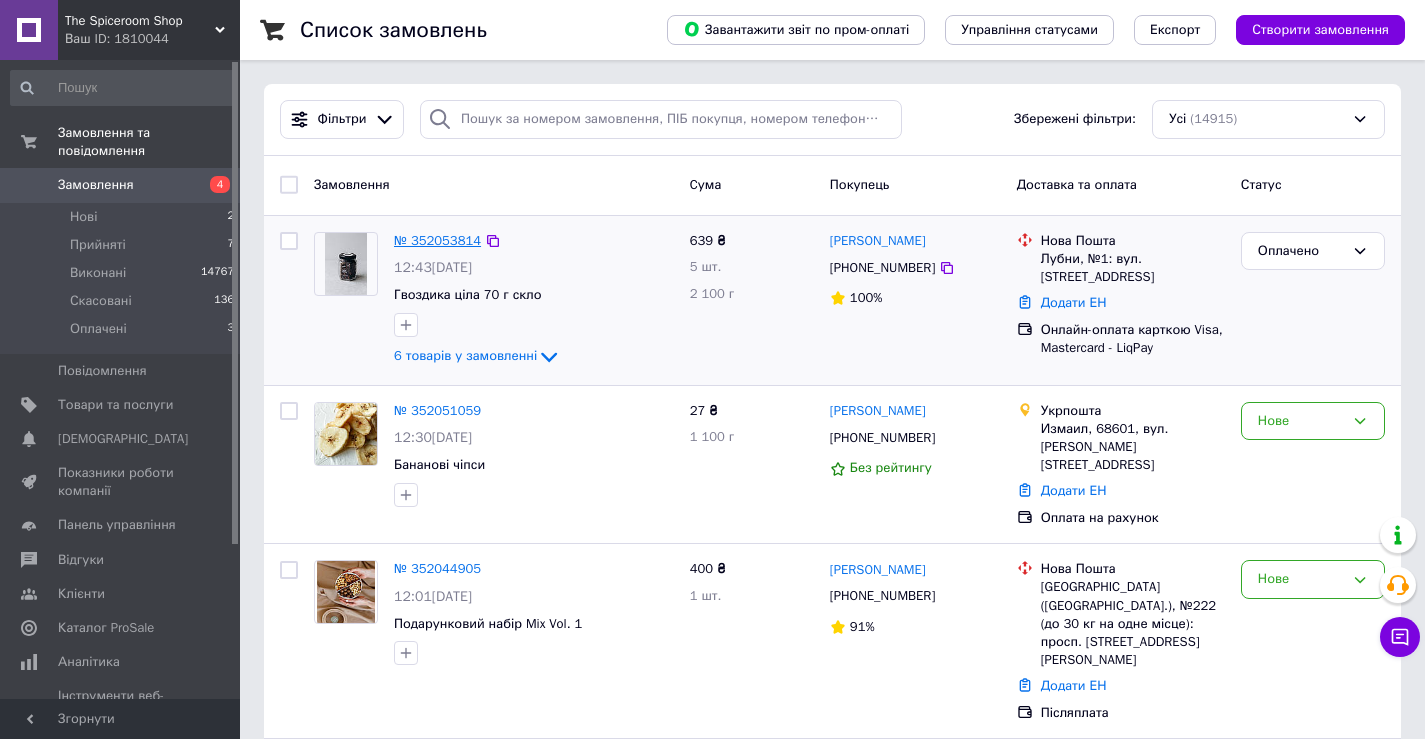 click on "№ 352053814" at bounding box center (437, 240) 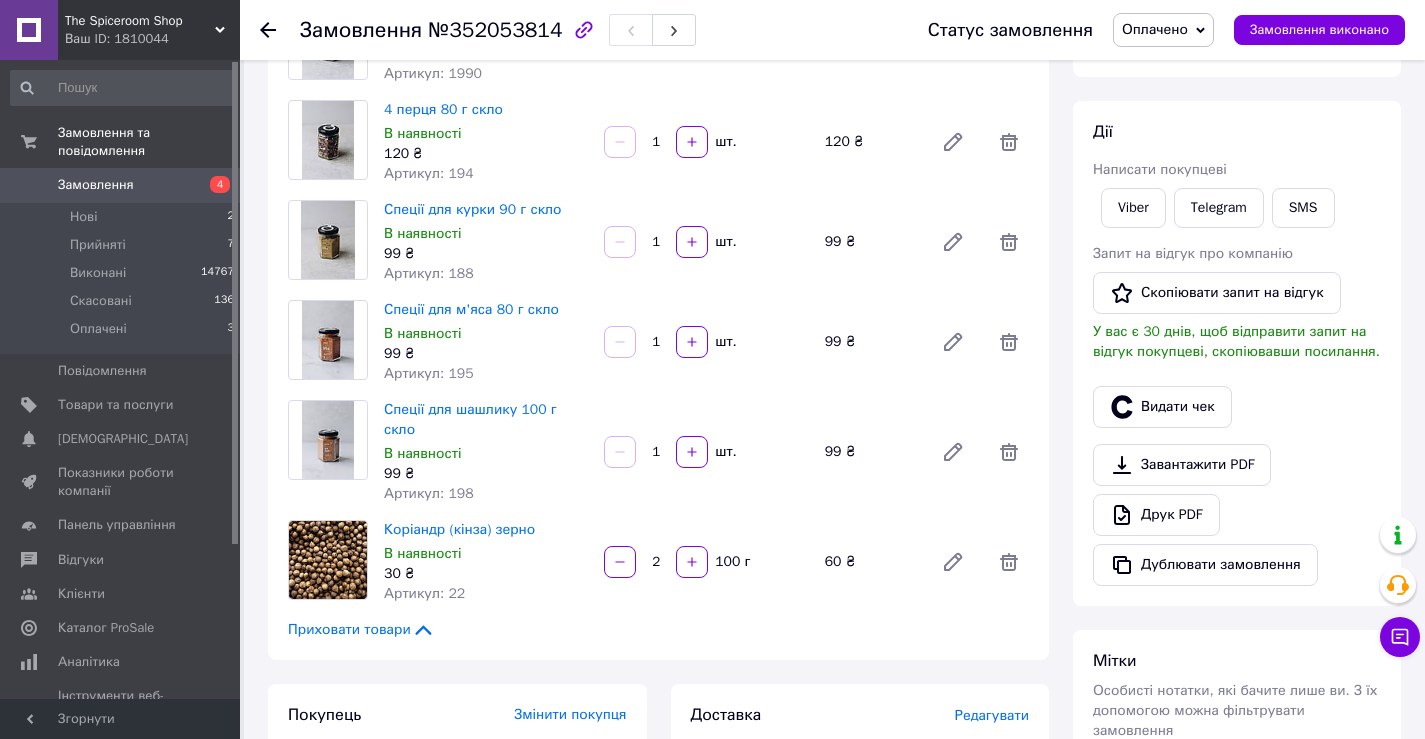 scroll, scrollTop: 400, scrollLeft: 0, axis: vertical 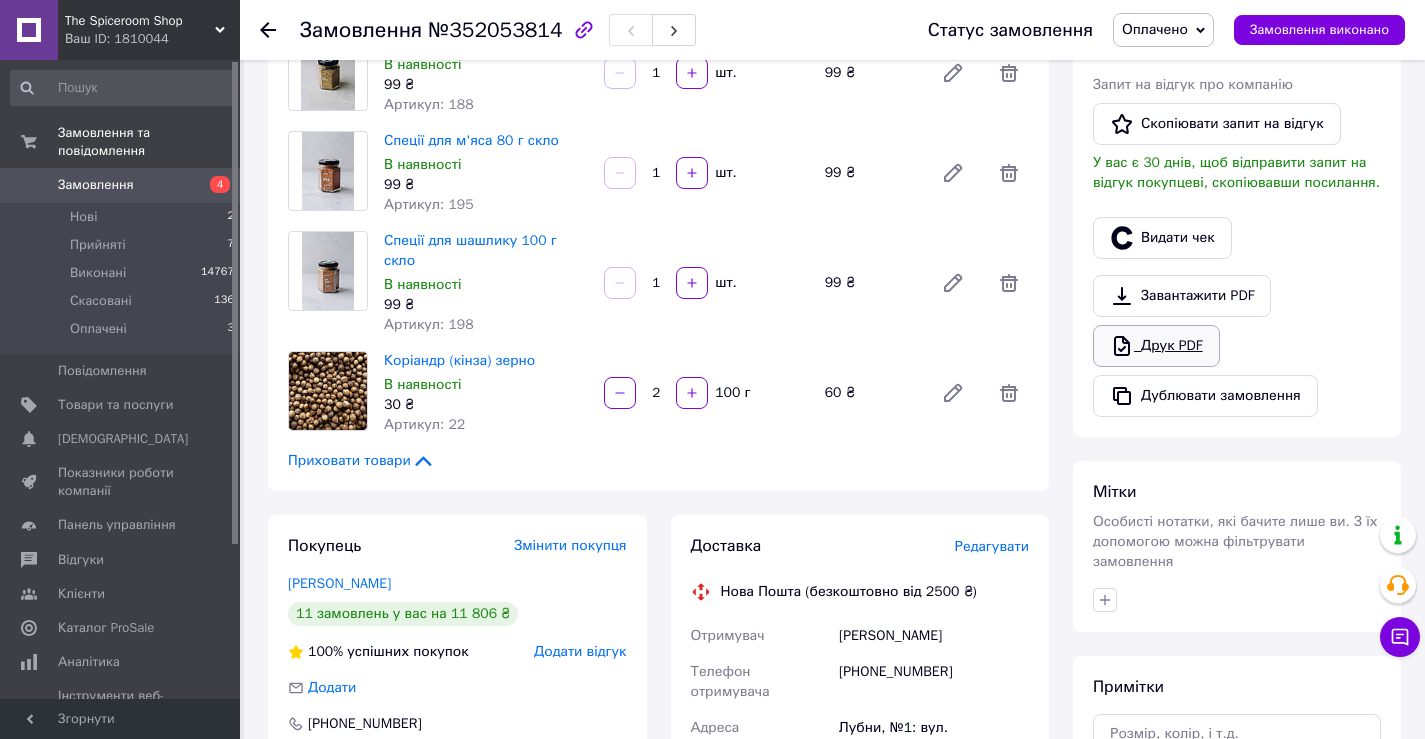 click on "Друк PDF" at bounding box center [1156, 346] 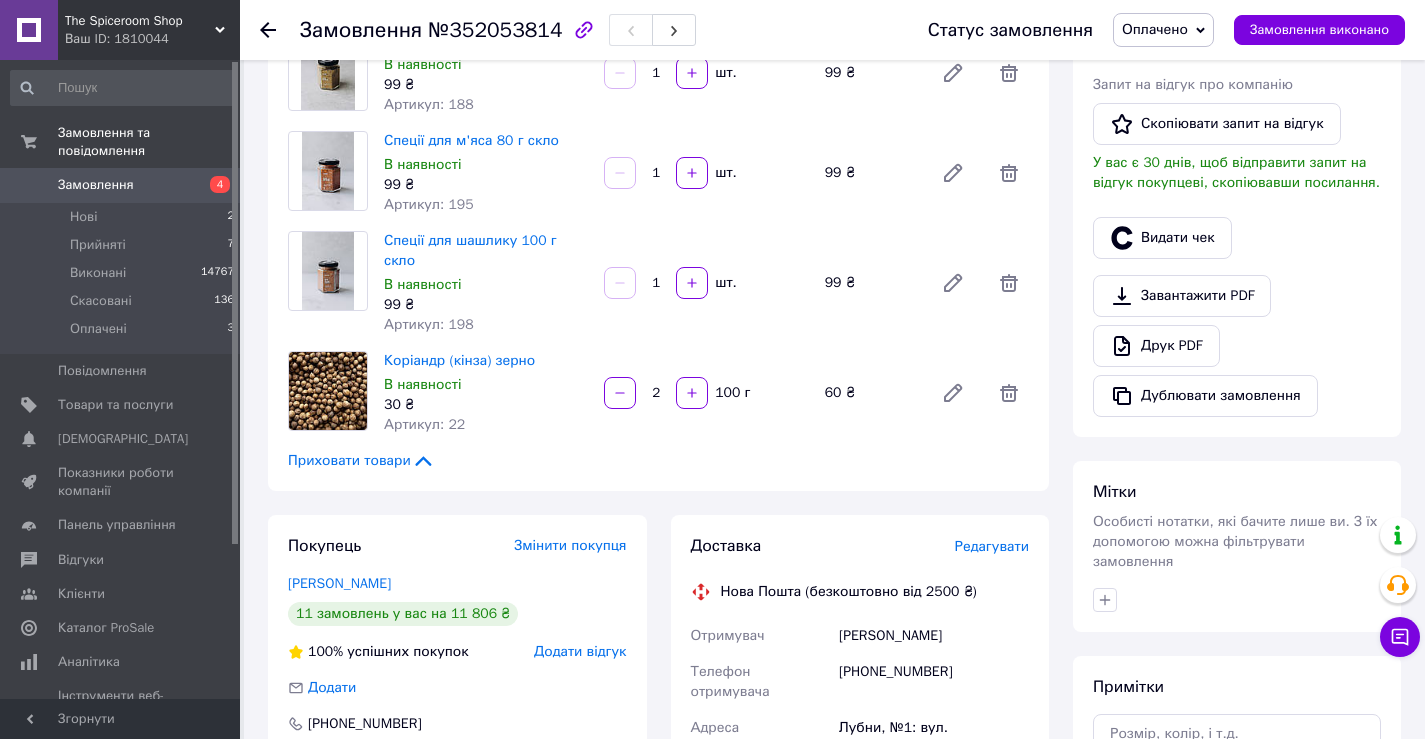 click 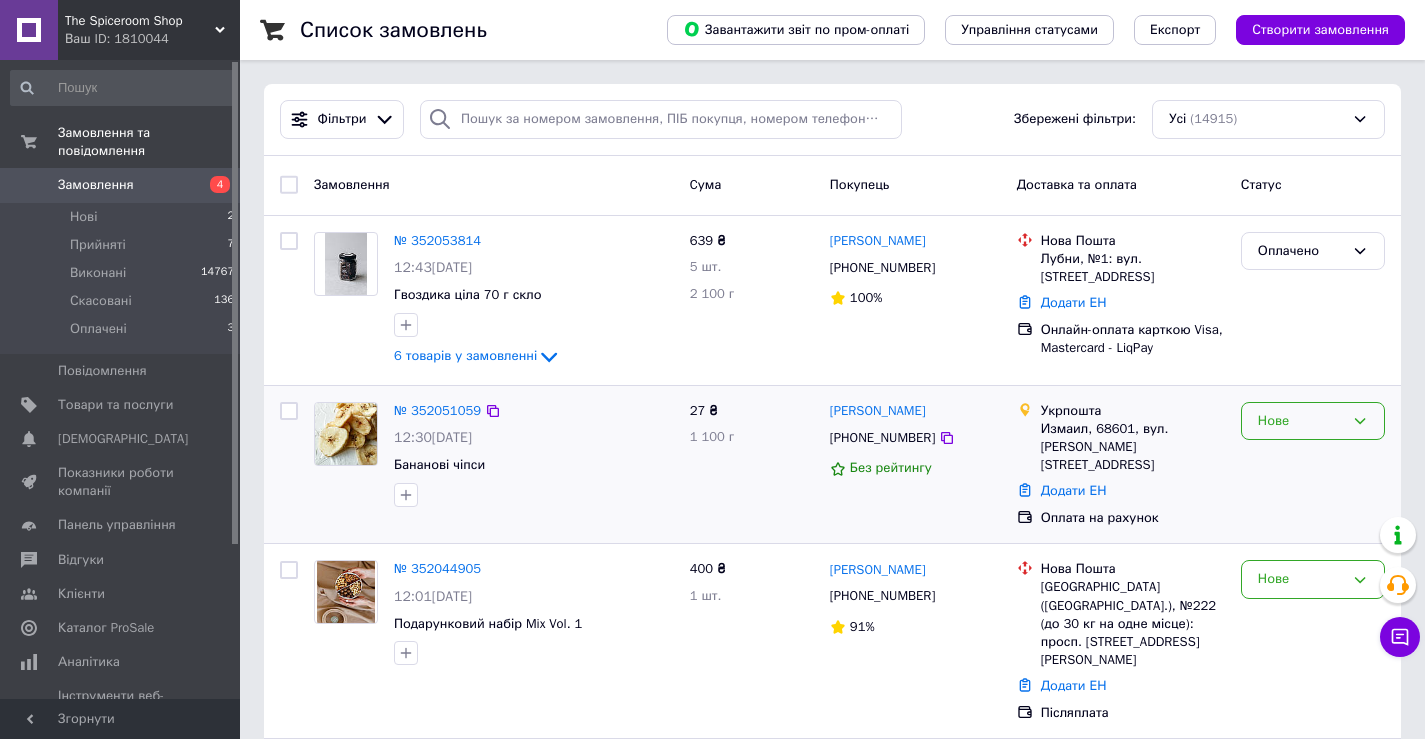 click on "Нове" at bounding box center (1301, 421) 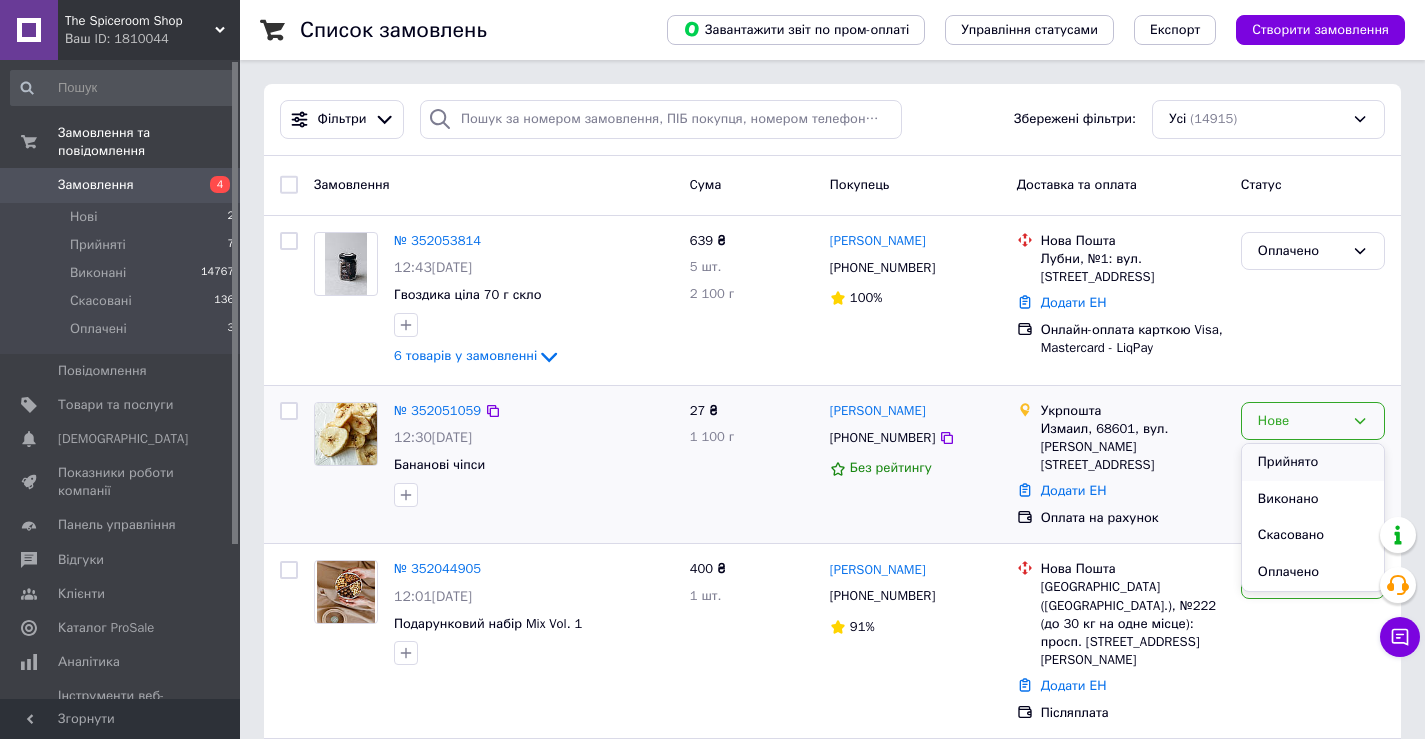 click on "Прийнято" at bounding box center (1313, 462) 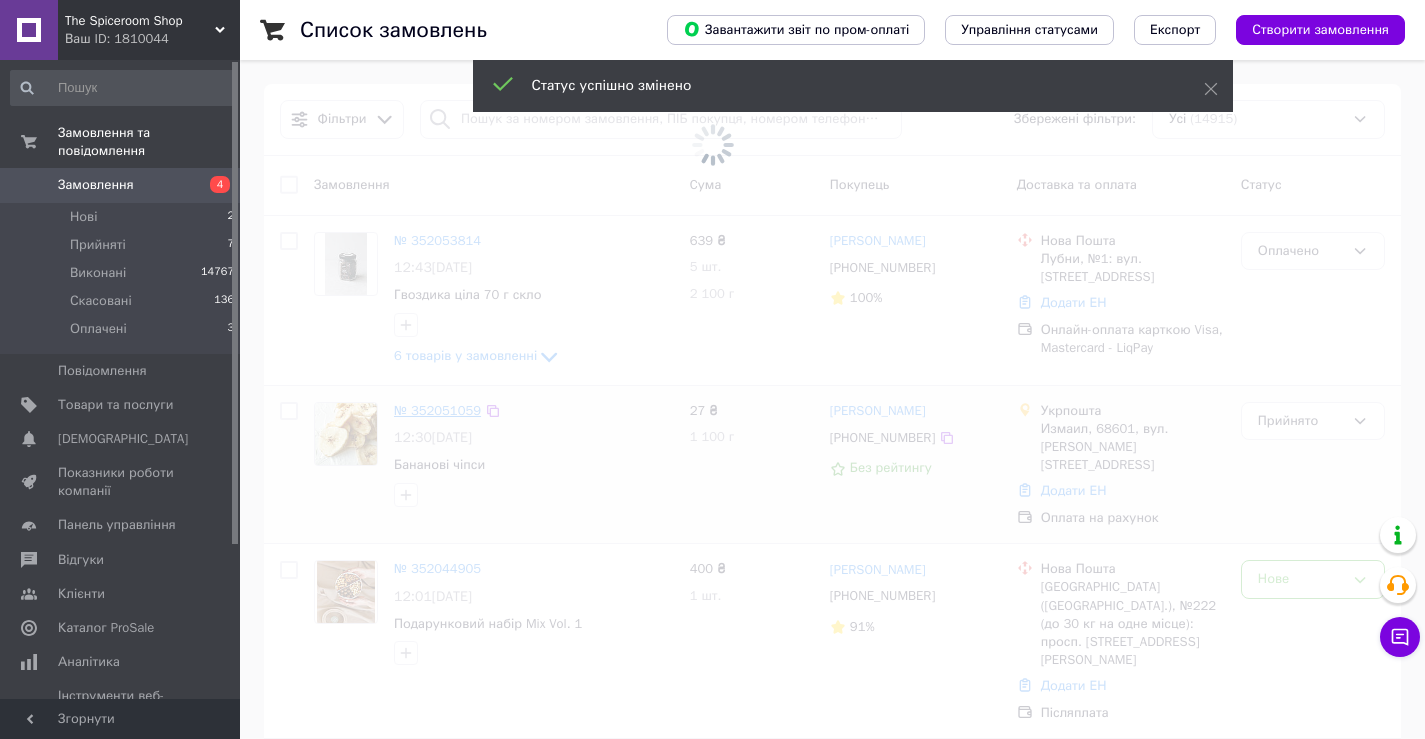 click at bounding box center (712, 369) 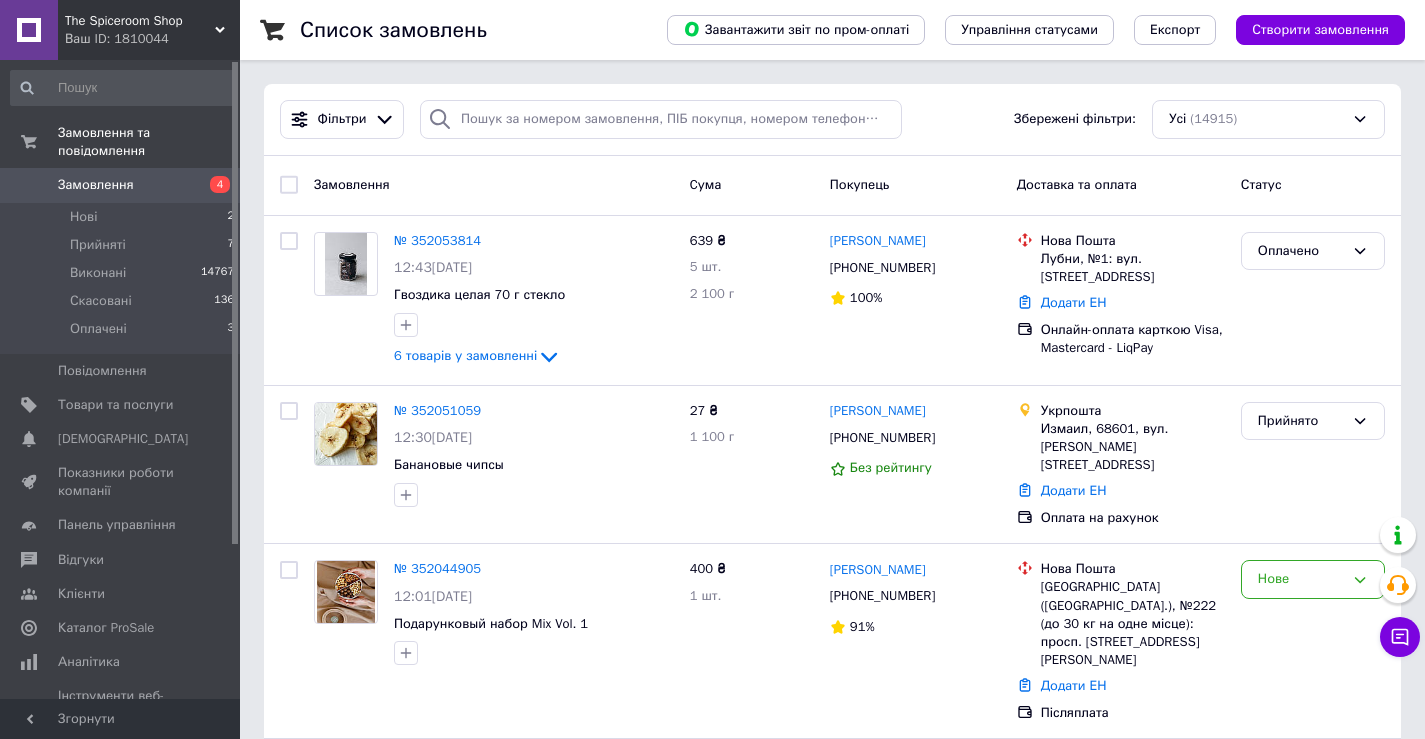 click on "№ 352051059" at bounding box center (437, 410) 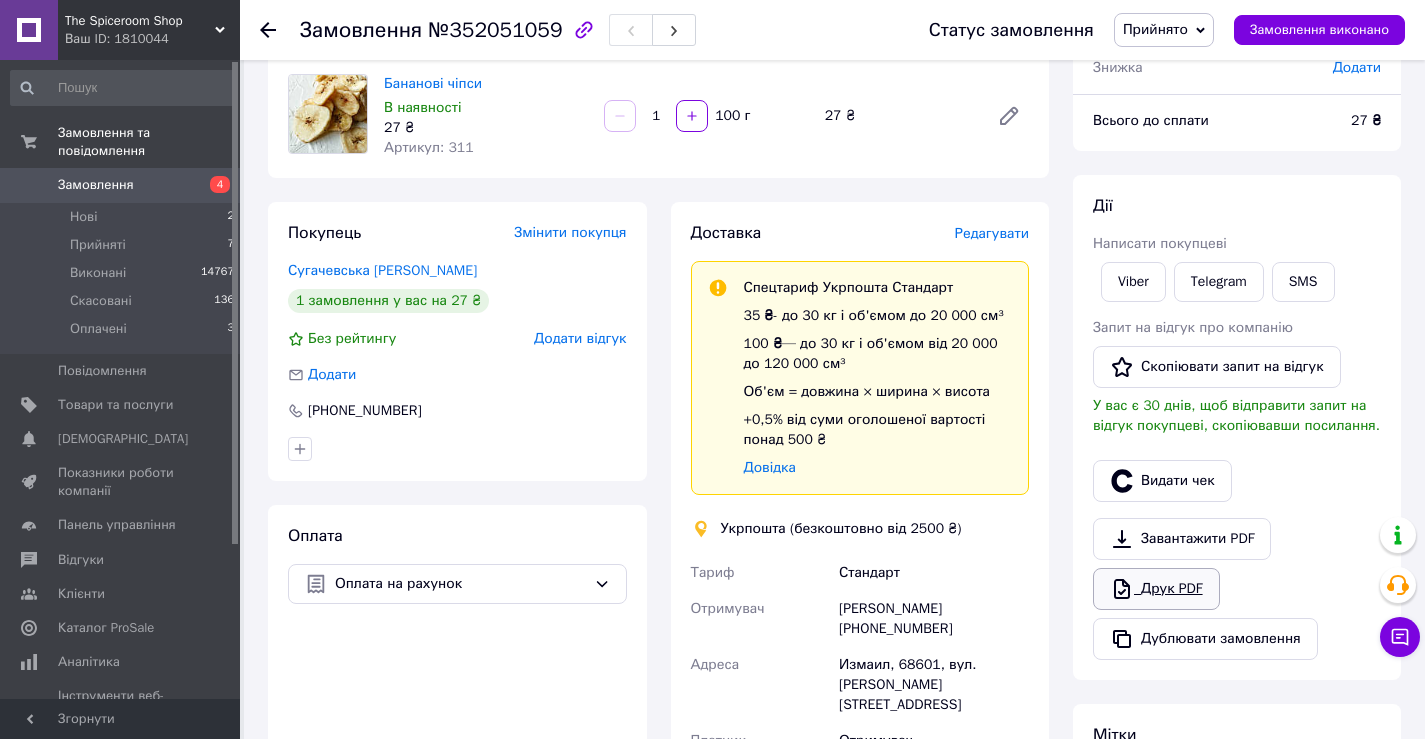 scroll, scrollTop: 194, scrollLeft: 0, axis: vertical 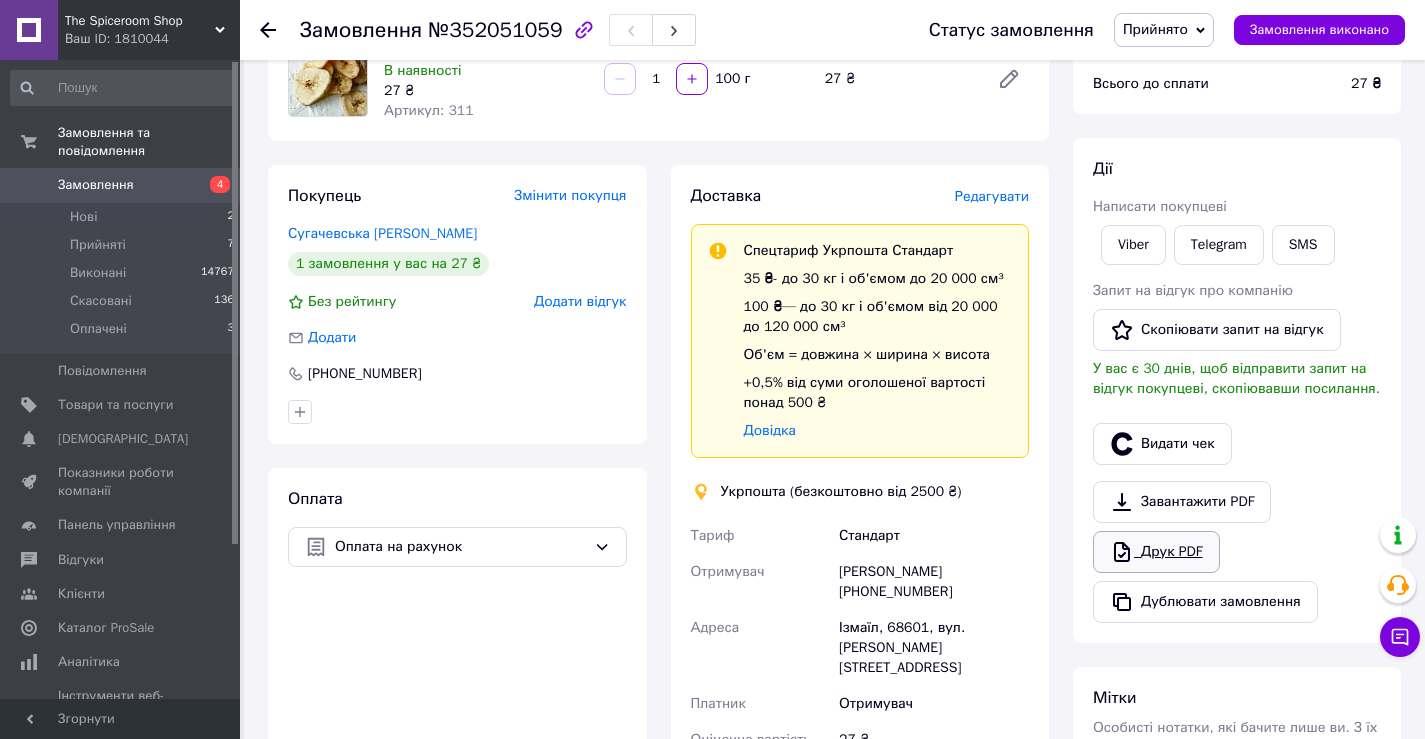 click on "Друк PDF" at bounding box center [1156, 552] 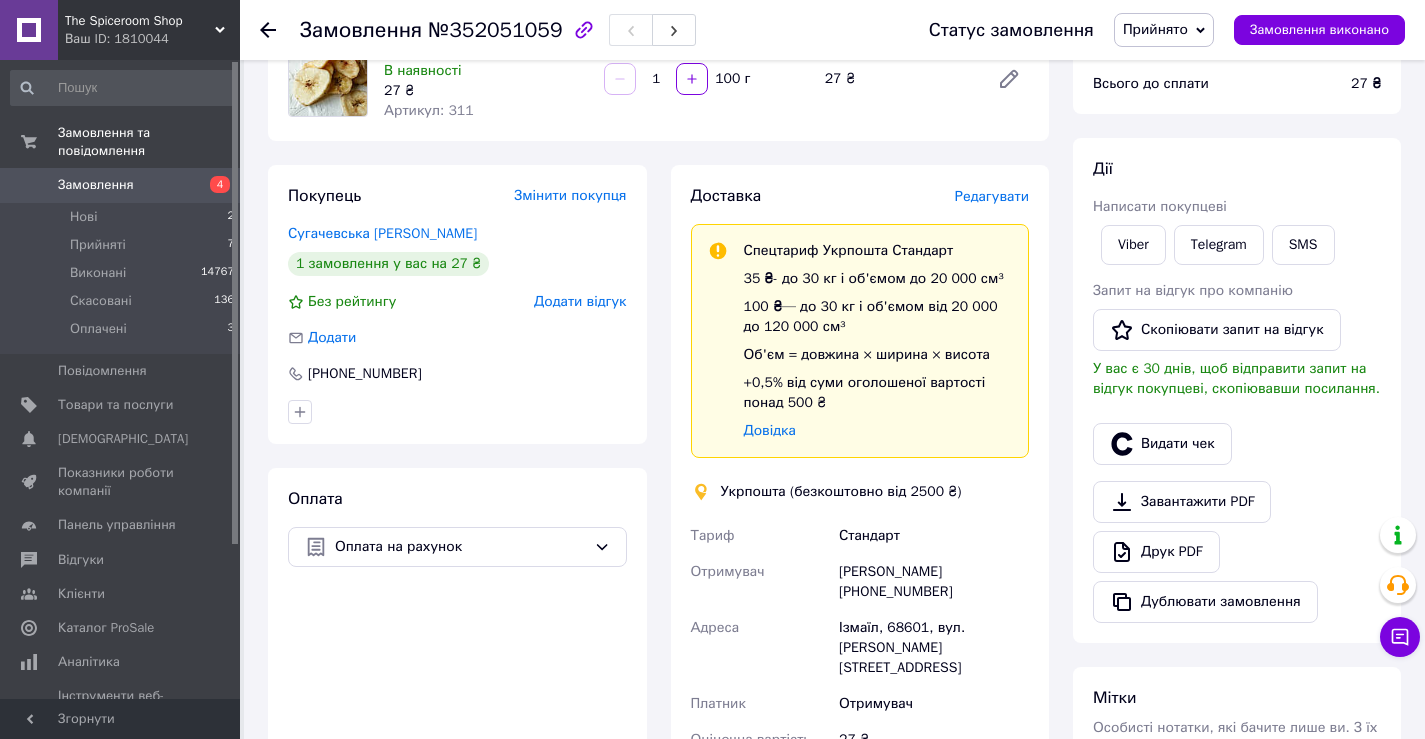 click 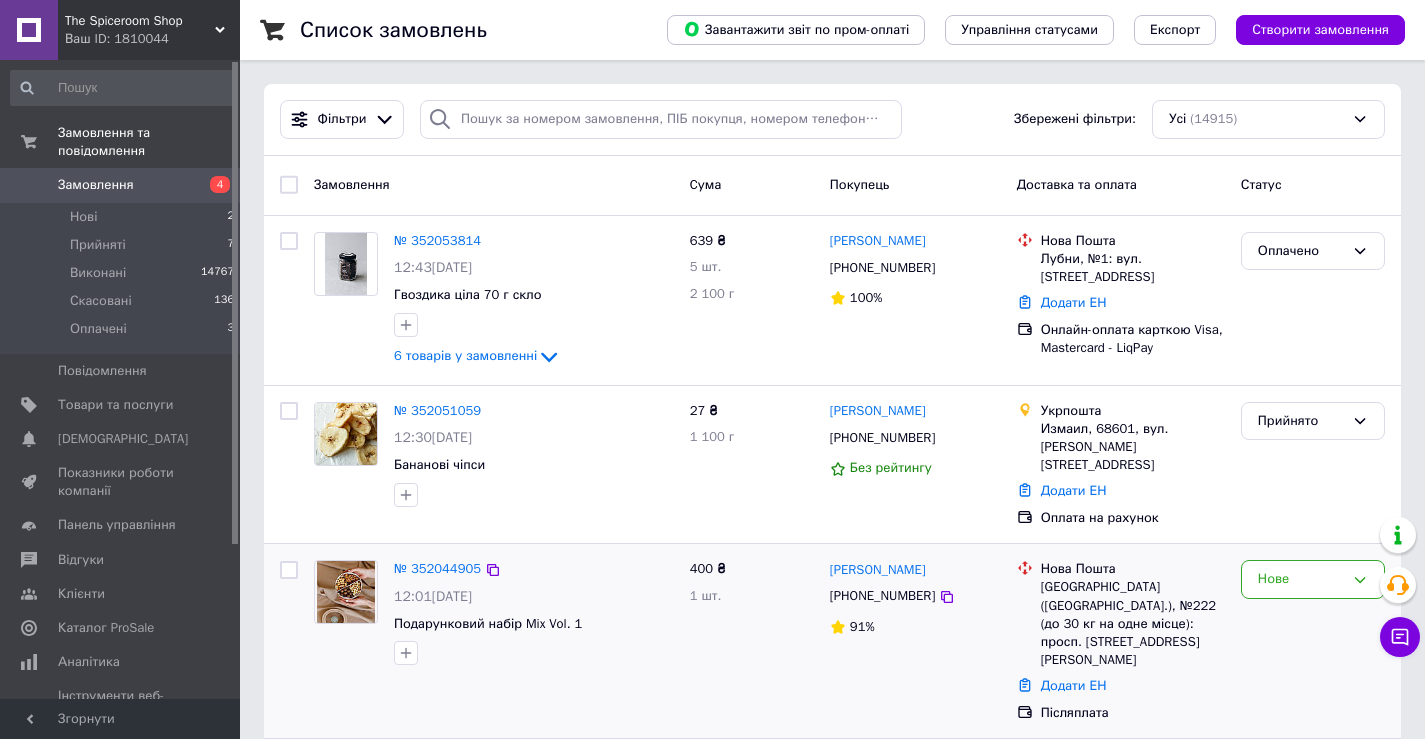 scroll, scrollTop: 100, scrollLeft: 0, axis: vertical 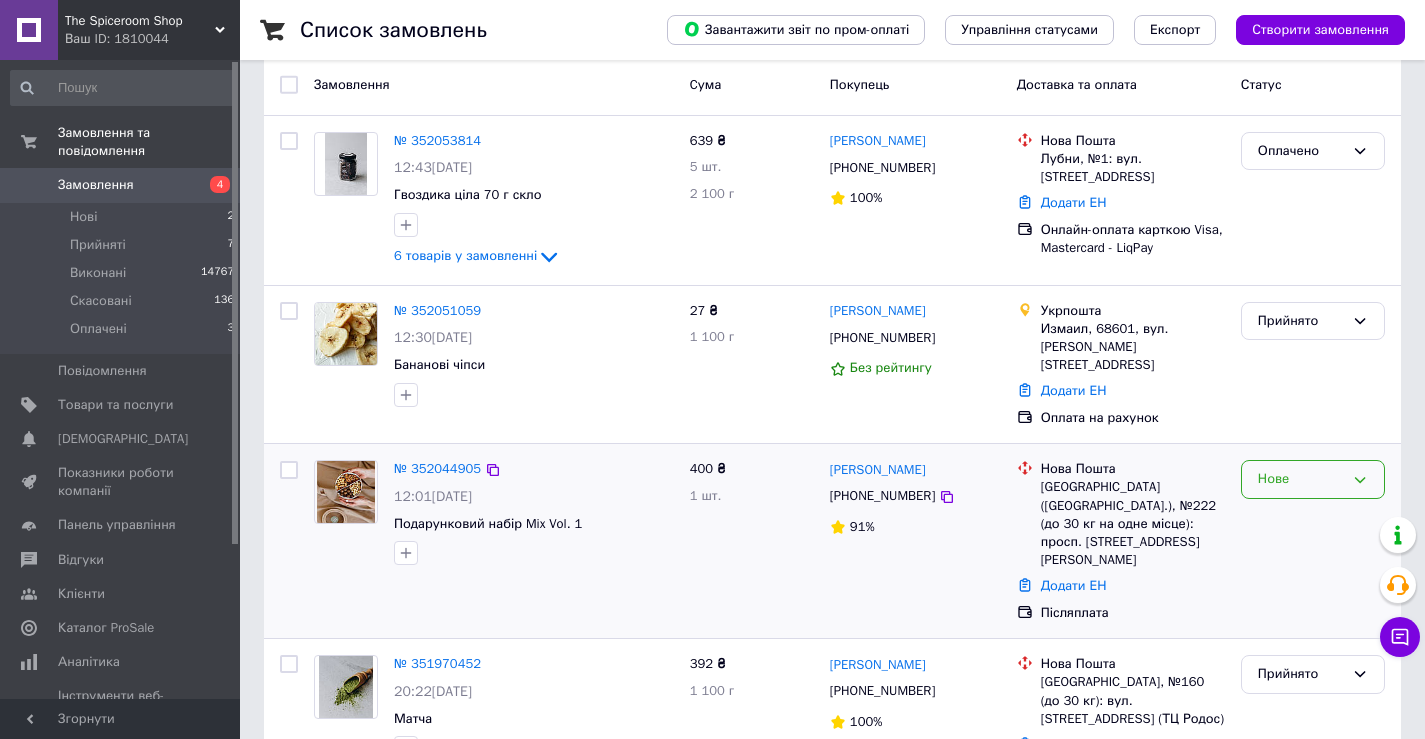 click on "Нове" at bounding box center [1301, 479] 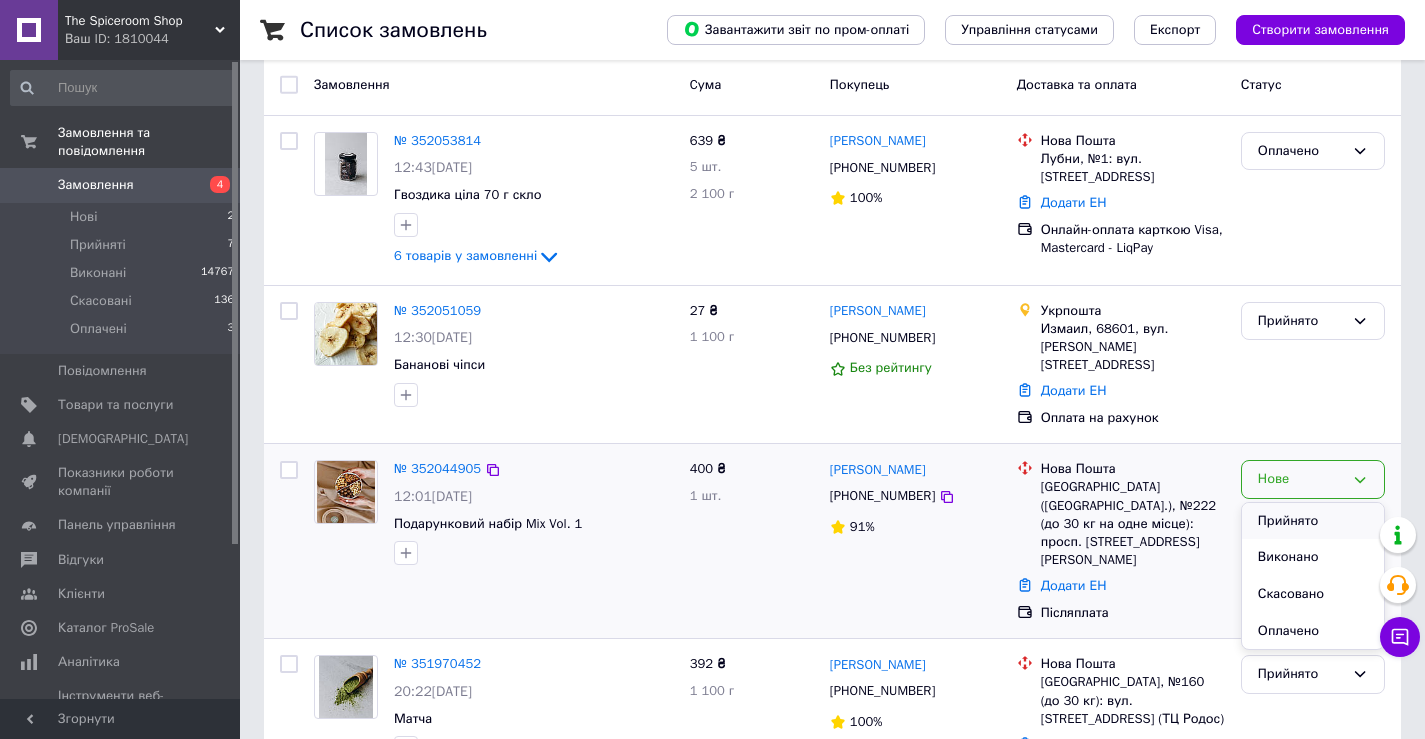 click on "Прийнято" at bounding box center (1313, 521) 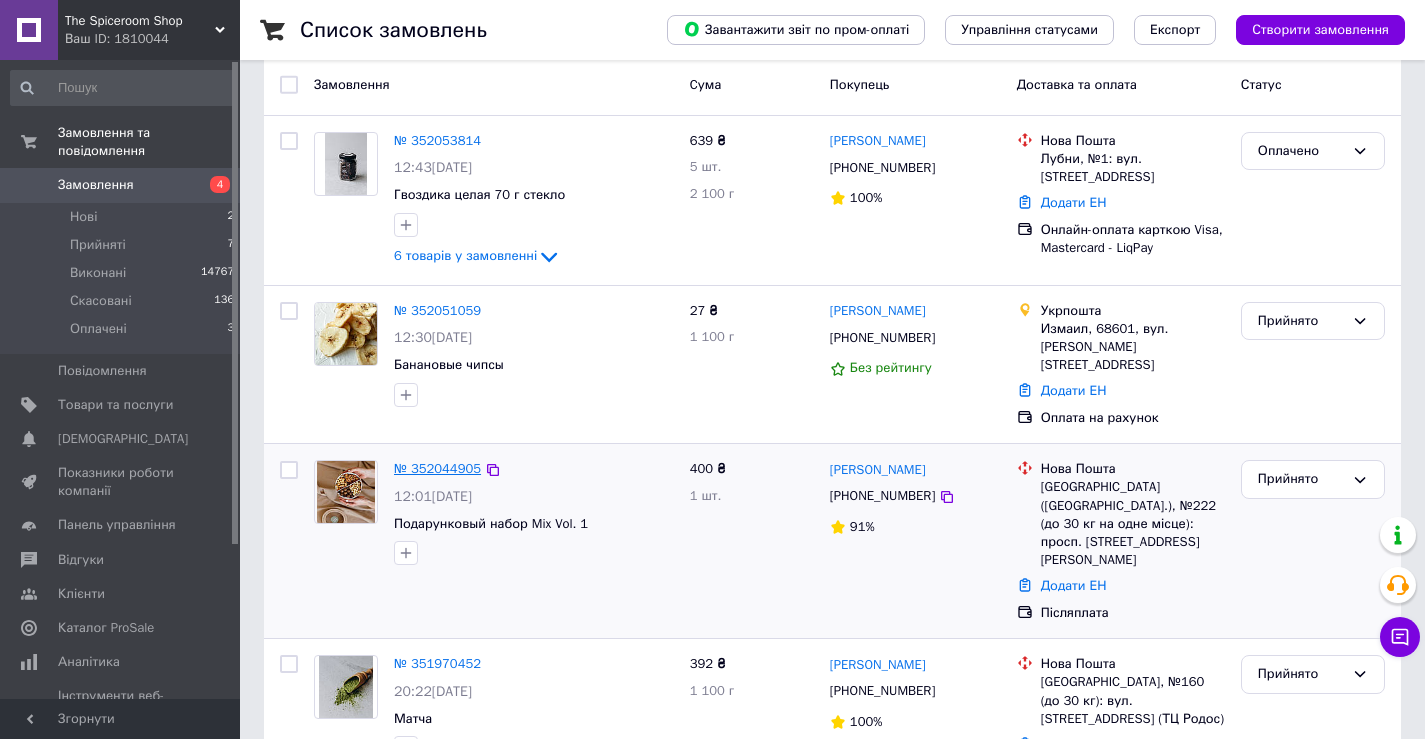 click on "№ 352044905" at bounding box center (437, 468) 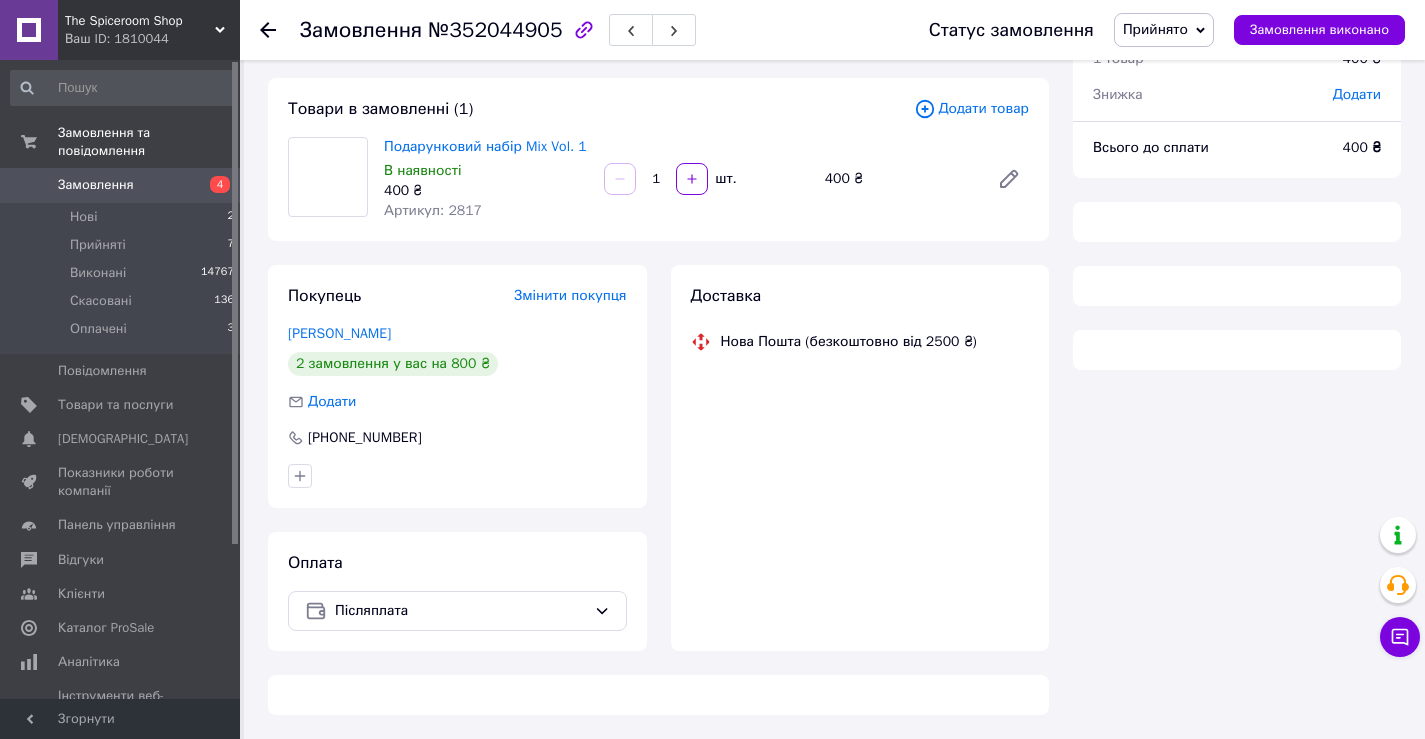 scroll, scrollTop: 100, scrollLeft: 0, axis: vertical 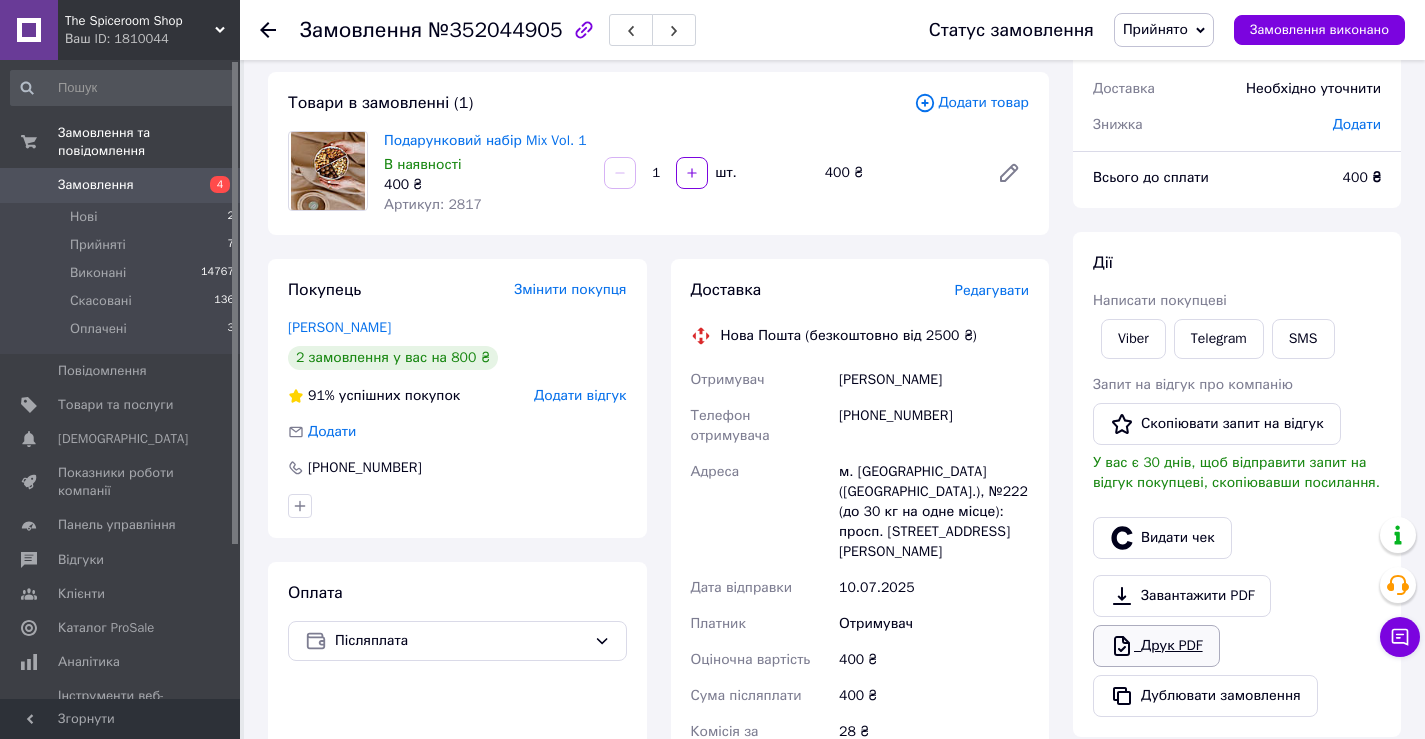 click on "Друк PDF" at bounding box center (1156, 646) 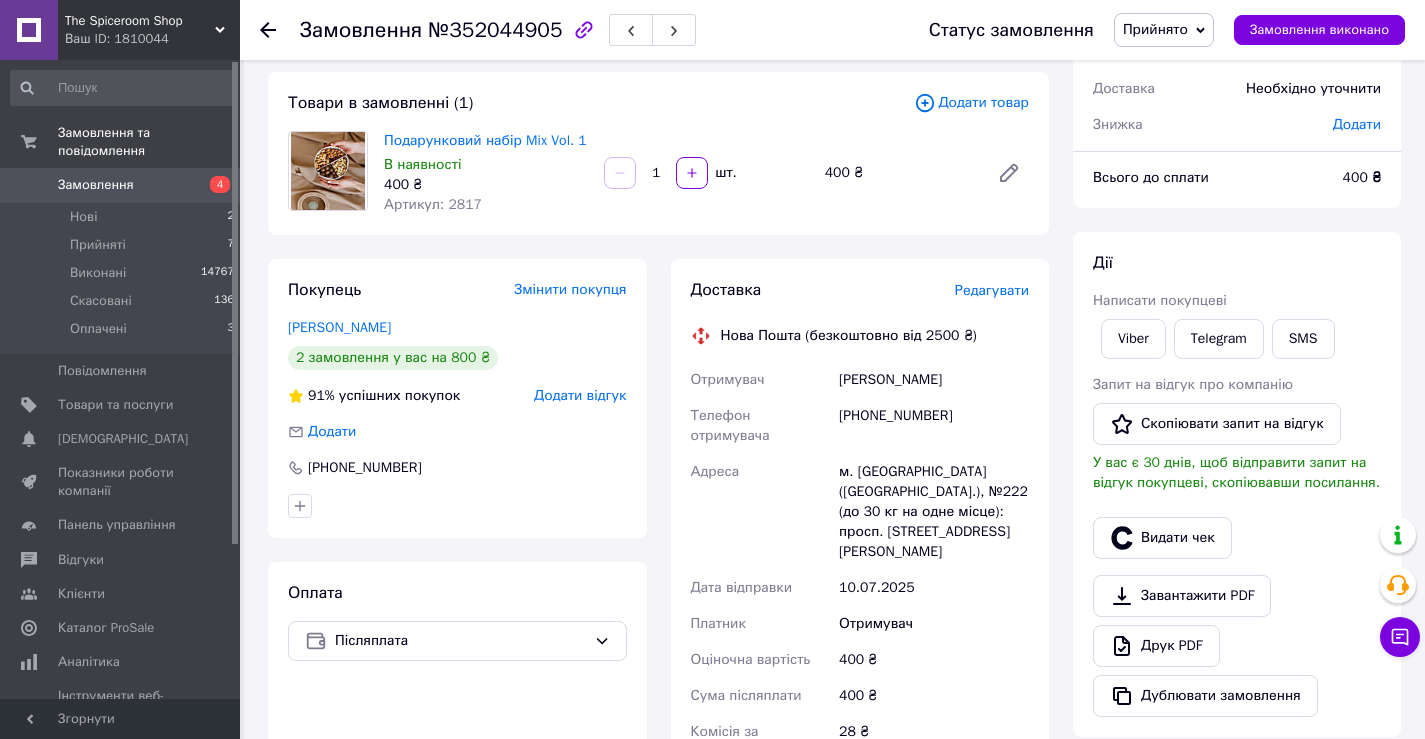click 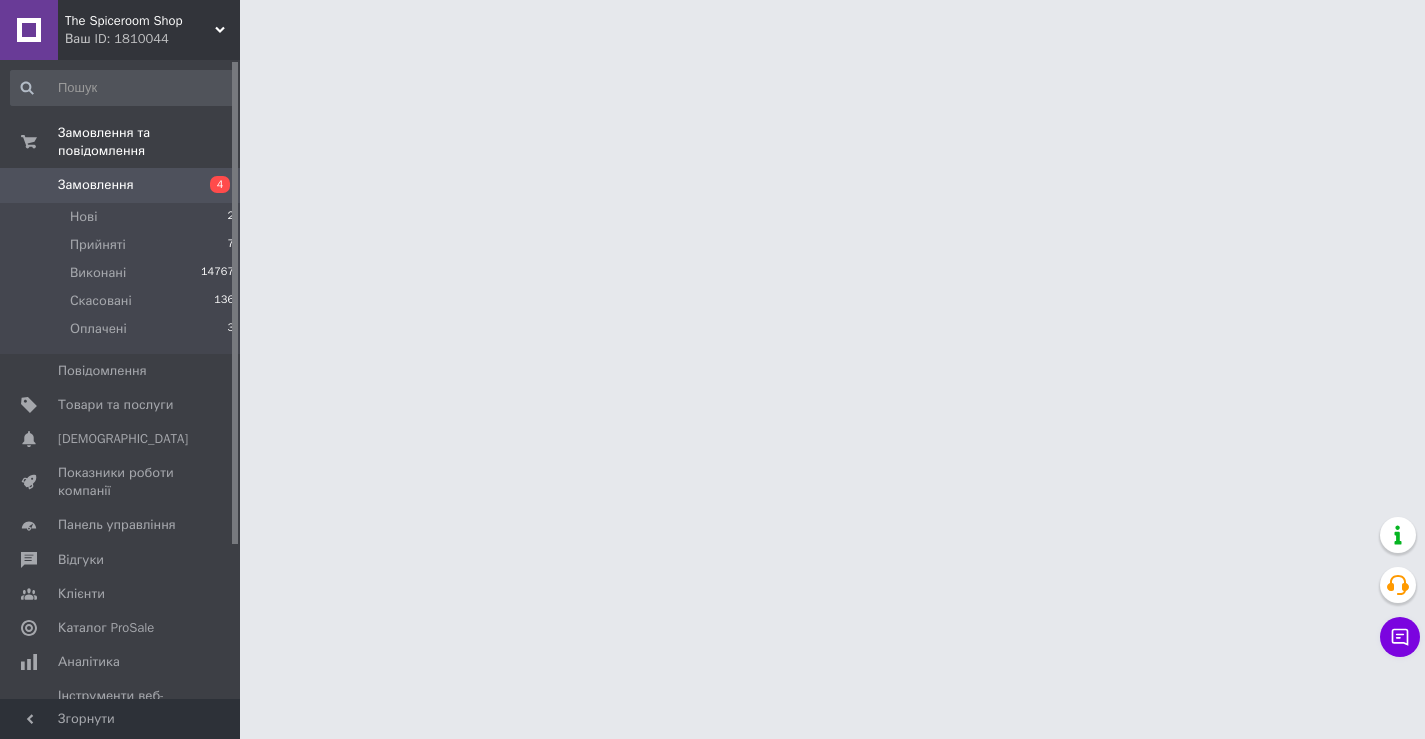 scroll, scrollTop: 0, scrollLeft: 0, axis: both 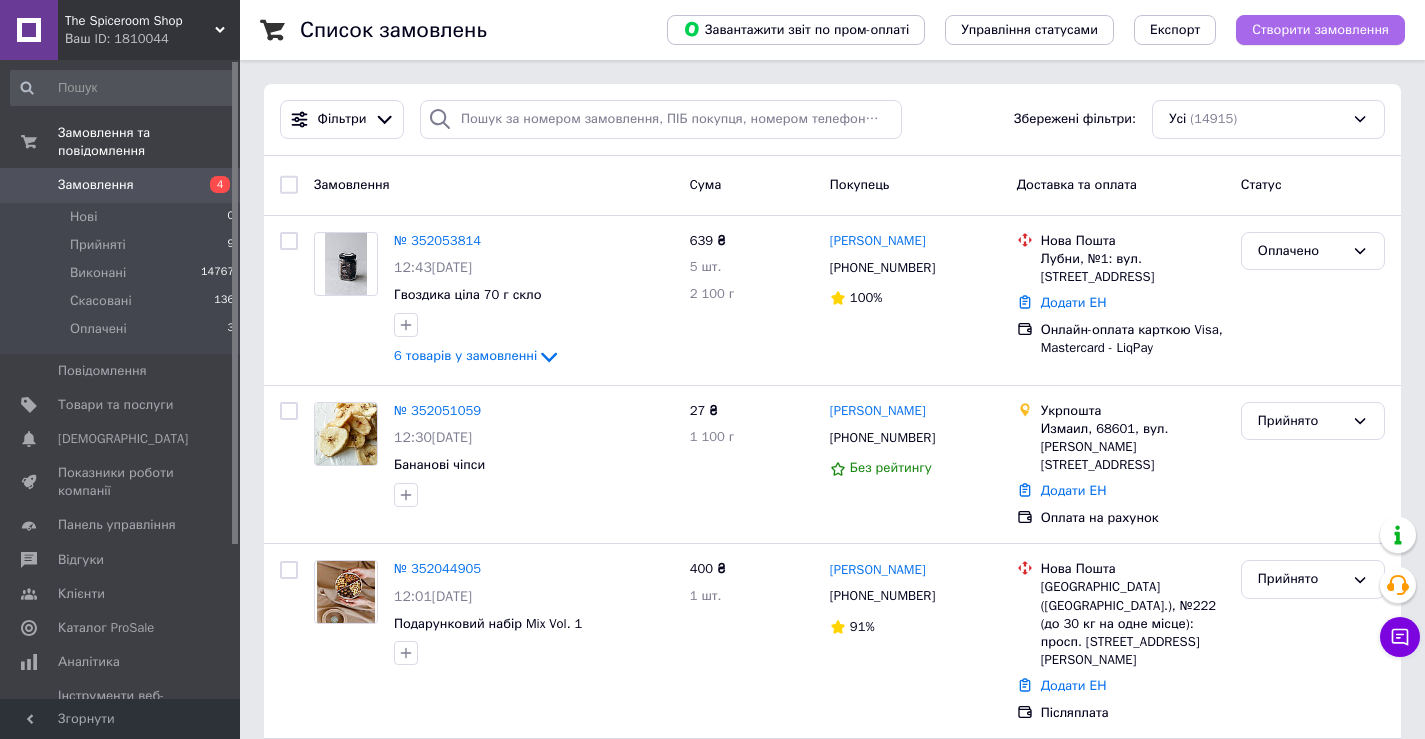 click on "Створити замовлення" at bounding box center (1320, 30) 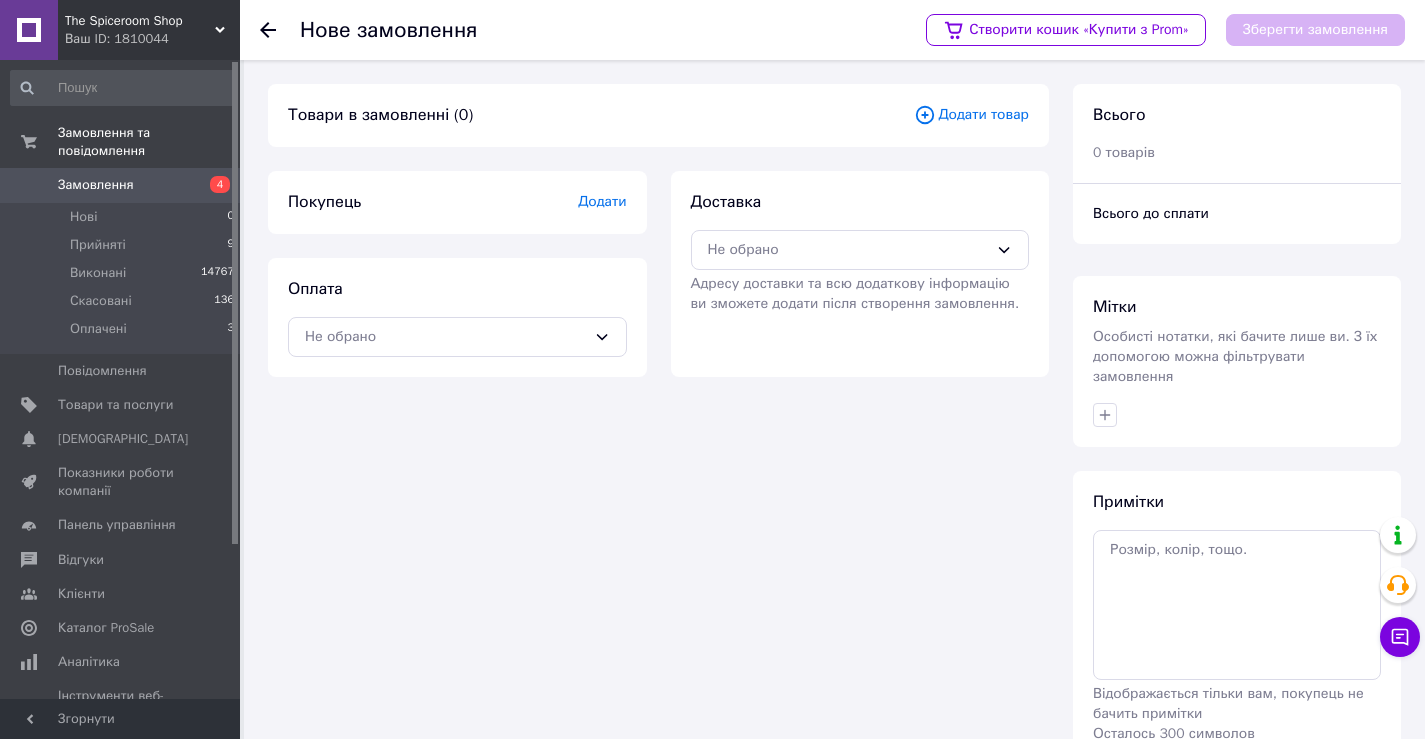 click on "Додати" at bounding box center (602, 201) 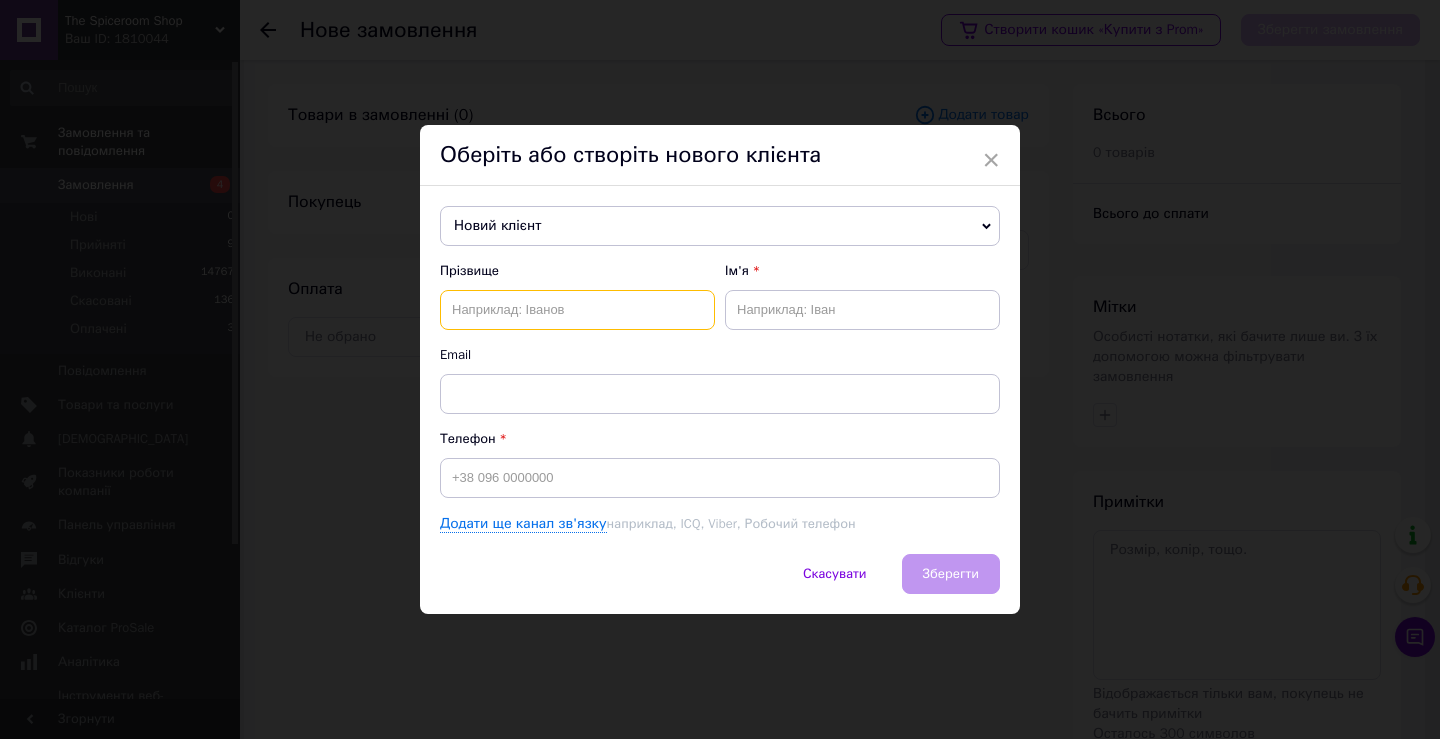 click at bounding box center (577, 310) 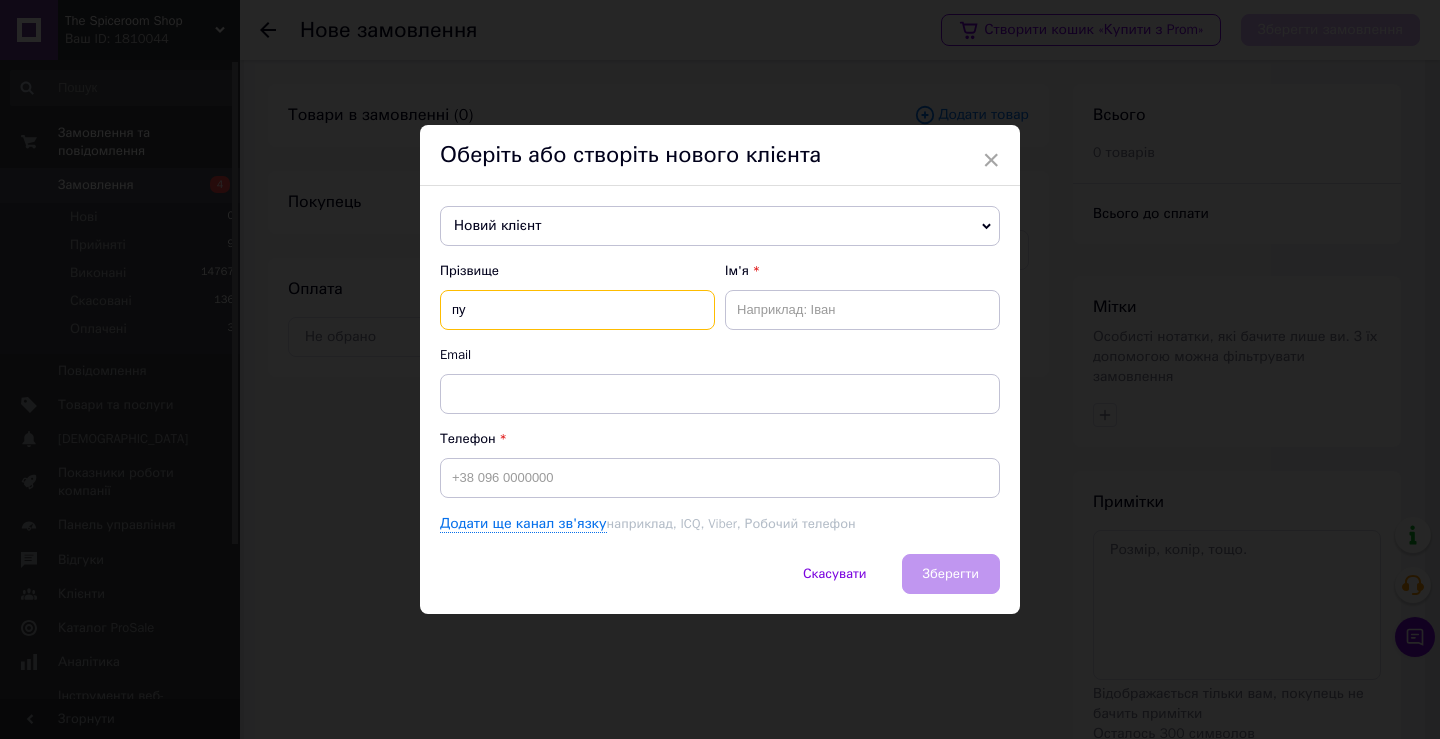 type on "п" 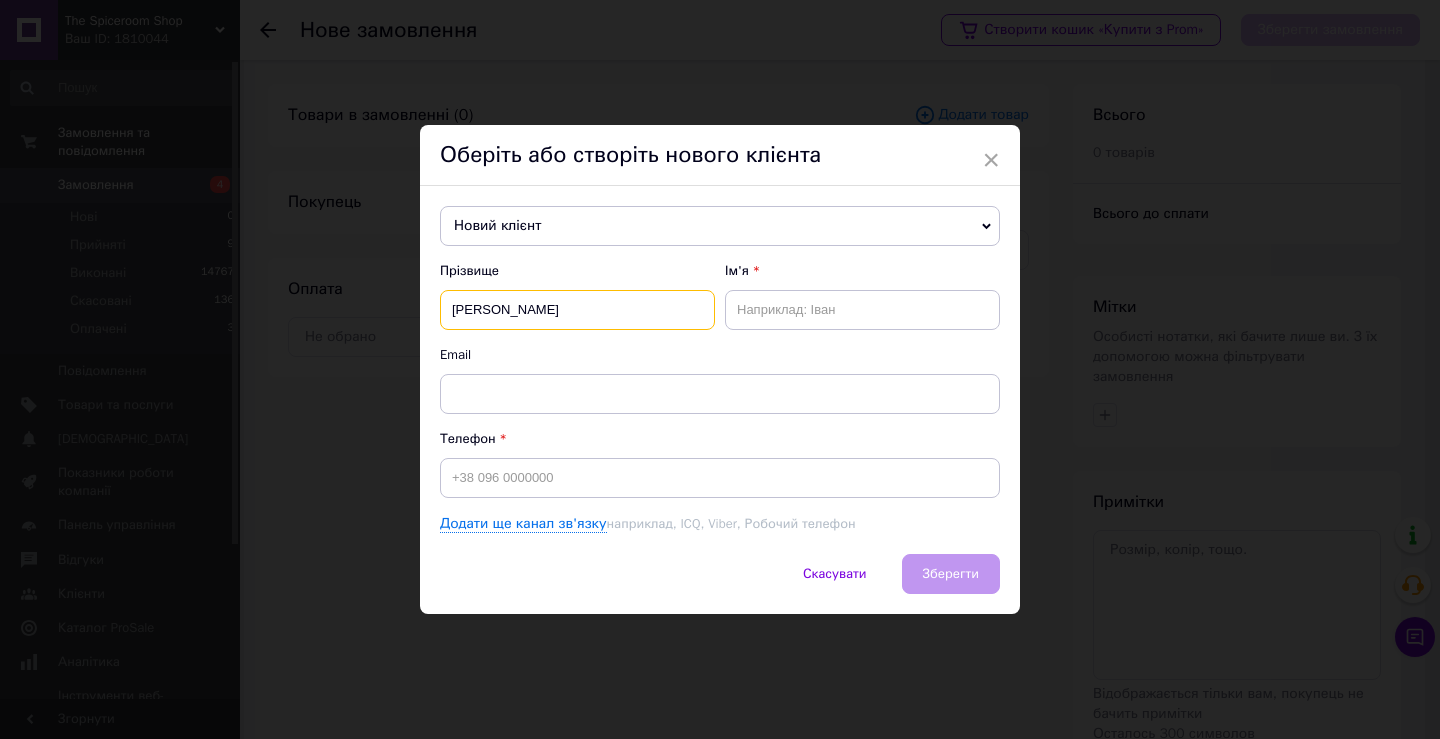 type on "[PERSON_NAME]" 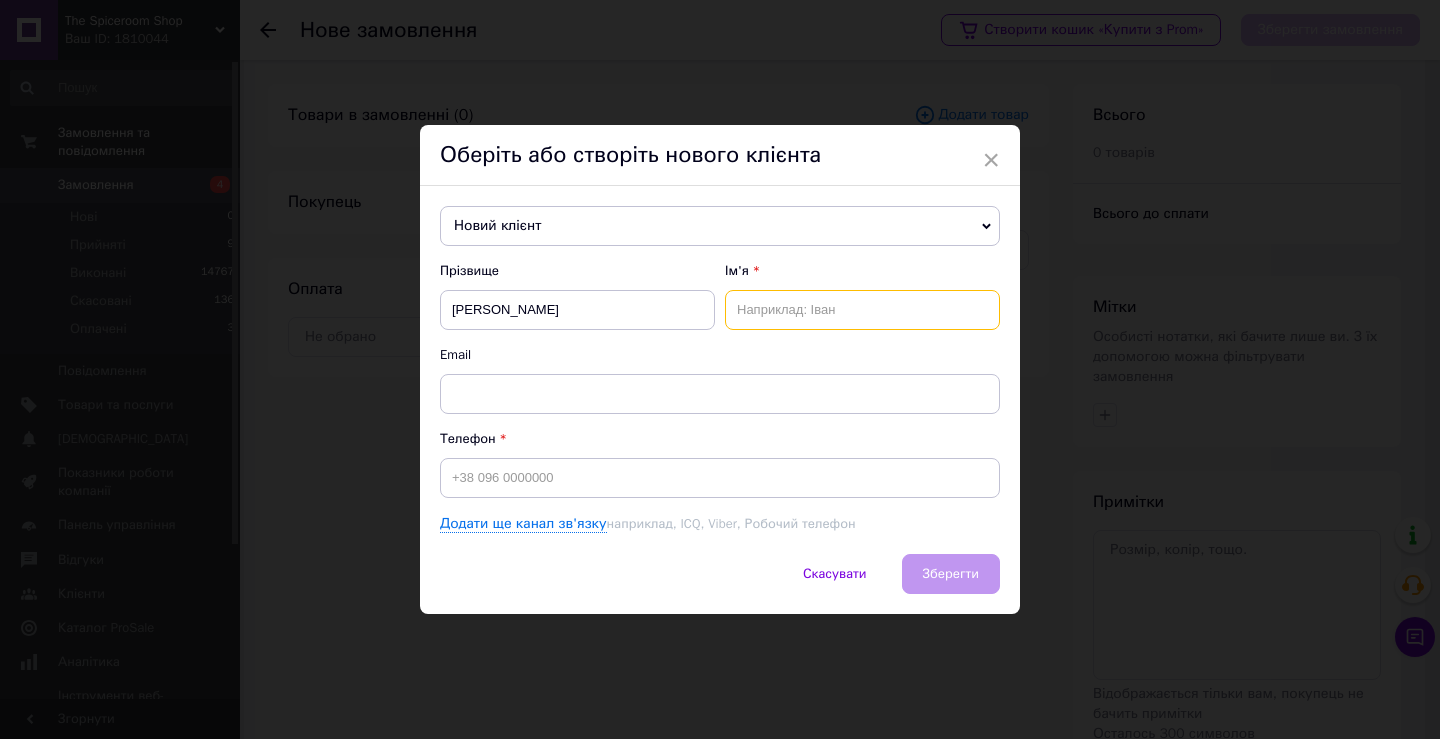 click at bounding box center [862, 310] 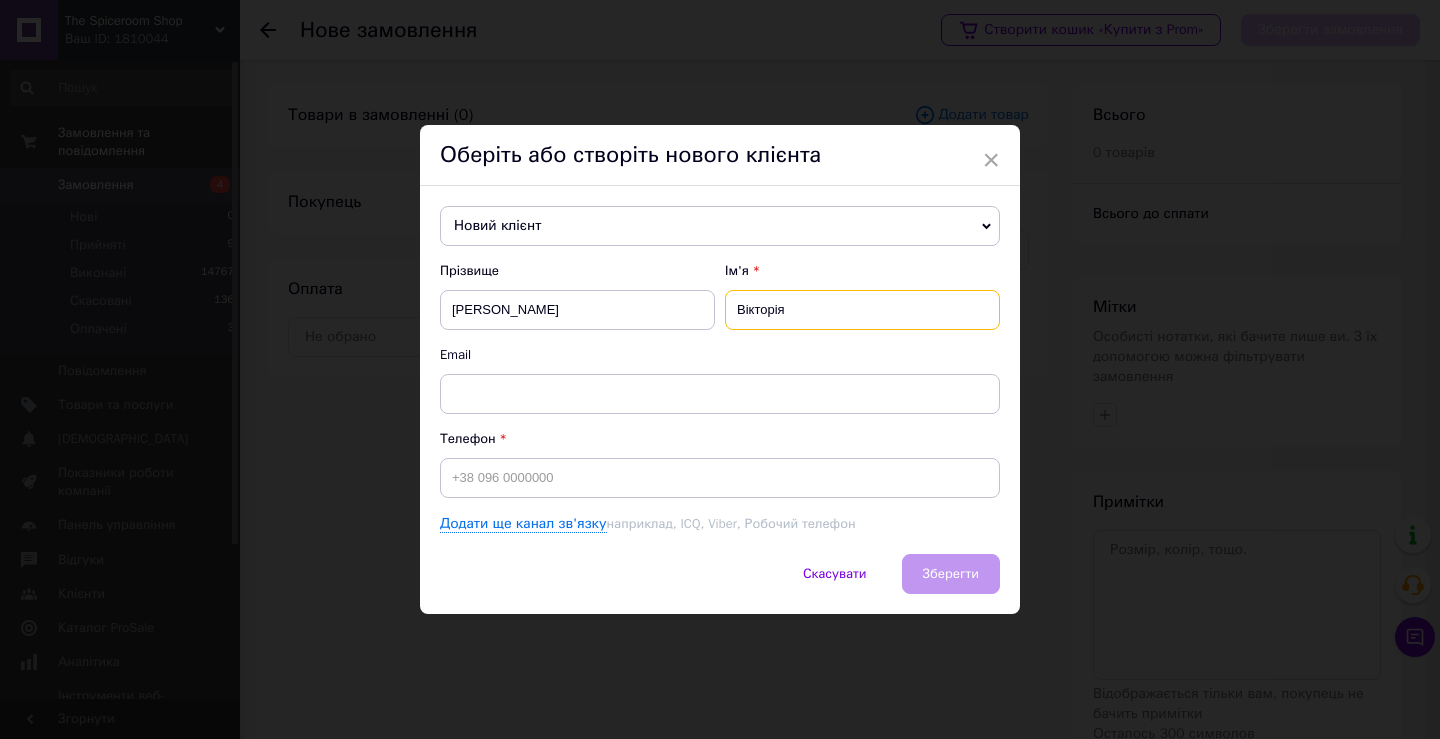 type on "Вікторія" 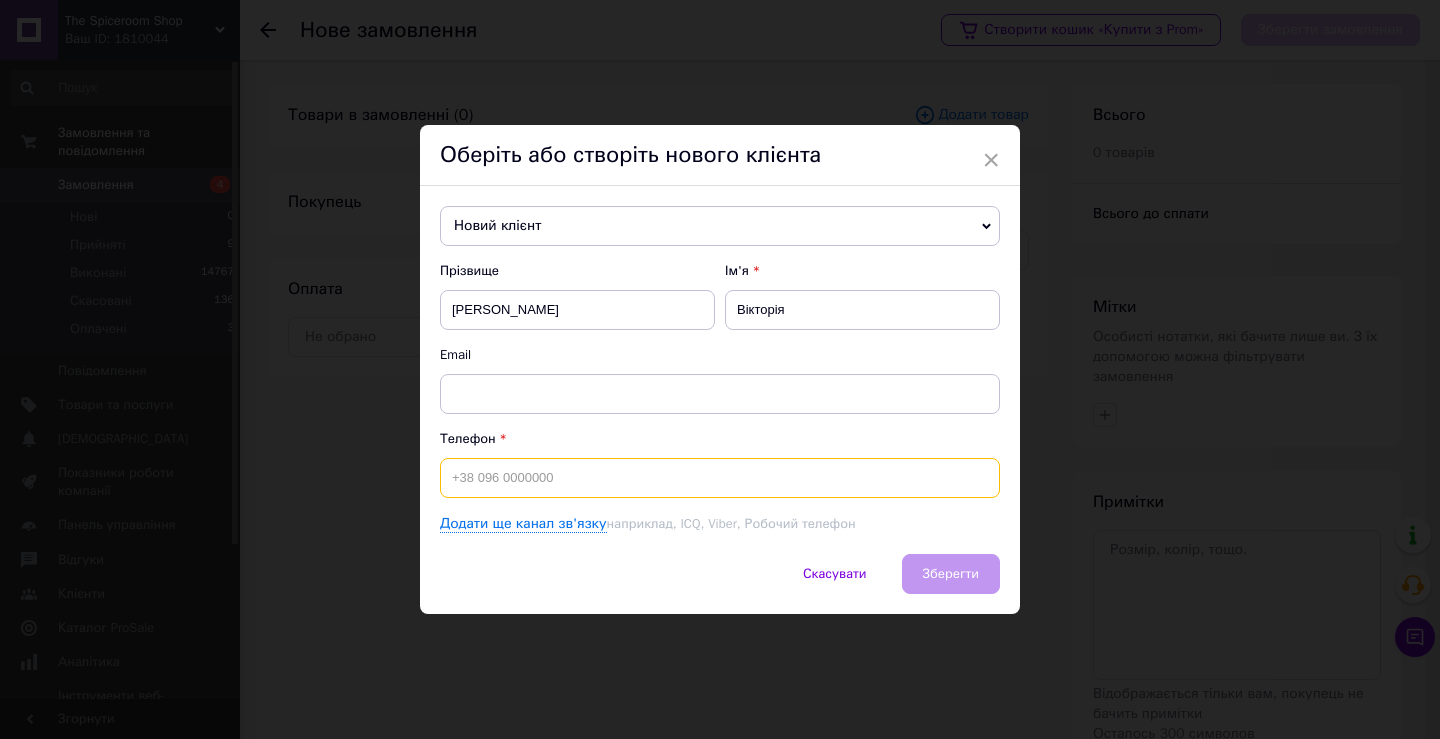 click at bounding box center [720, 478] 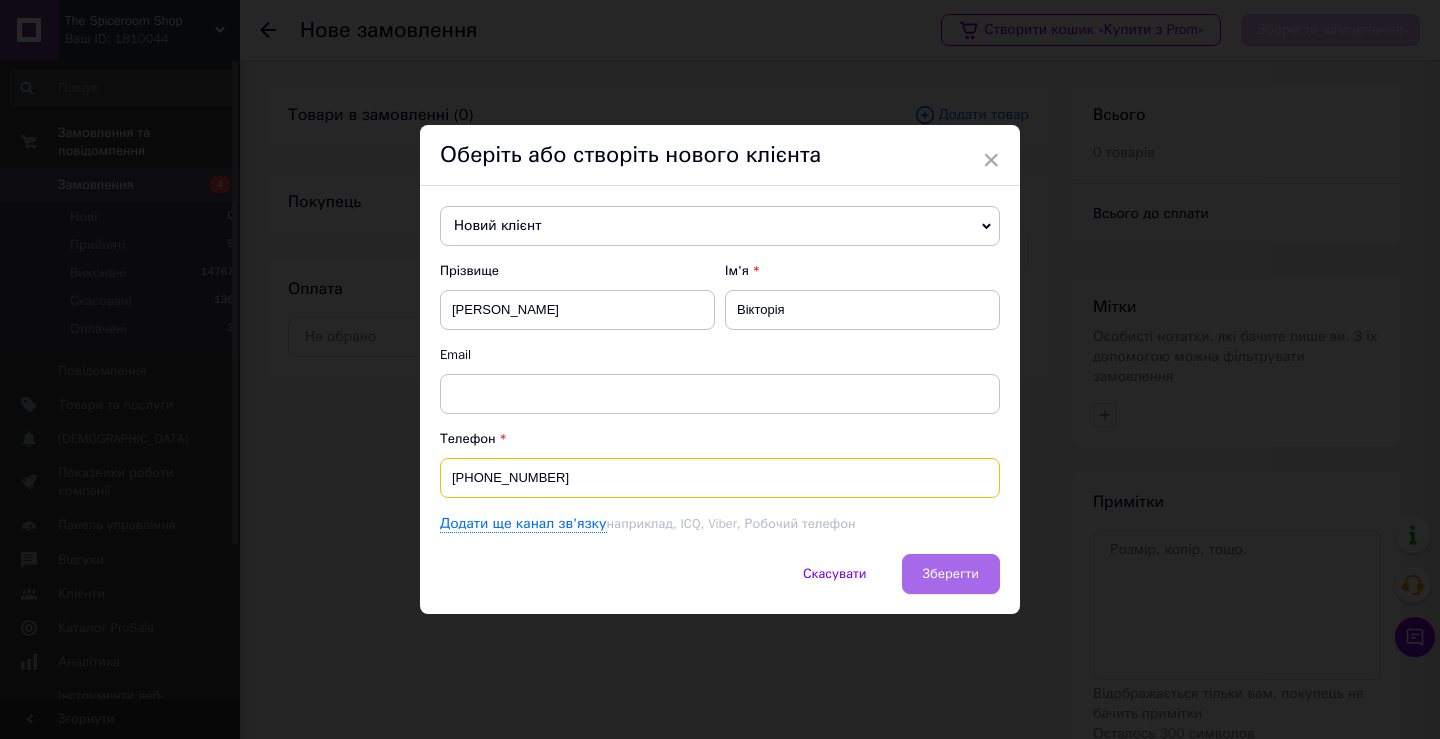 type on "[PHONE_NUMBER]" 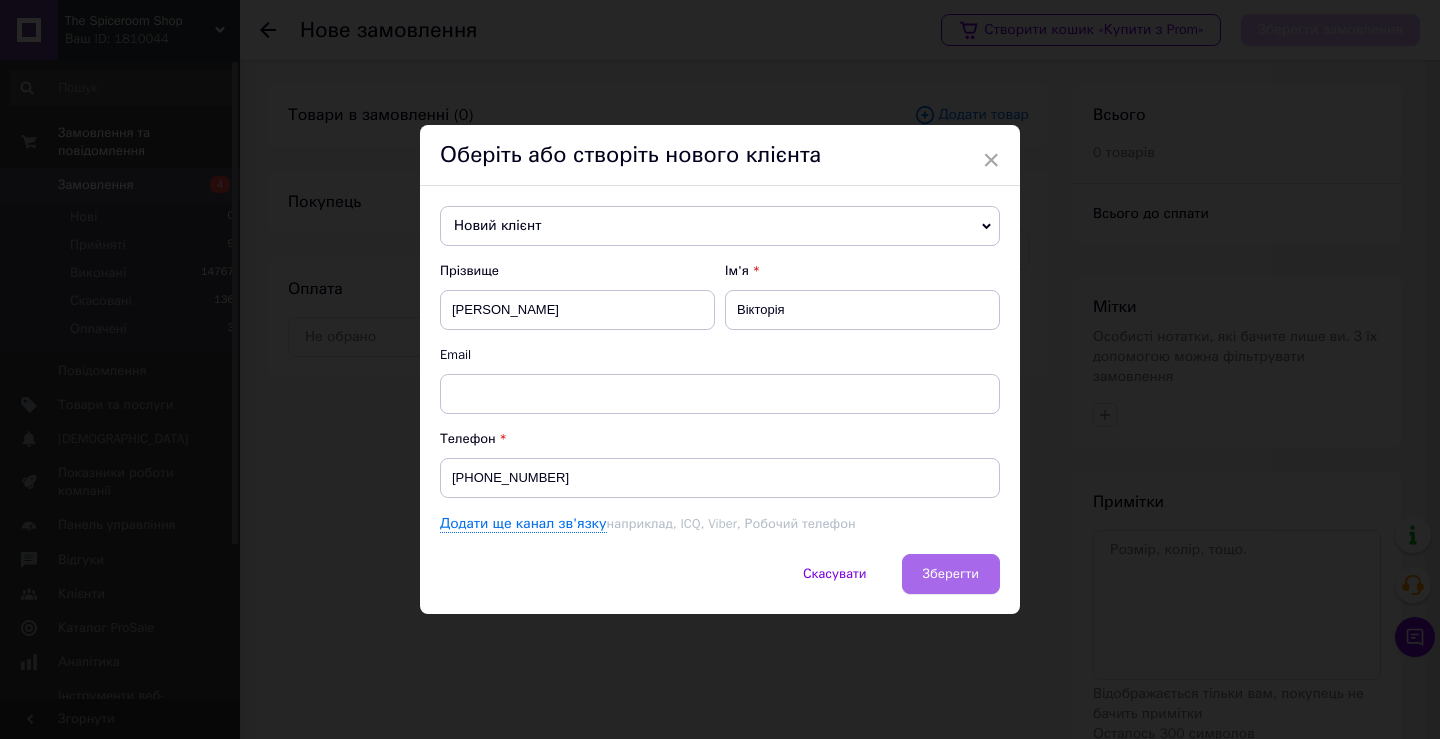 click on "Зберегти" at bounding box center [951, 573] 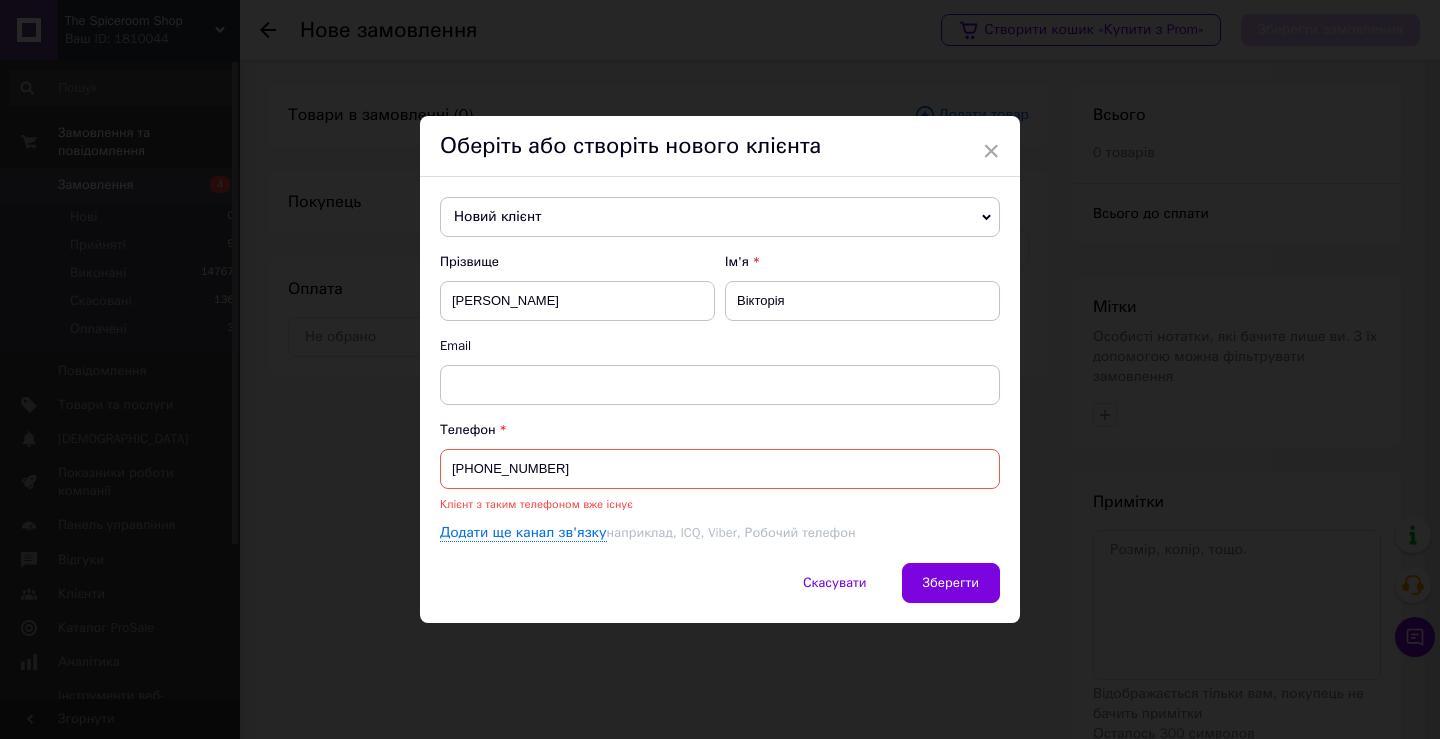 click on "Новий клієнт" at bounding box center (720, 217) 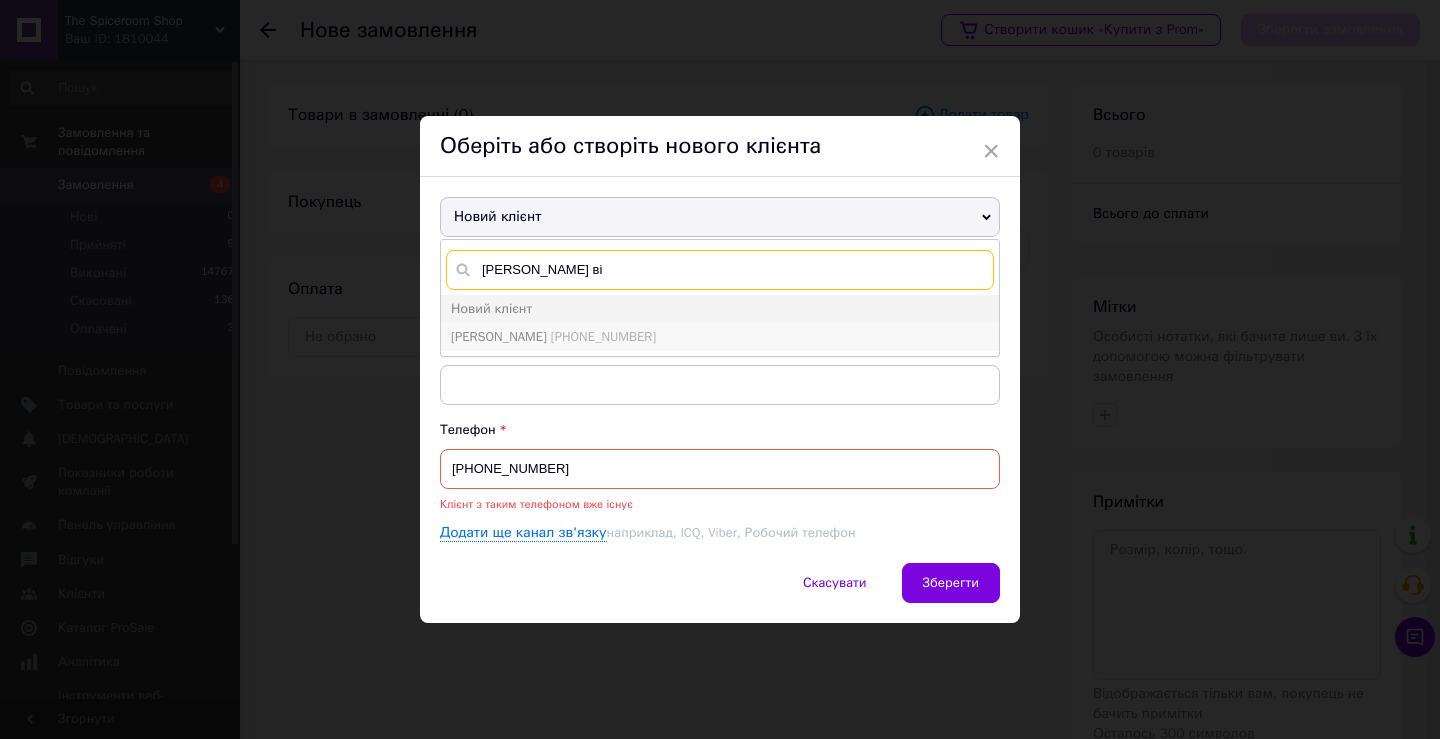 type on "пустова ві" 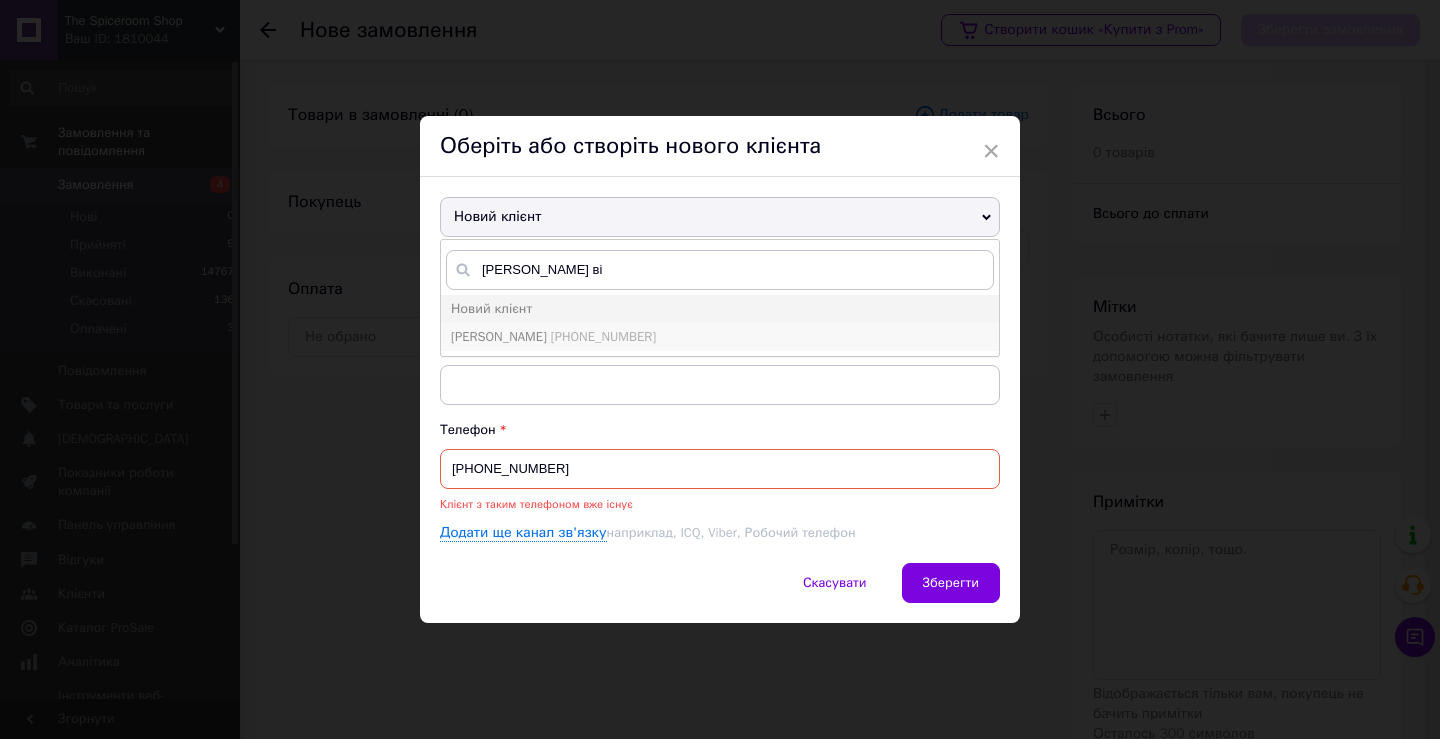 click on "[PHONE_NUMBER]" at bounding box center (603, 336) 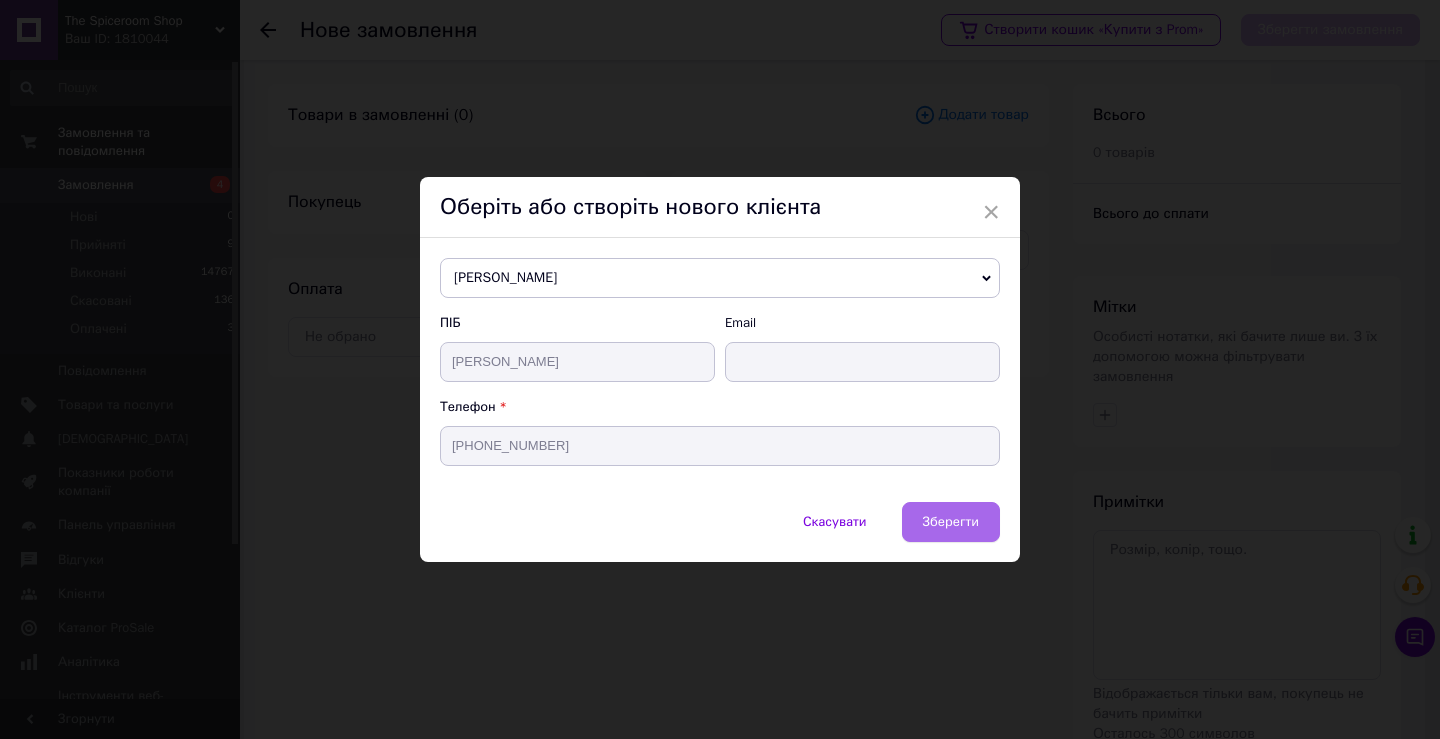 click on "Зберегти" at bounding box center (951, 521) 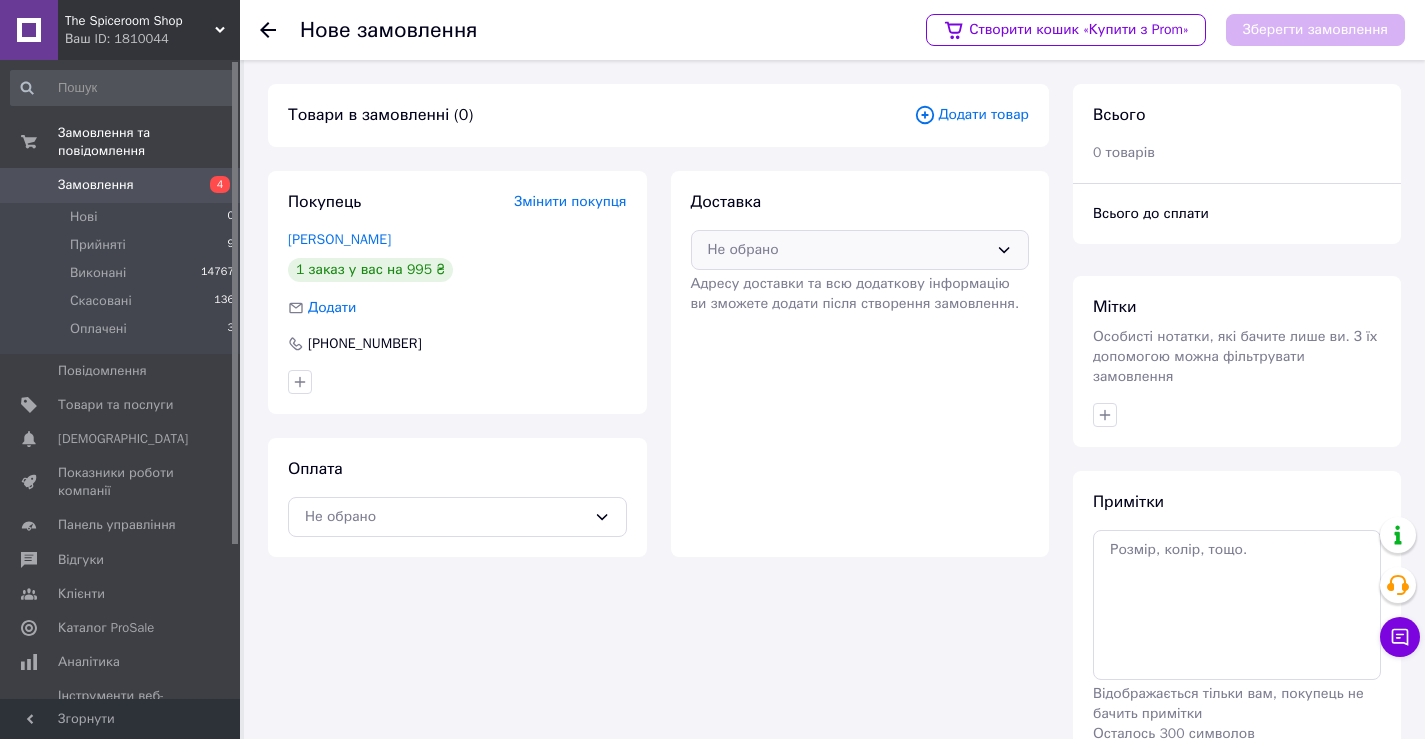 click on "Не обрано" at bounding box center (848, 250) 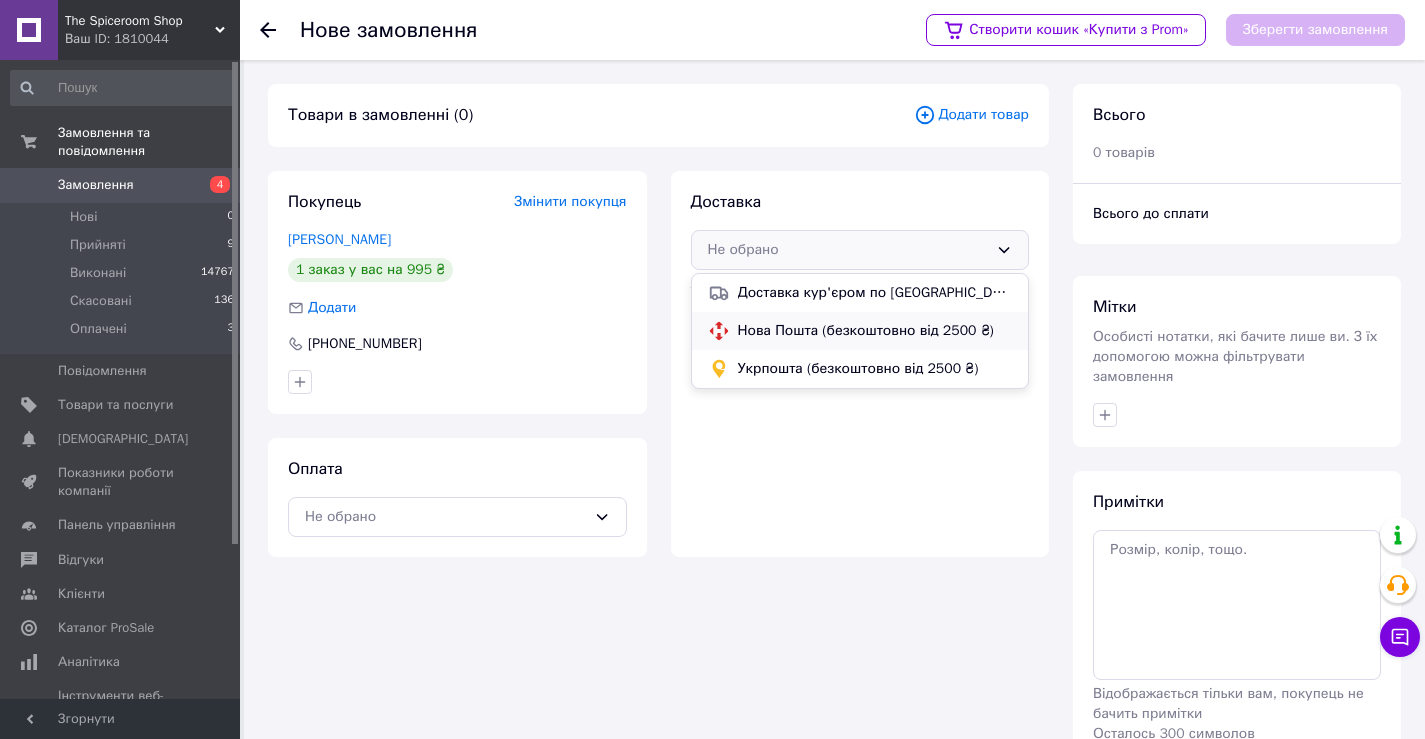 click on "Нова Пошта (безкоштовно від 2500 ₴)" at bounding box center [875, 331] 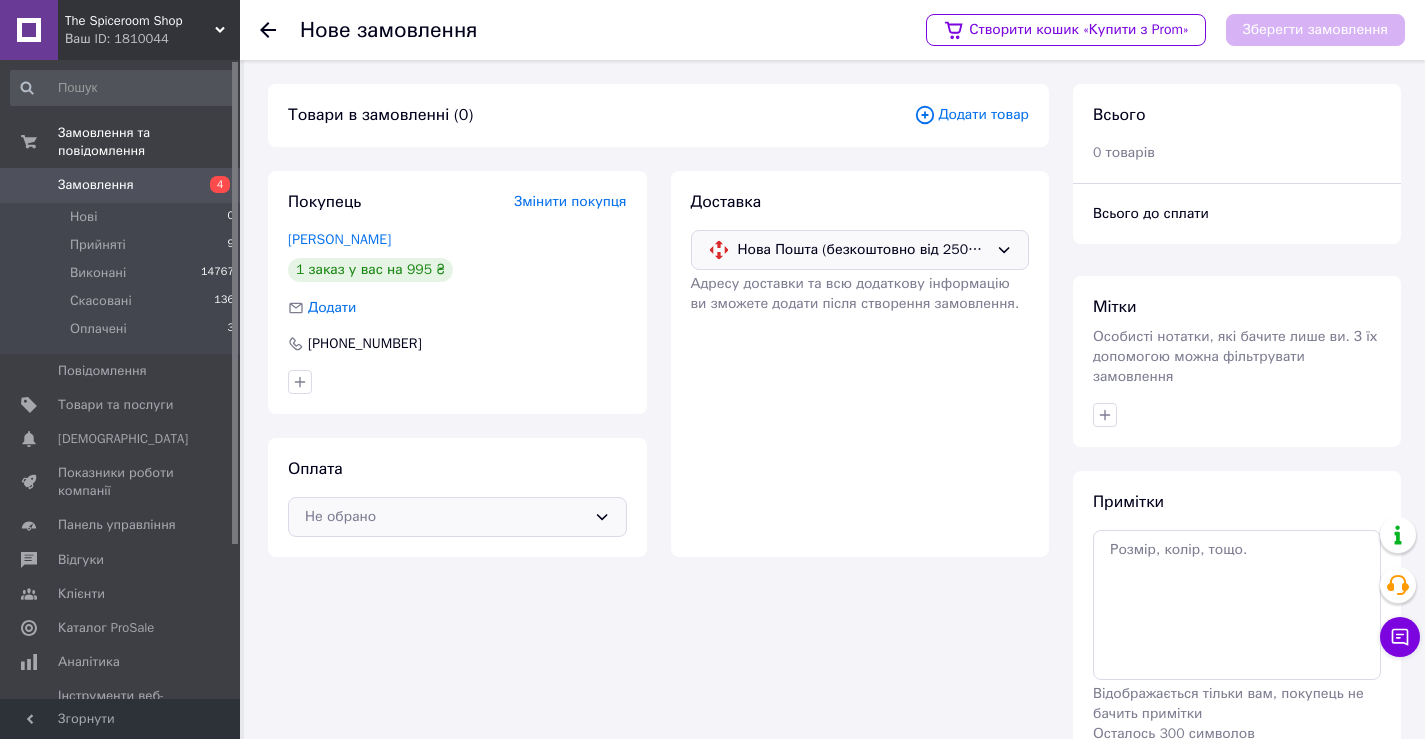 click on "Не обрано" at bounding box center (445, 517) 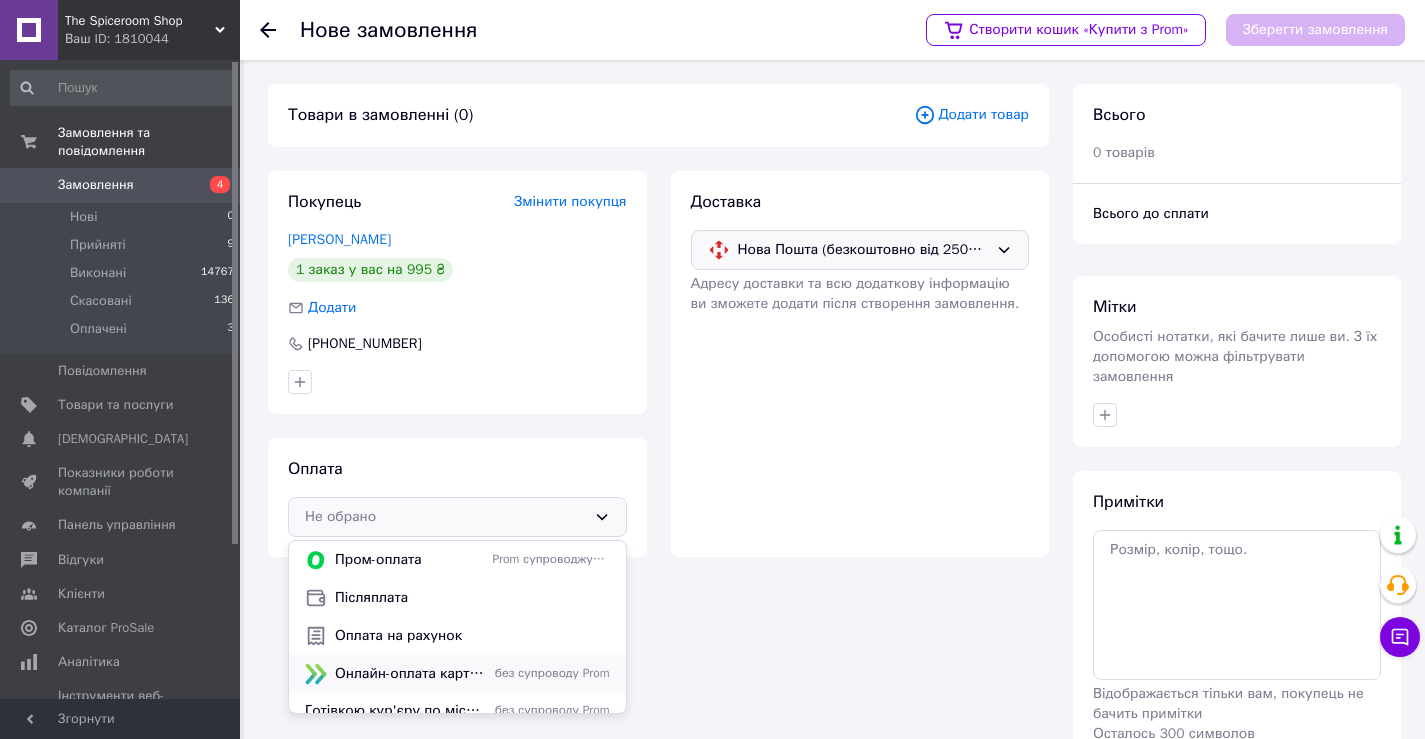 click on "Онлайн-оплата карткою Visa, Mastercard - LiqPay" at bounding box center (410, 674) 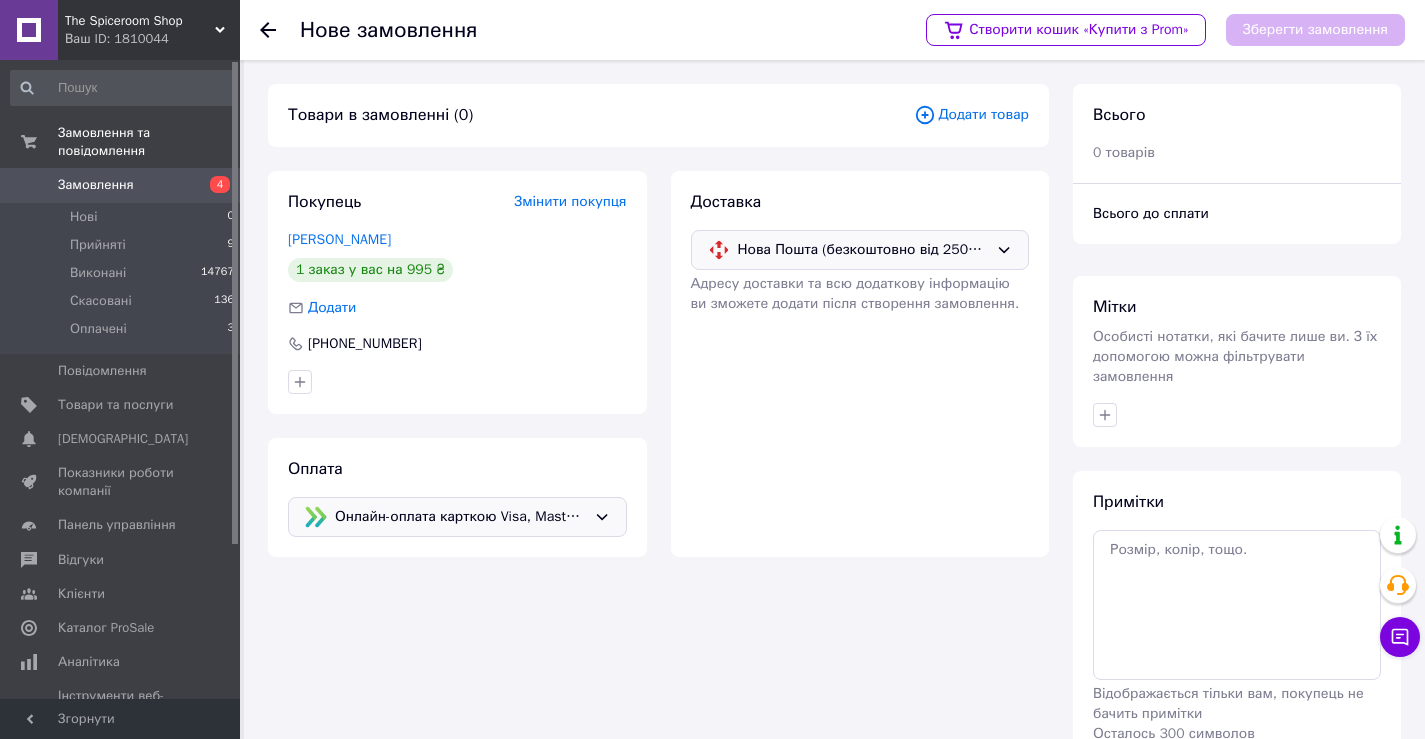 click on "Додати товар" at bounding box center [971, 115] 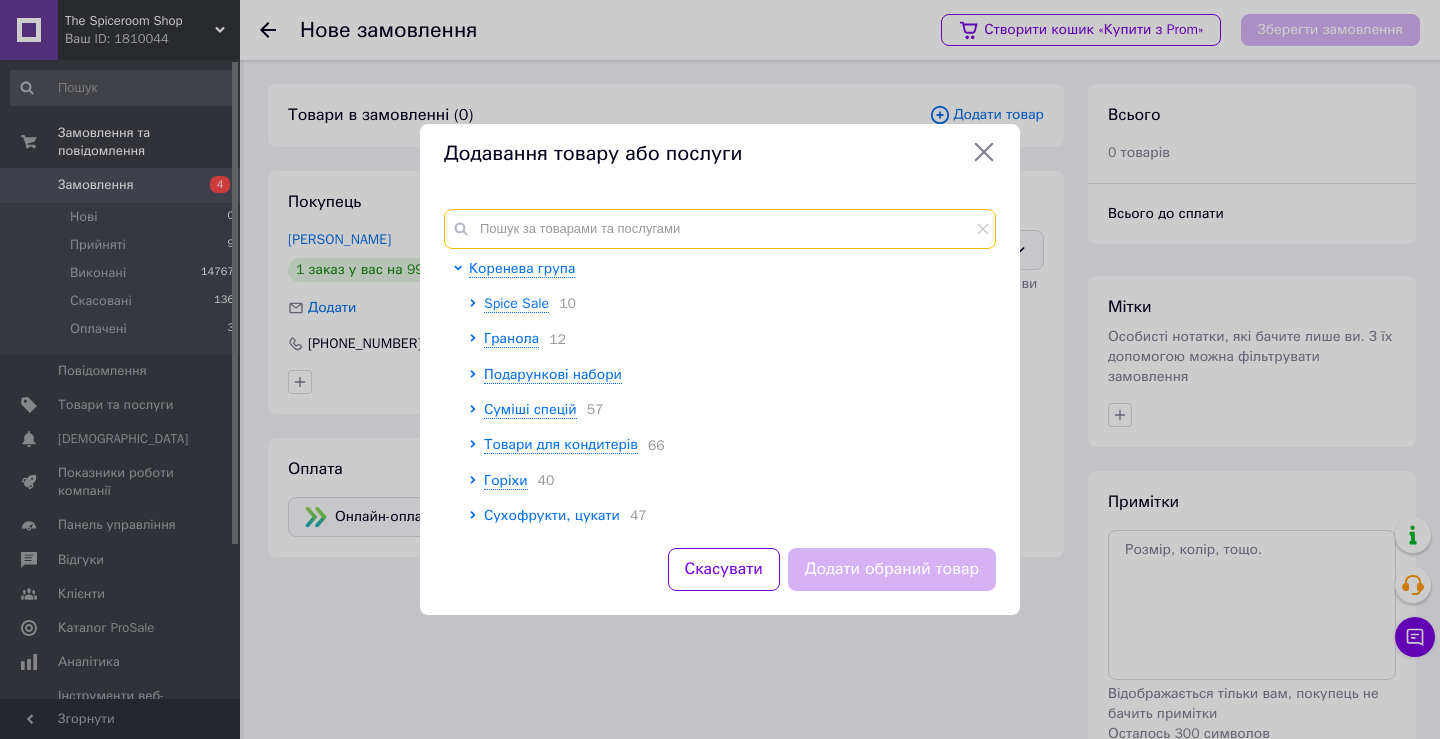 click at bounding box center (720, 229) 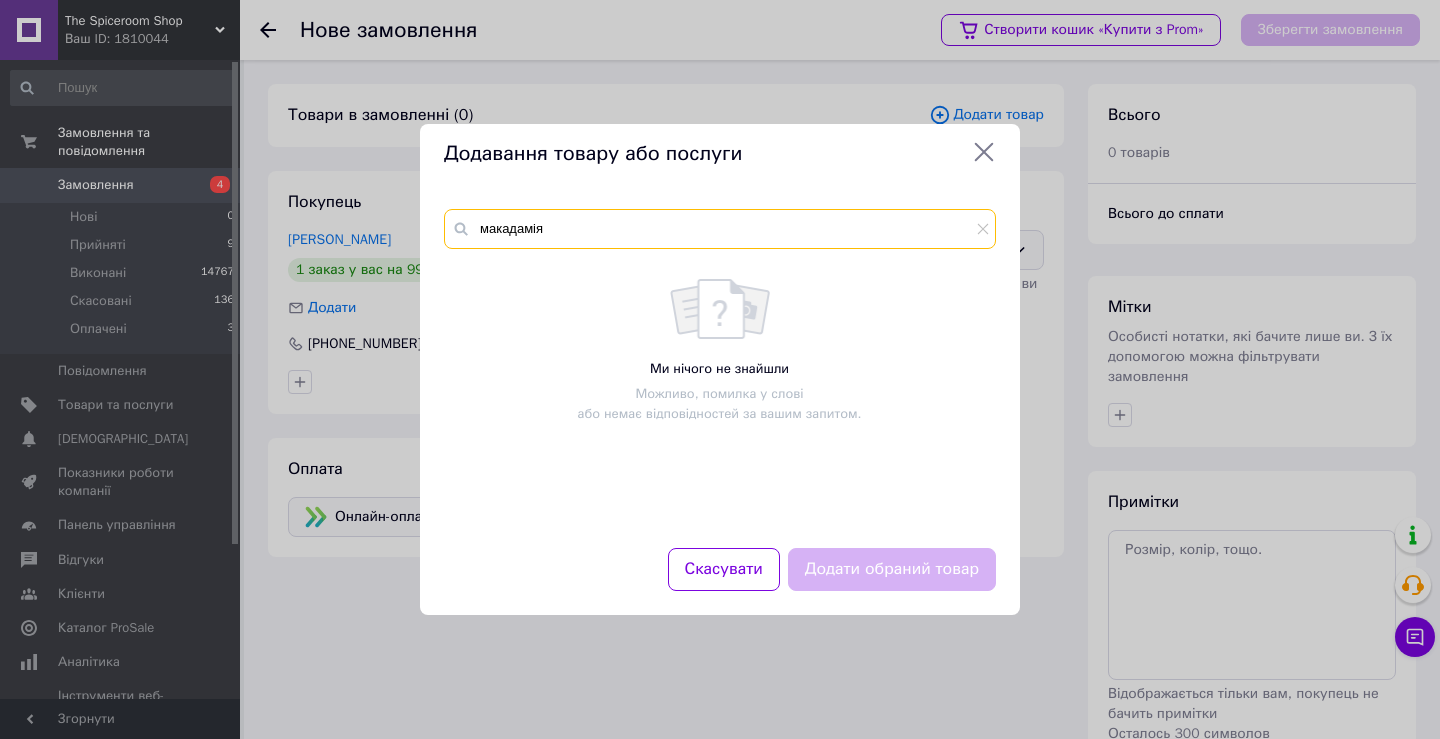 type on "макадамія" 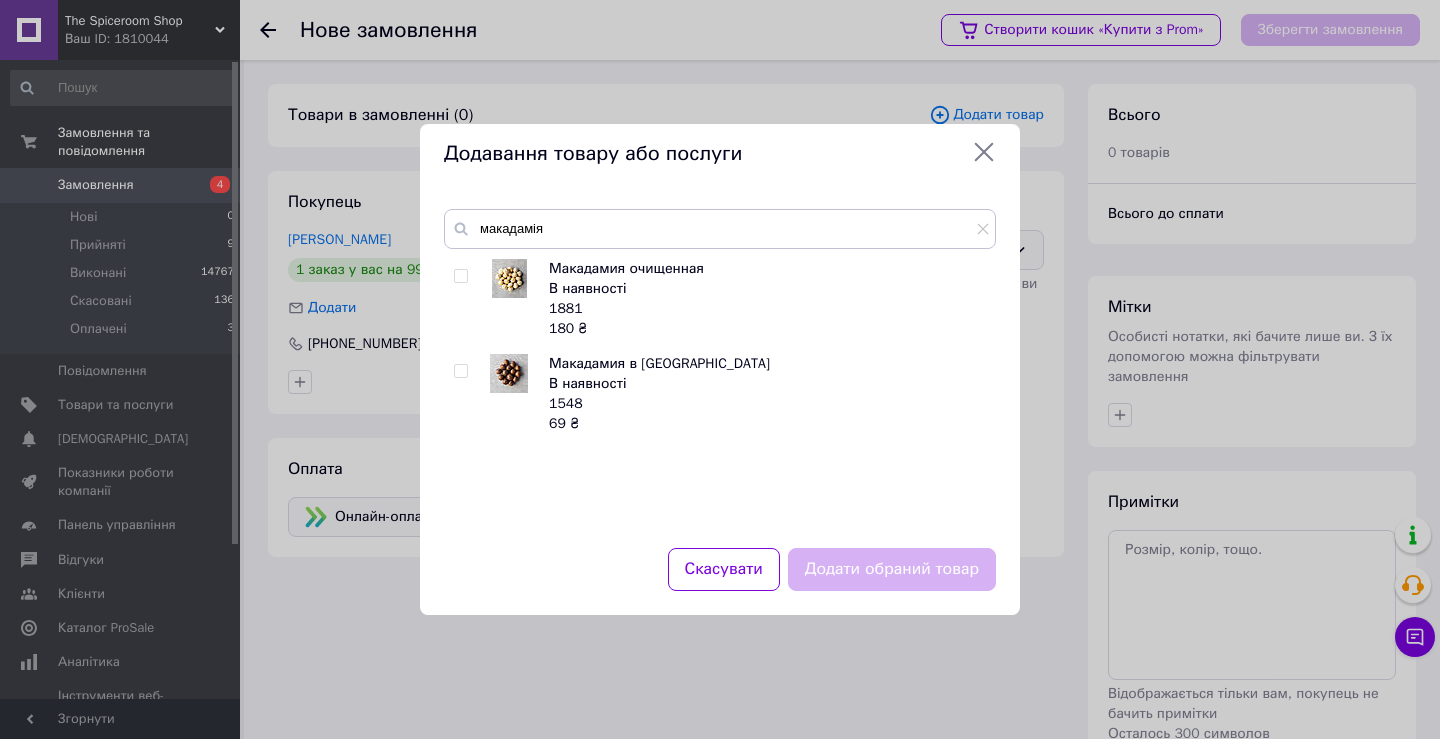 click at bounding box center (460, 371) 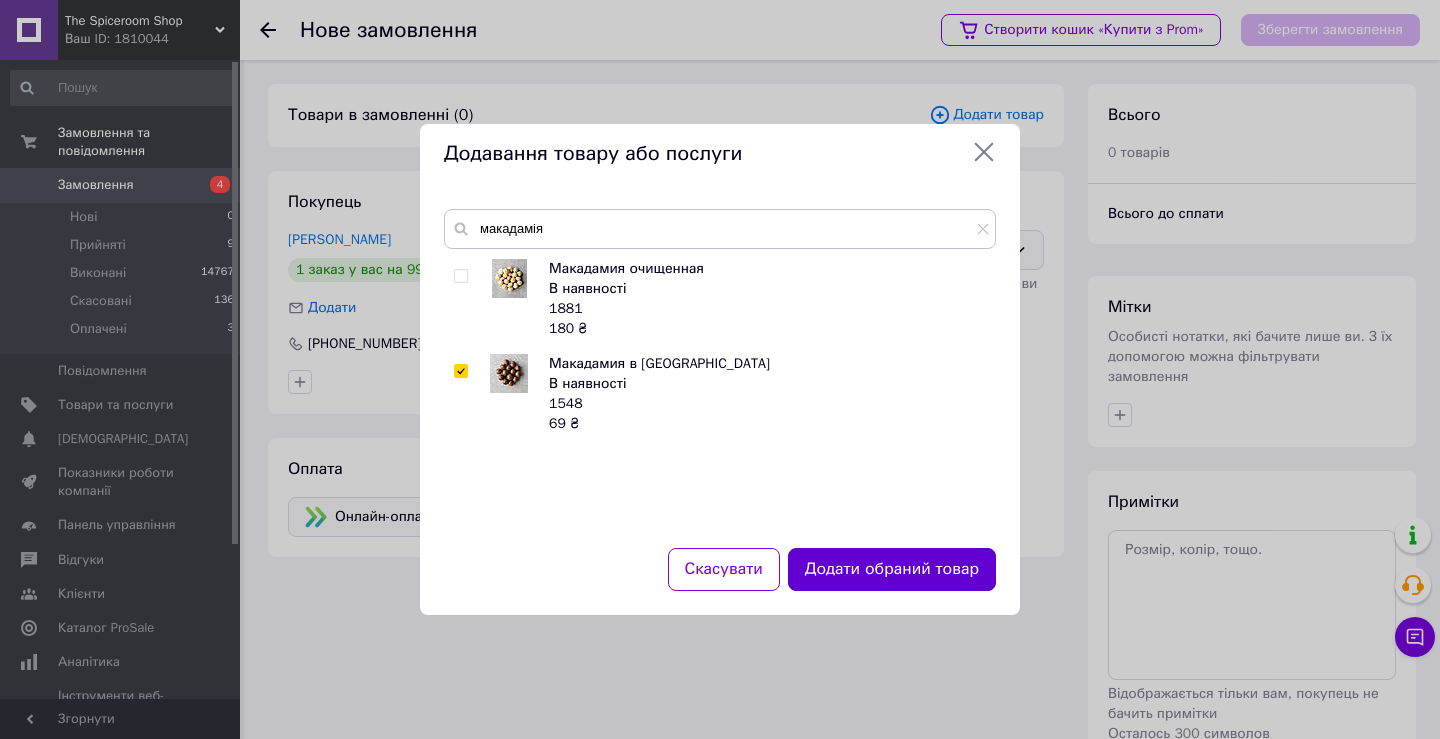 click on "Додати обраний товар" at bounding box center [892, 569] 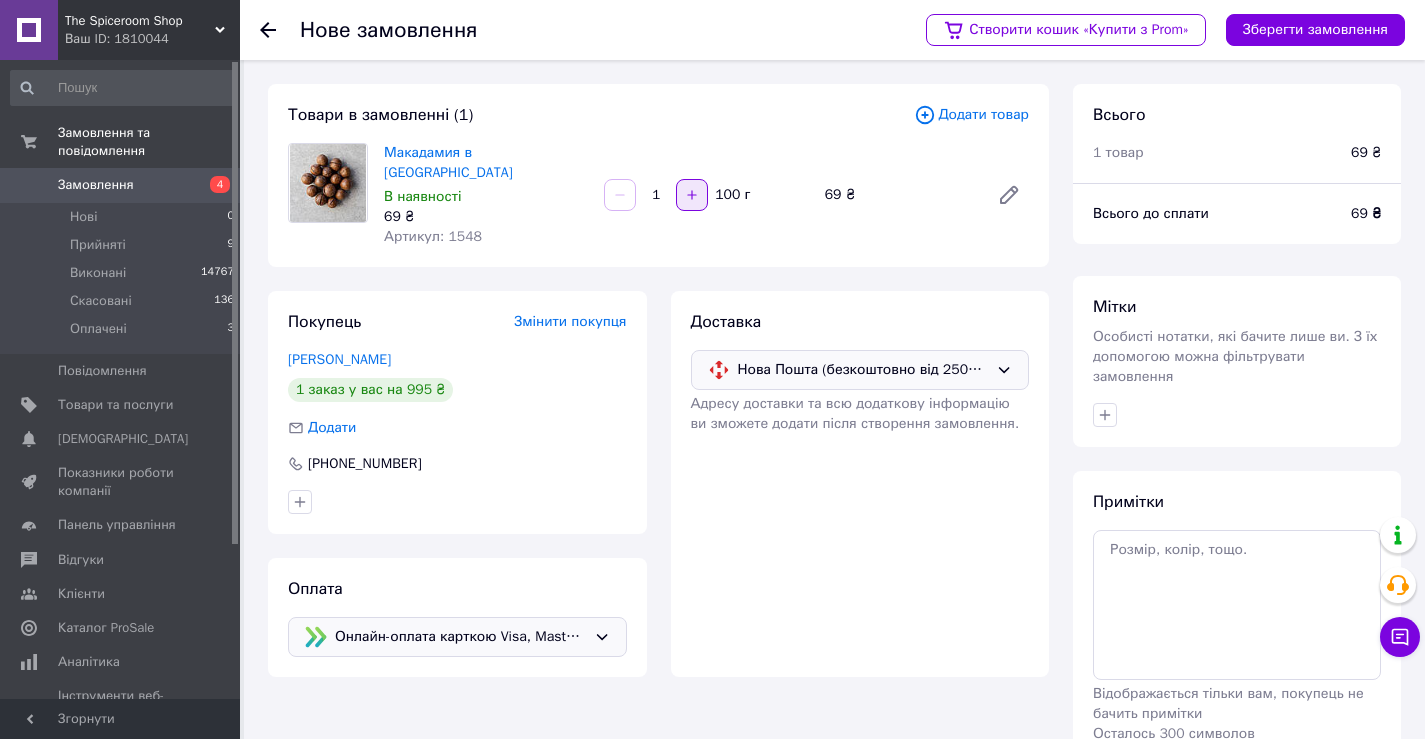 click 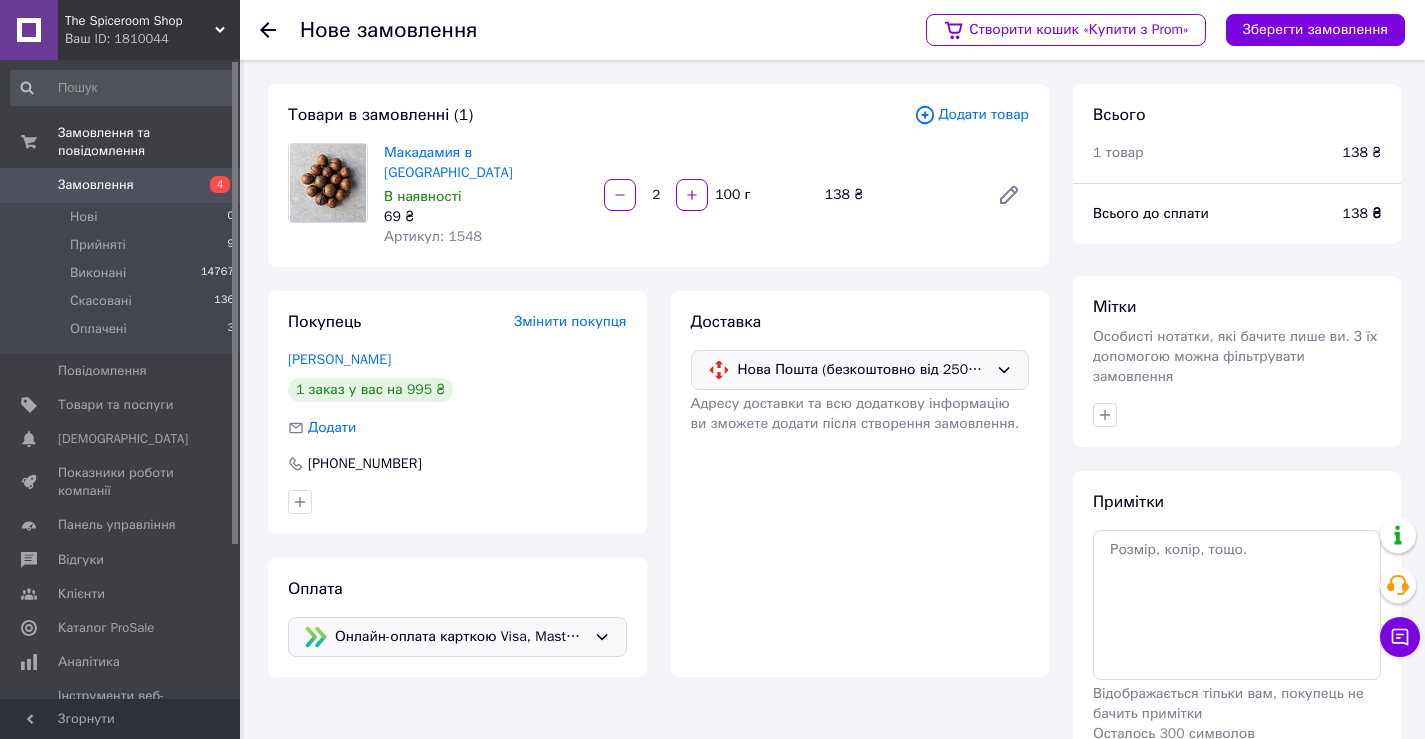click on "Додати товар" at bounding box center (971, 115) 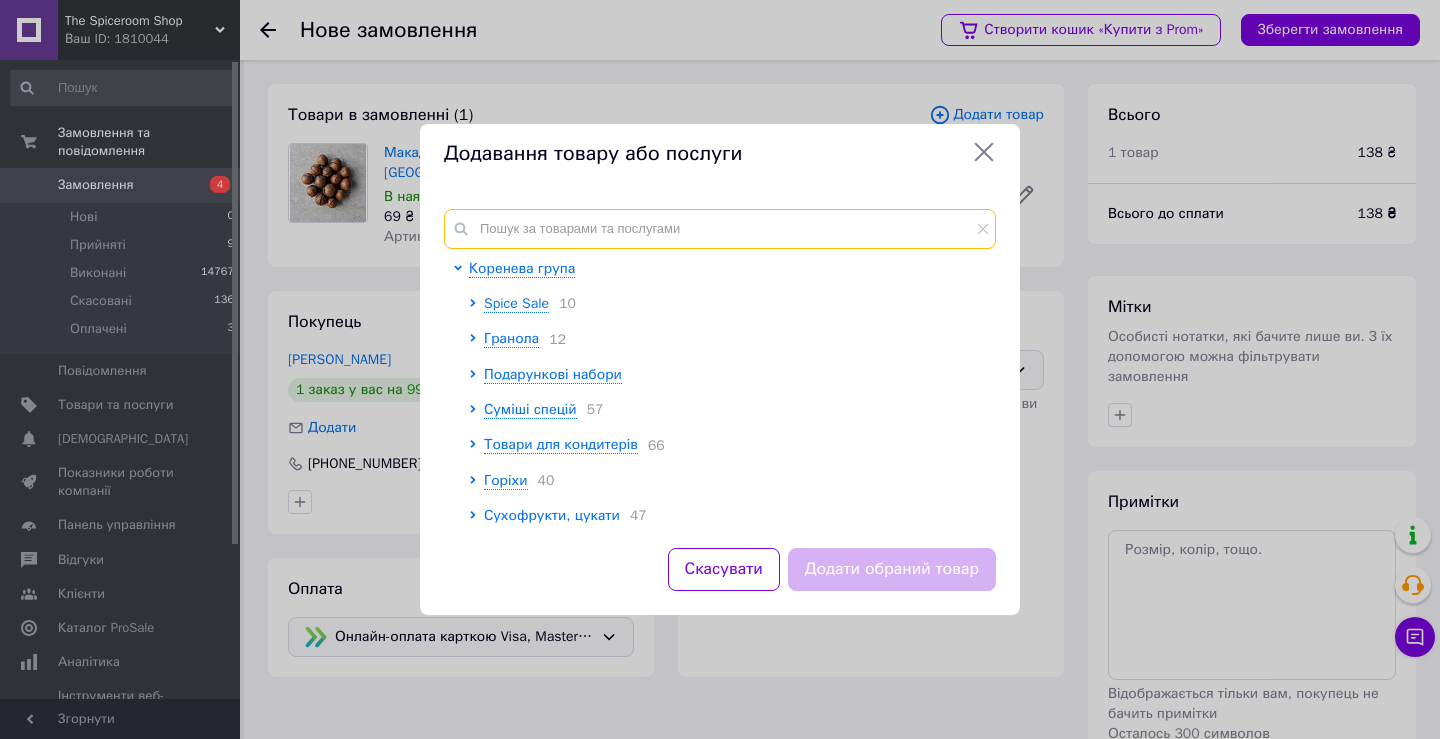 click at bounding box center (720, 229) 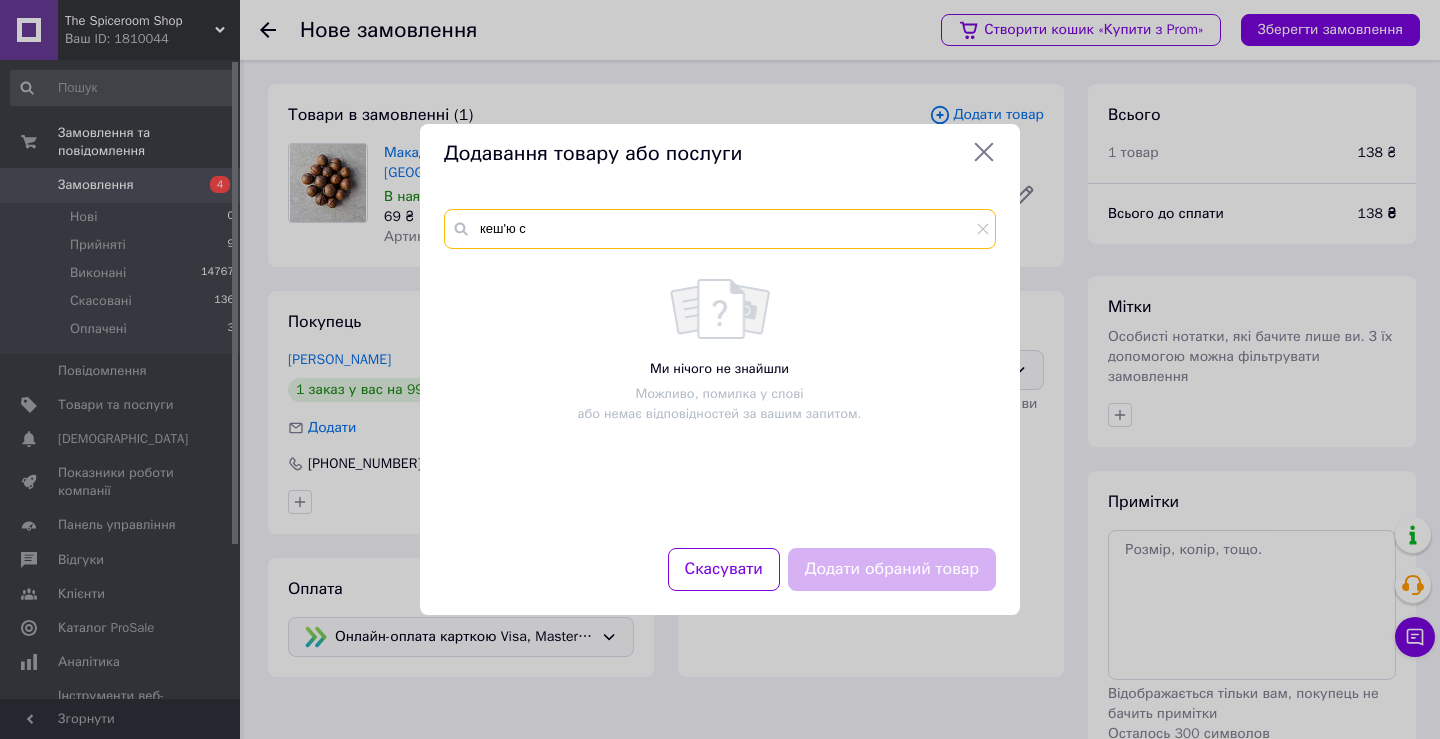 type on "кеш'ю с" 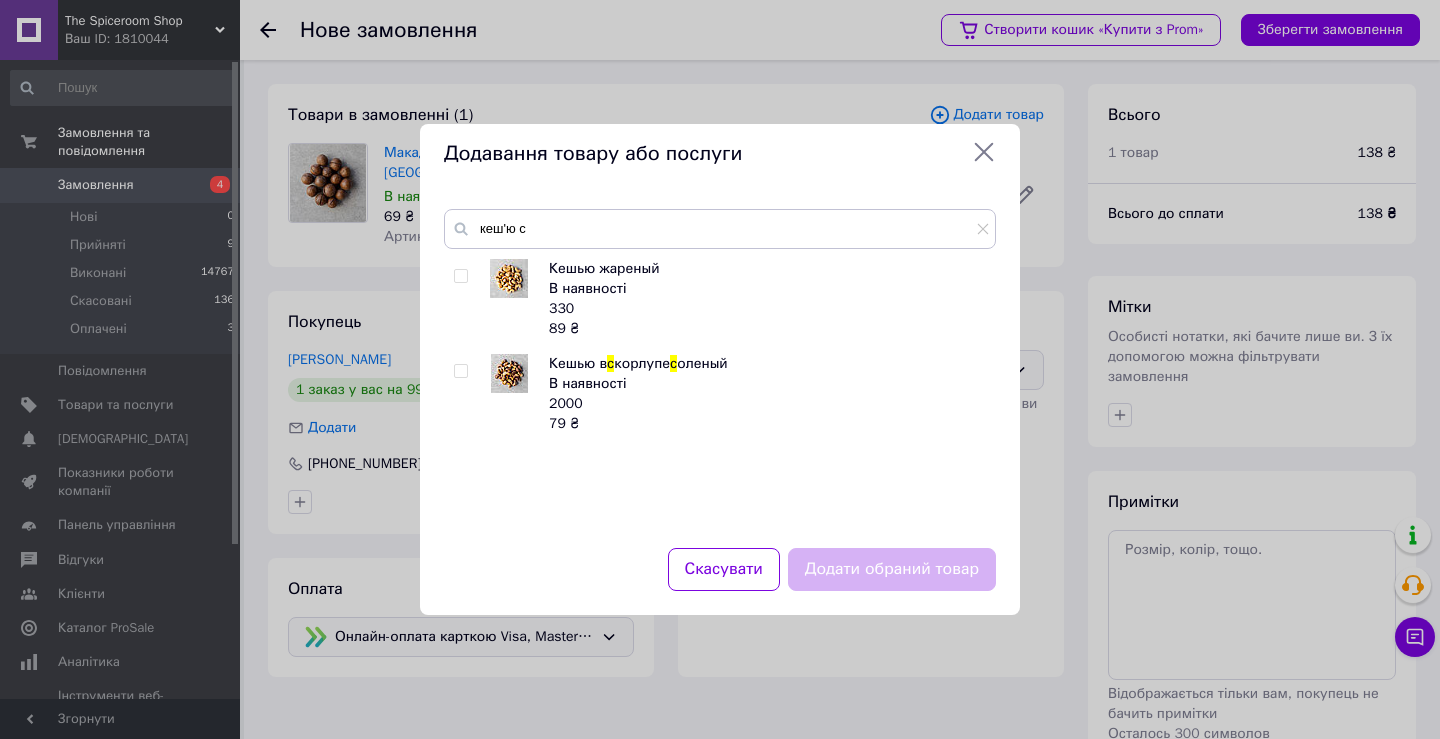 click at bounding box center [460, 276] 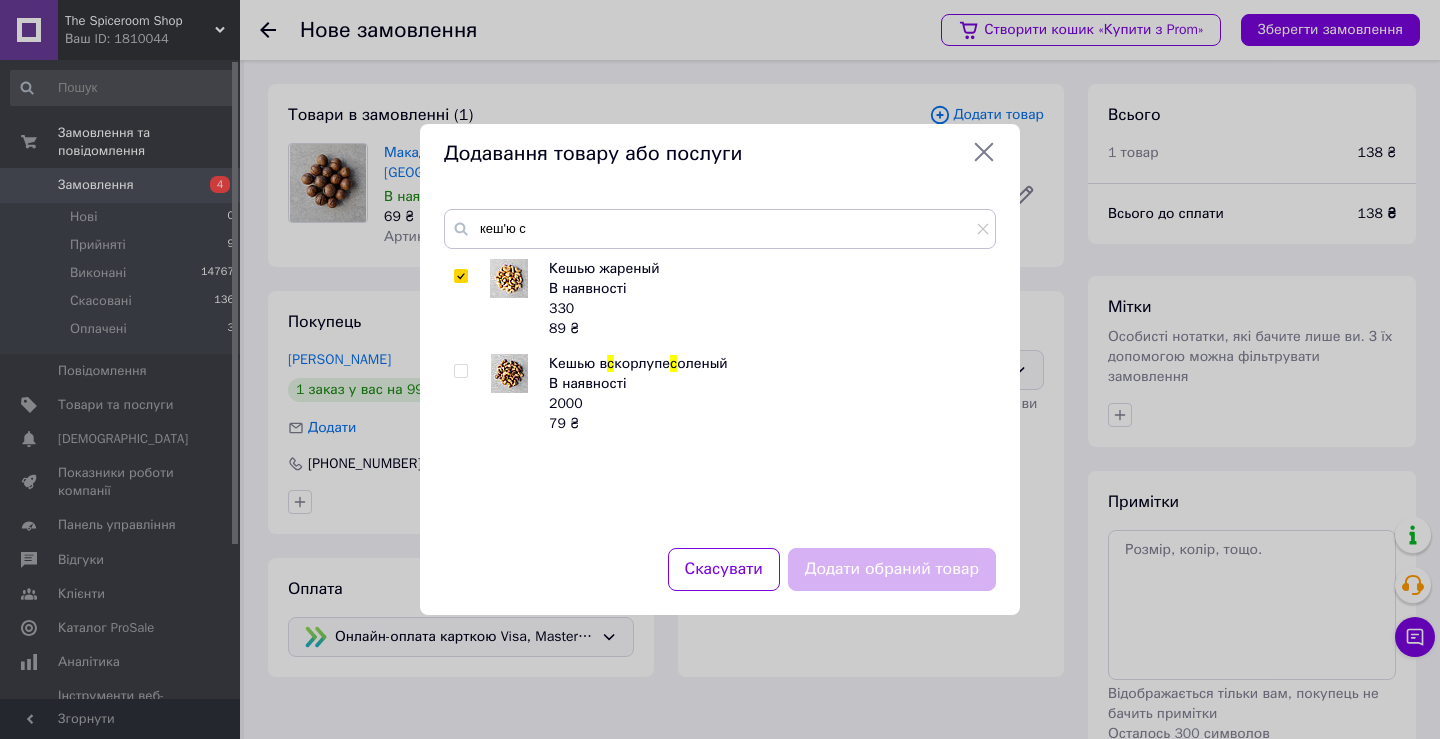 checkbox on "true" 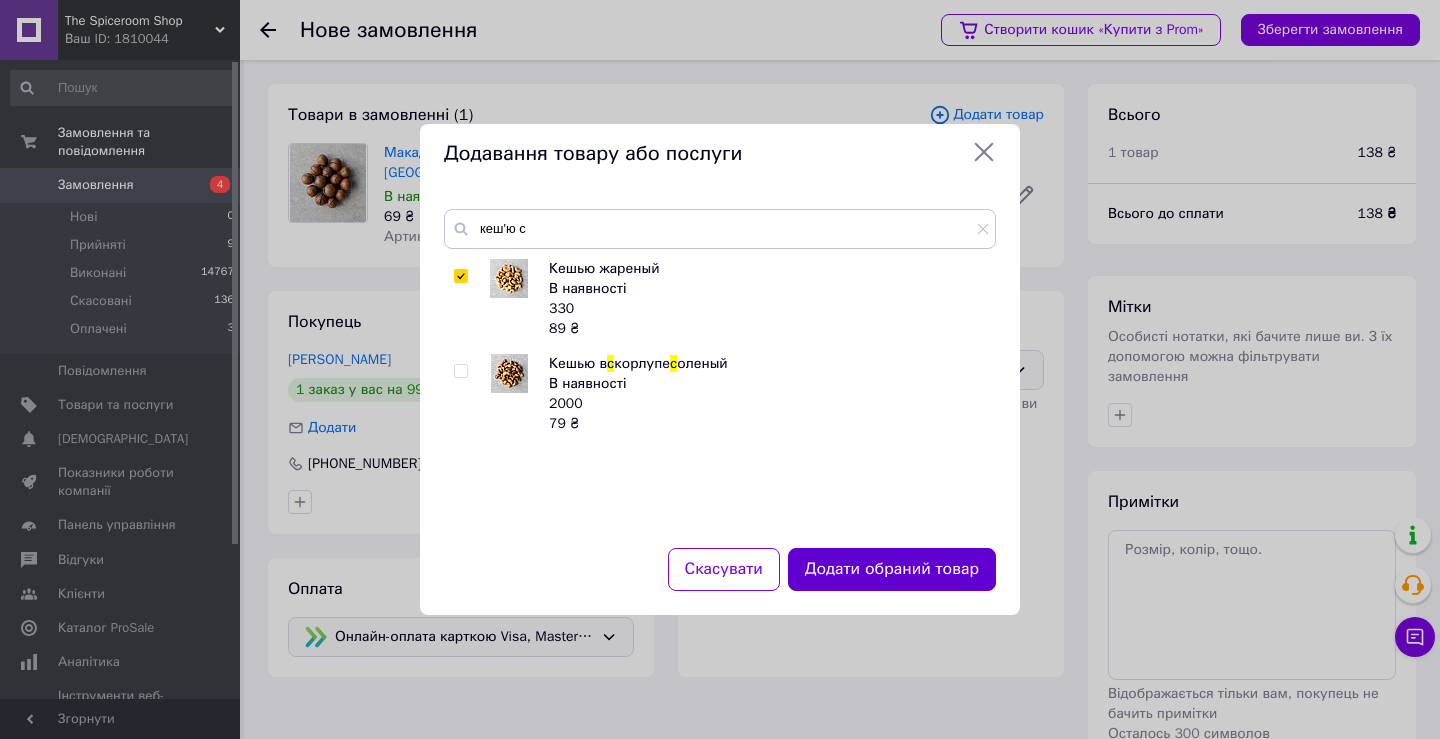 click on "Додати обраний товар" at bounding box center [892, 569] 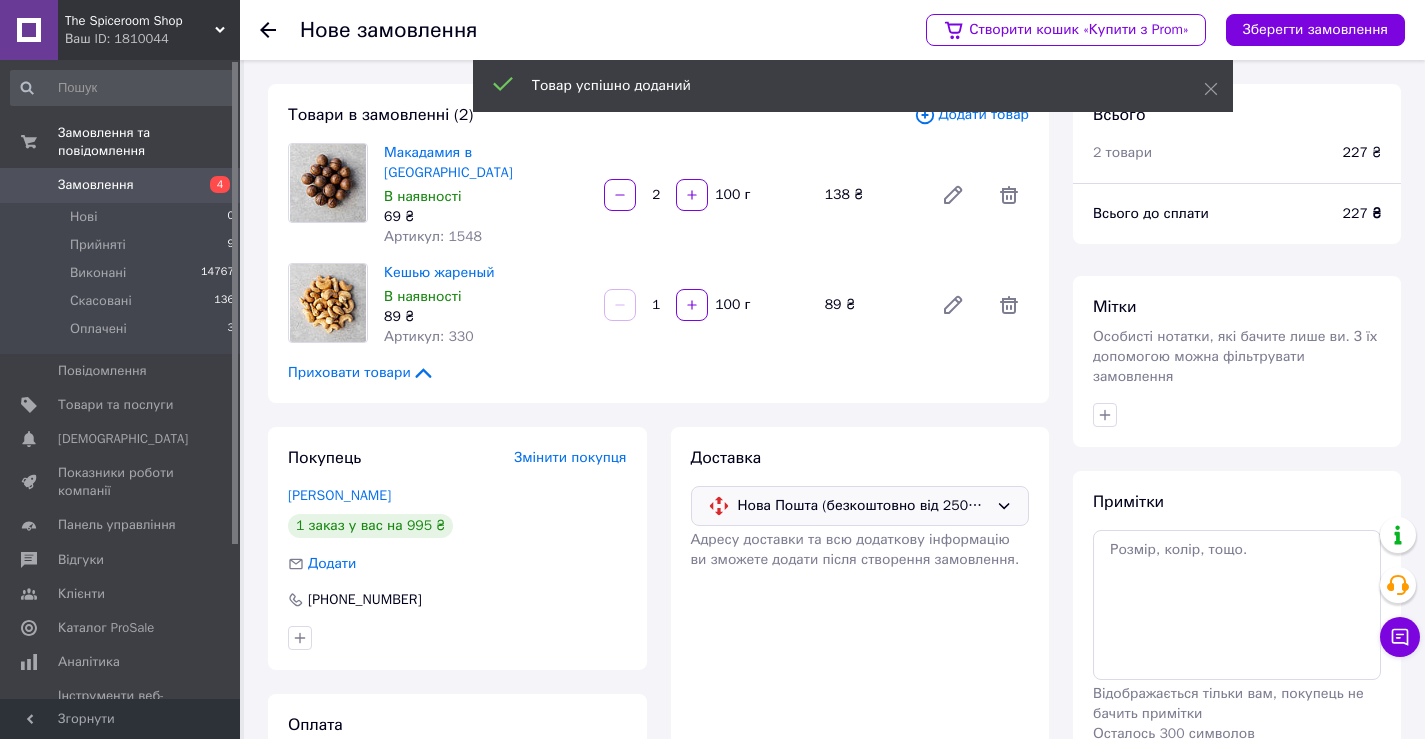 click on "Додати товар" at bounding box center (971, 115) 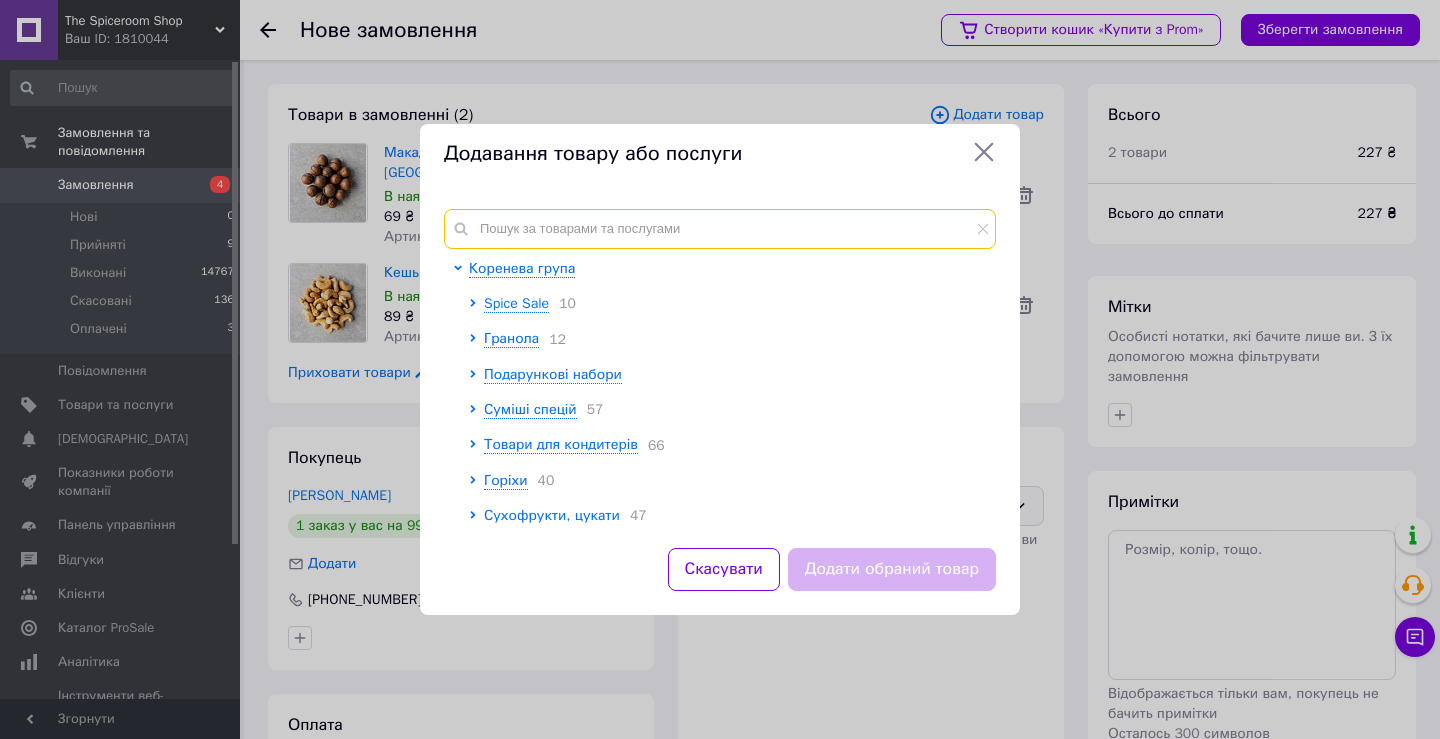 click at bounding box center [720, 229] 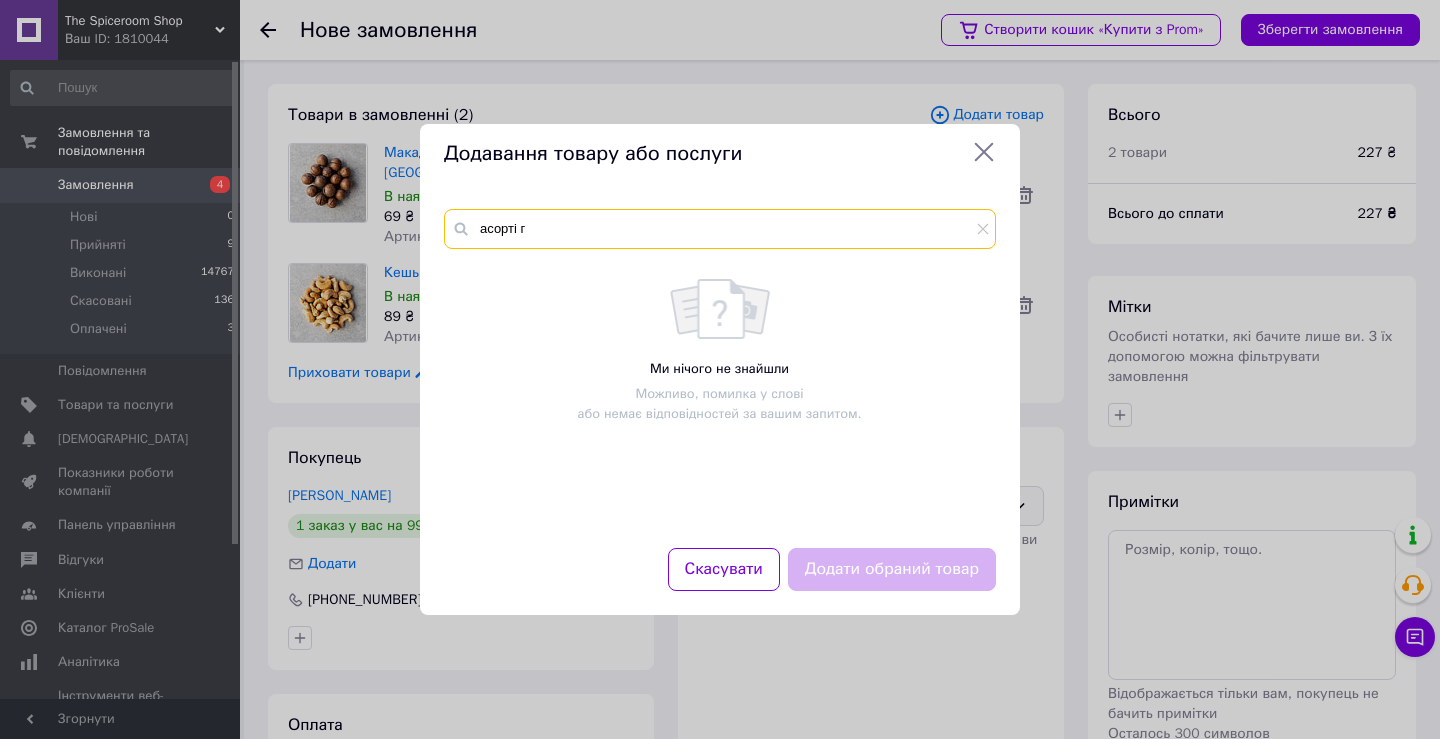 type on "асорті г" 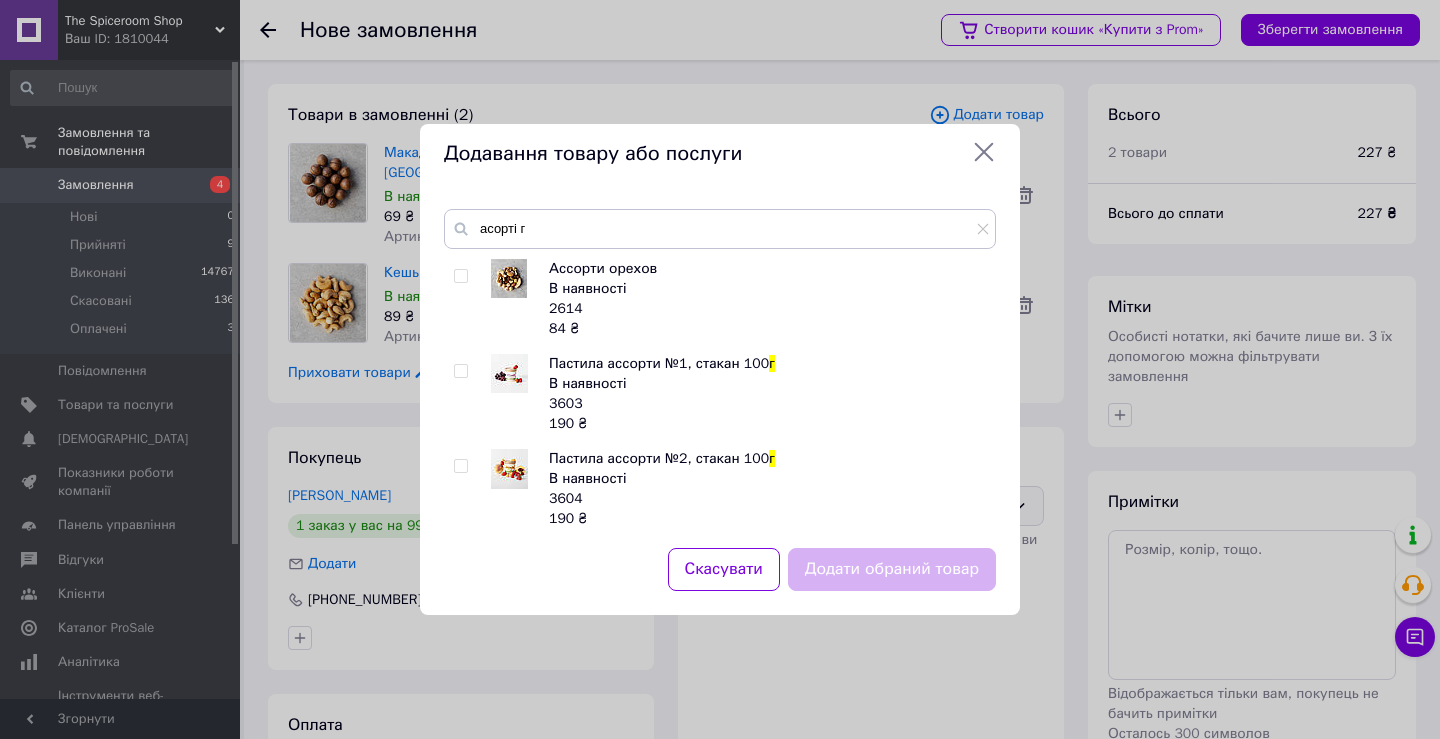 click at bounding box center (460, 276) 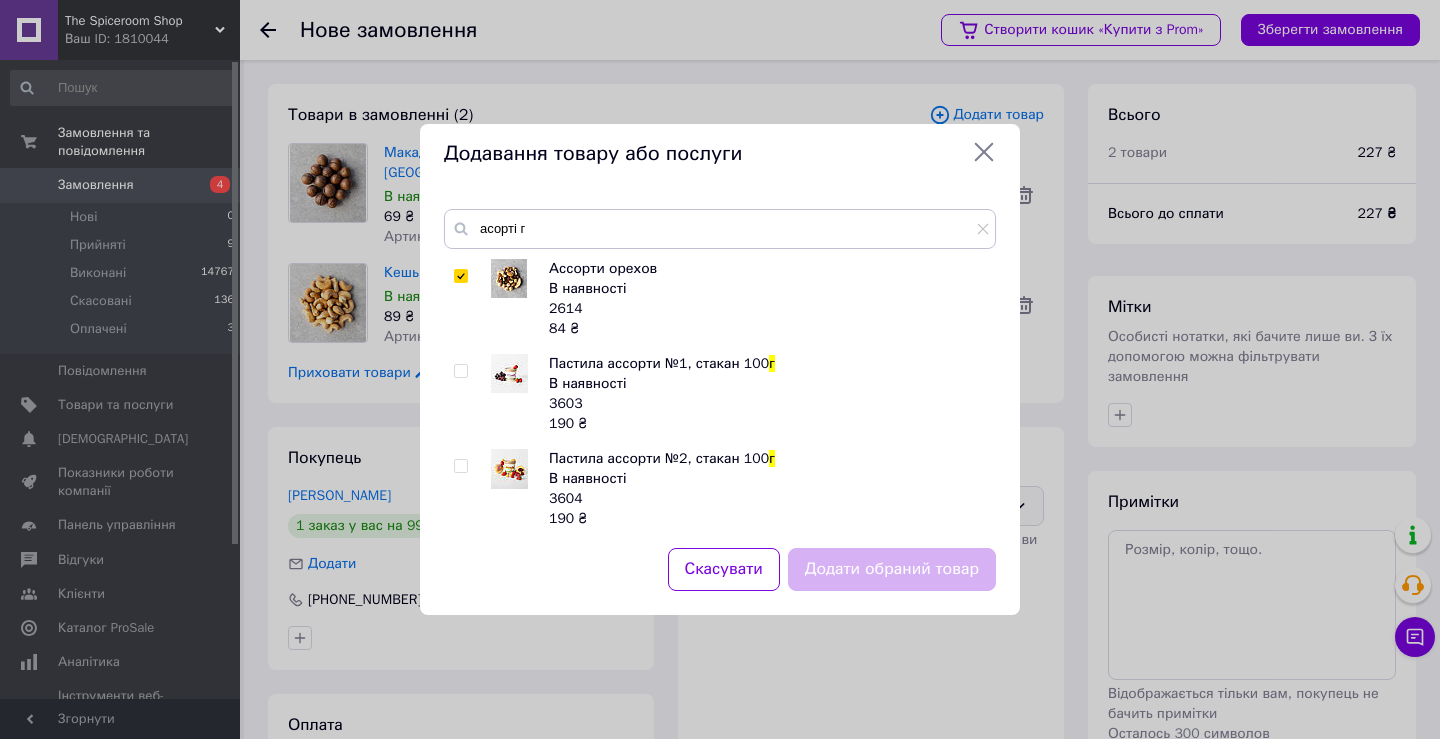 checkbox on "true" 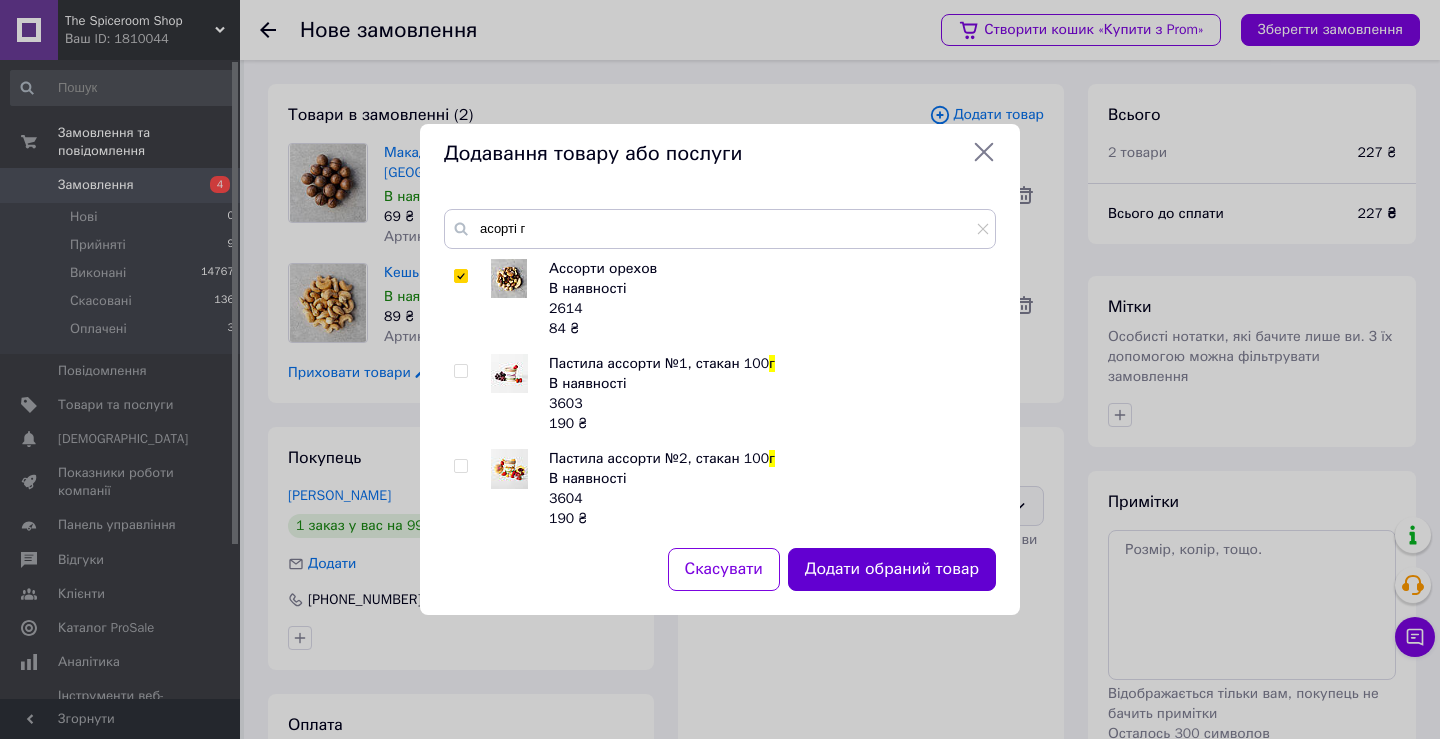 click on "Додати обраний товар" at bounding box center [892, 569] 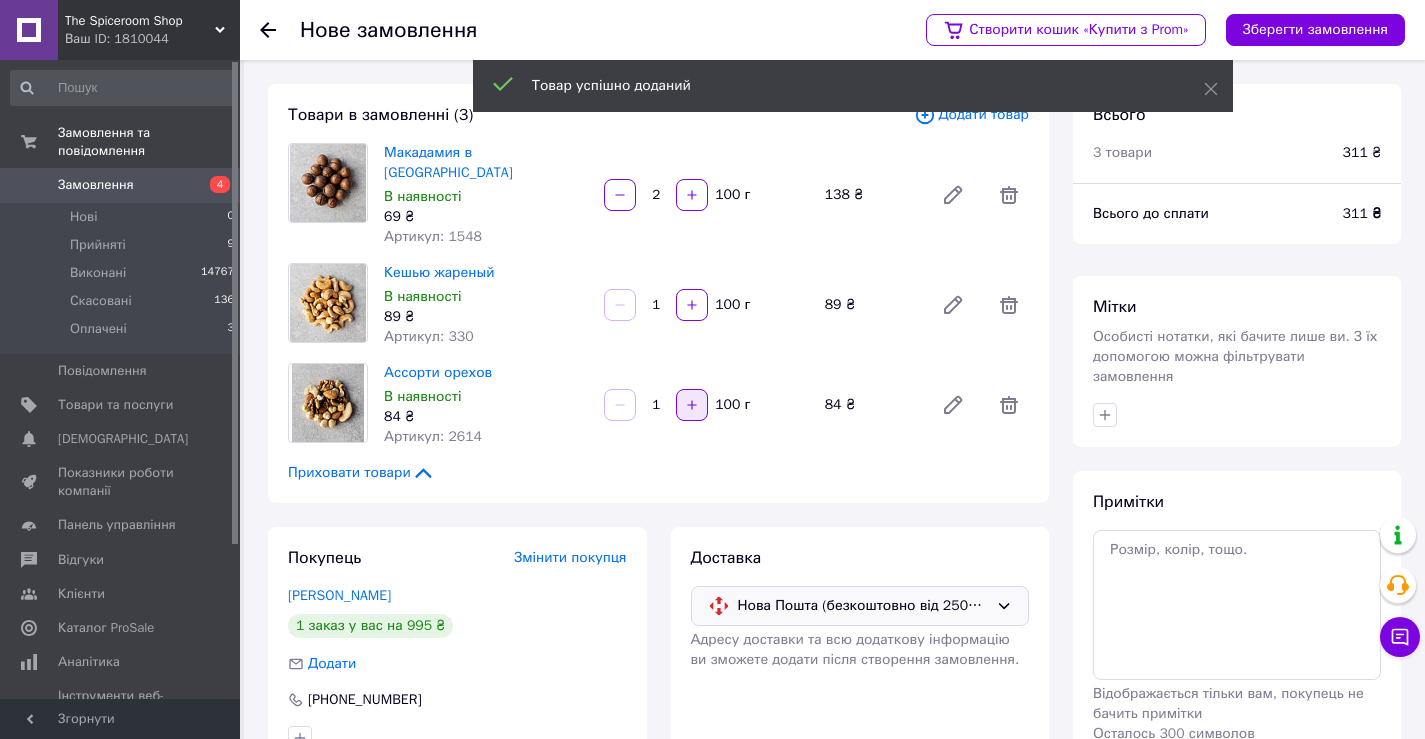 click 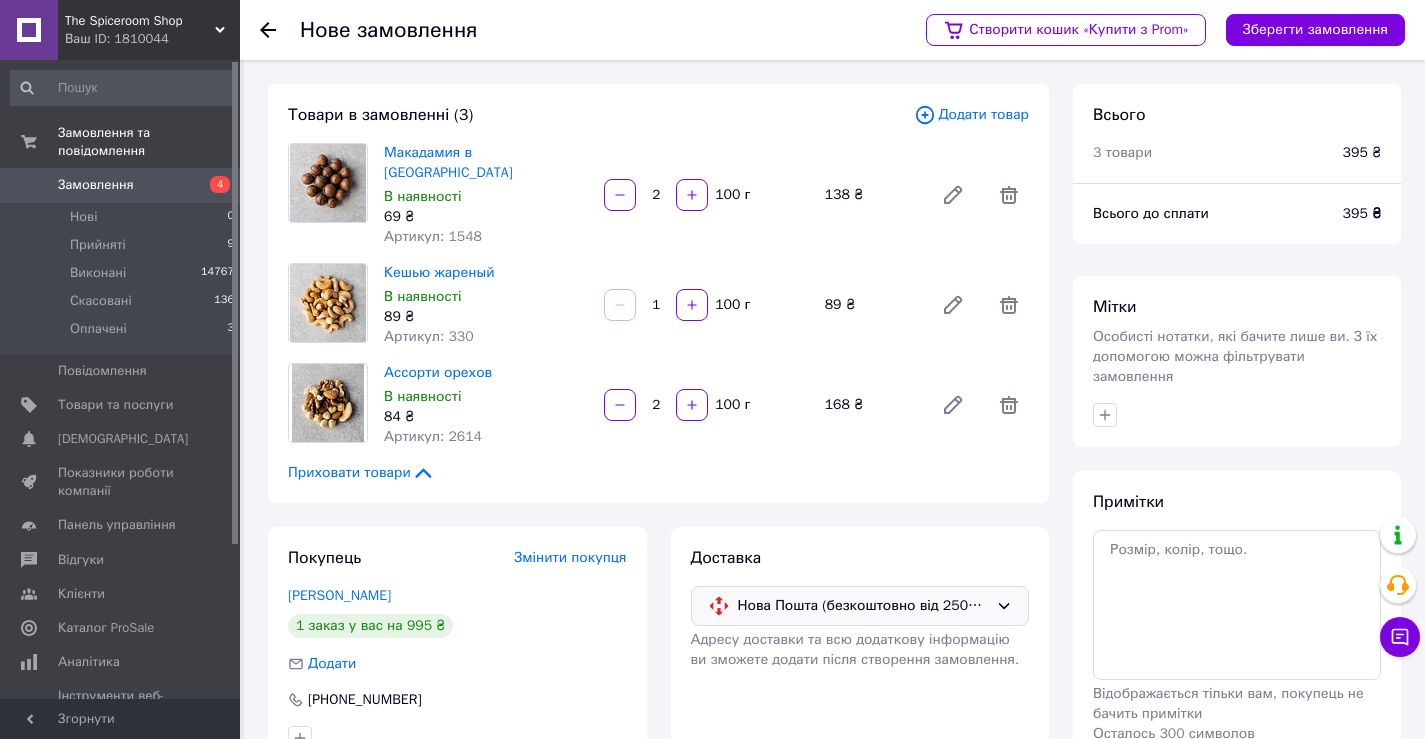 click on "Додати товар" at bounding box center [971, 115] 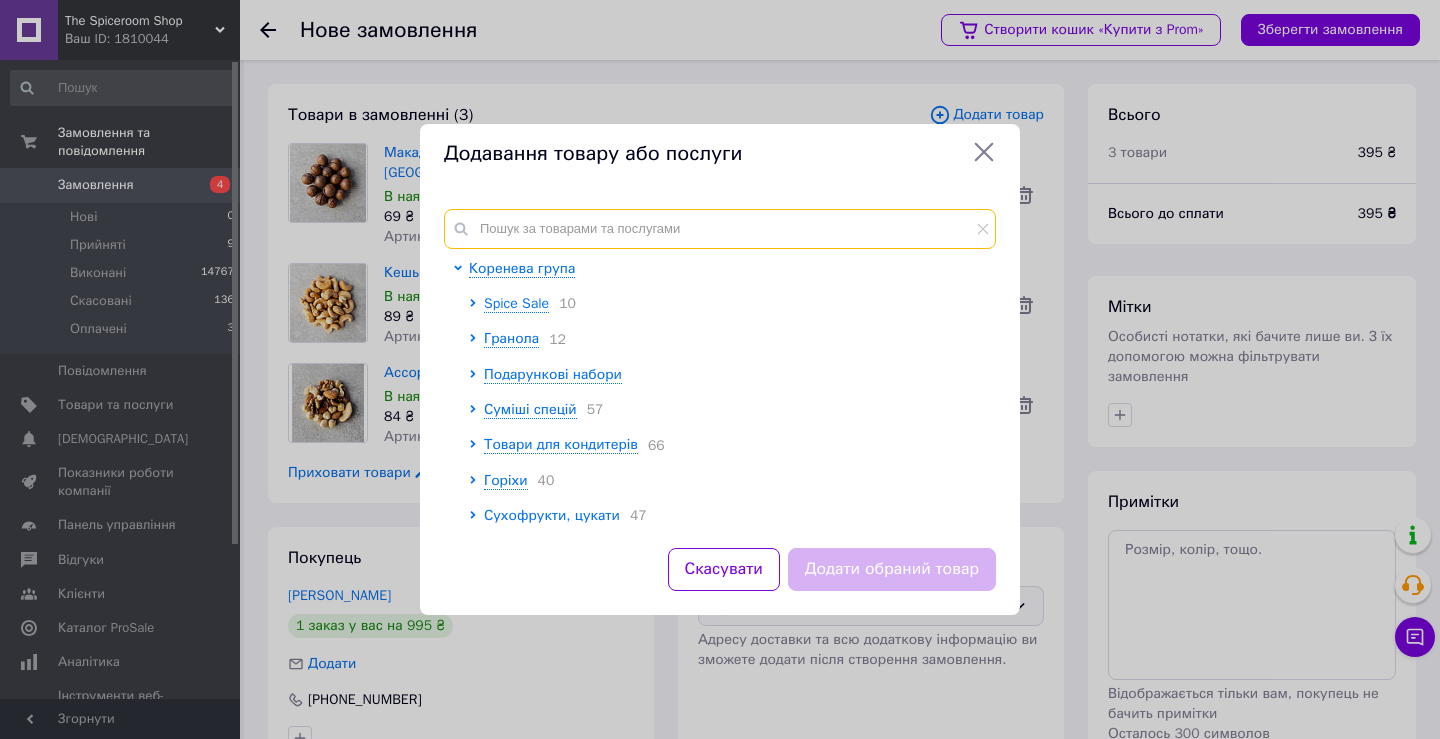 drag, startPoint x: 552, startPoint y: 212, endPoint x: 547, endPoint y: 224, distance: 13 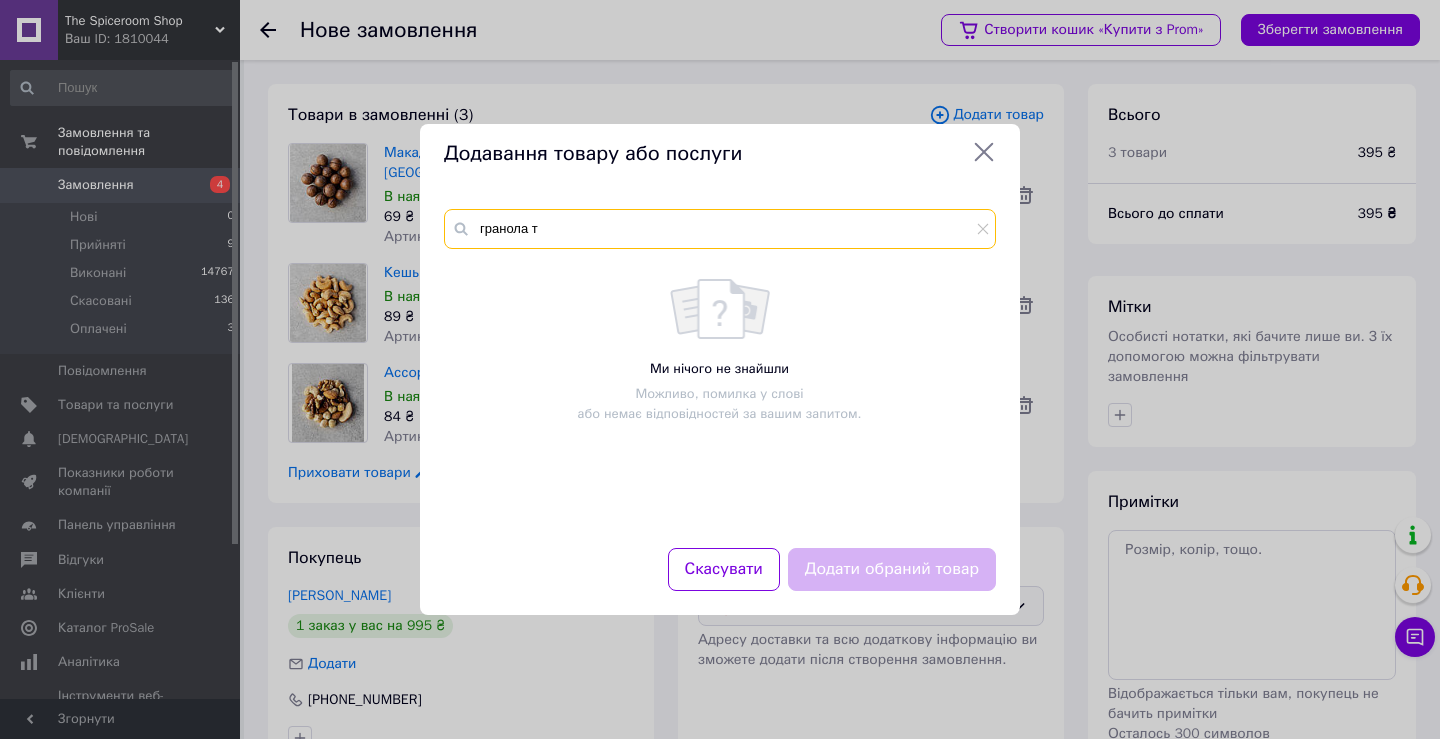 type on "гранола т" 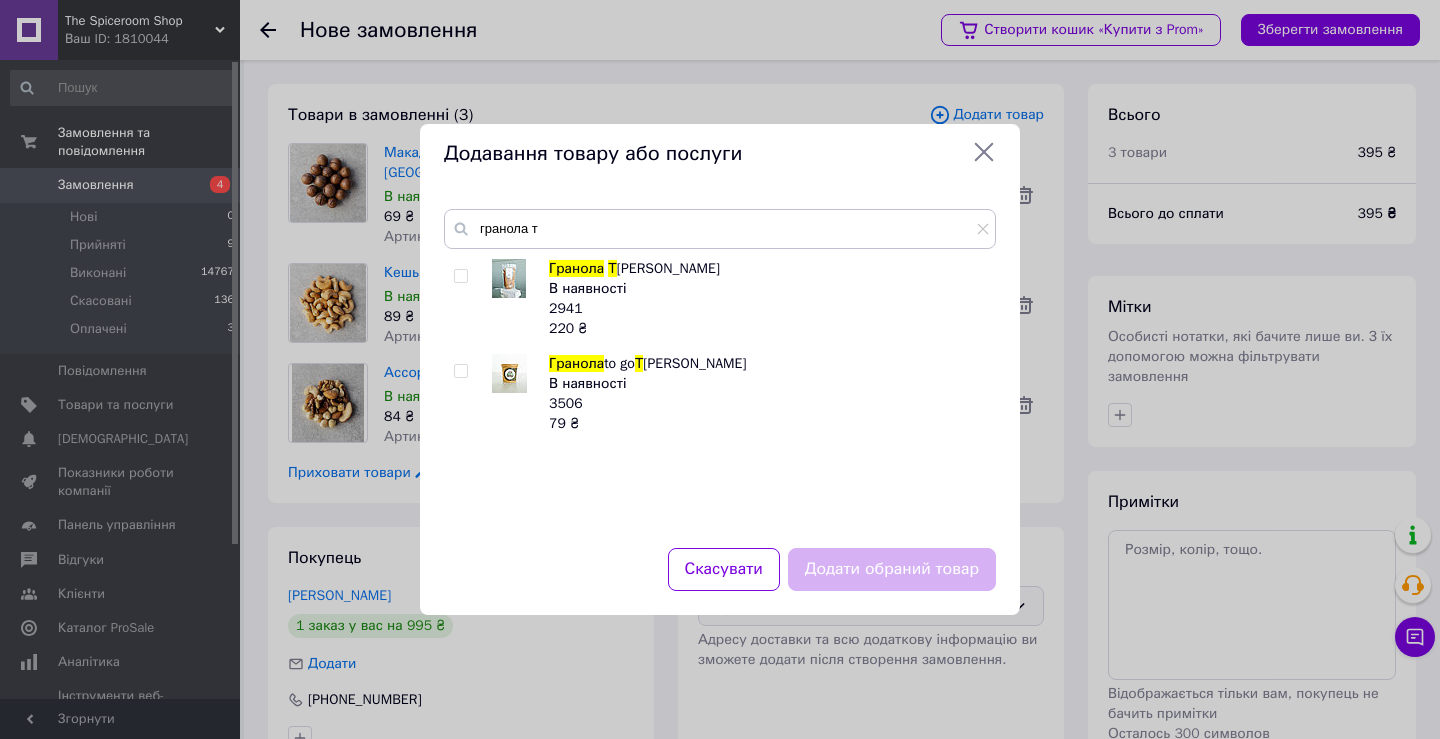 click at bounding box center (460, 276) 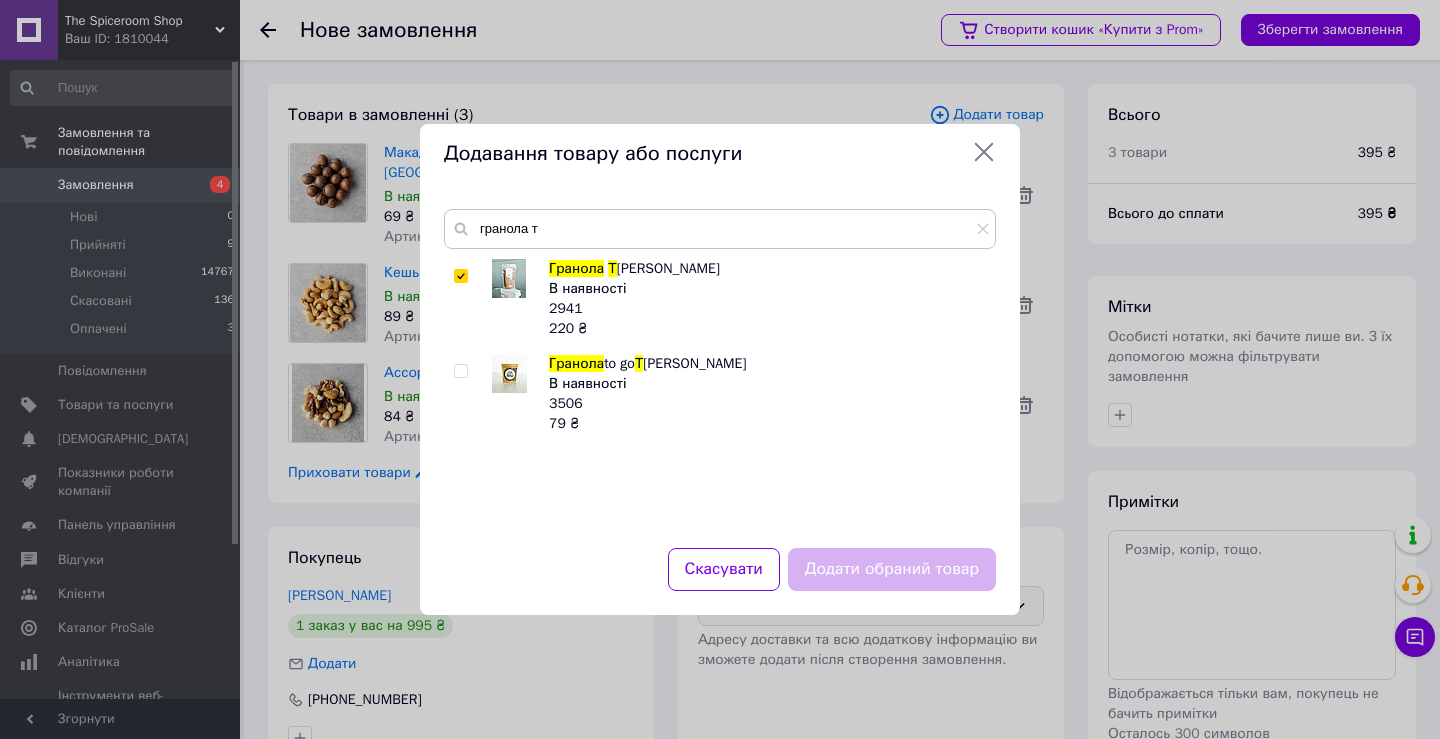checkbox on "true" 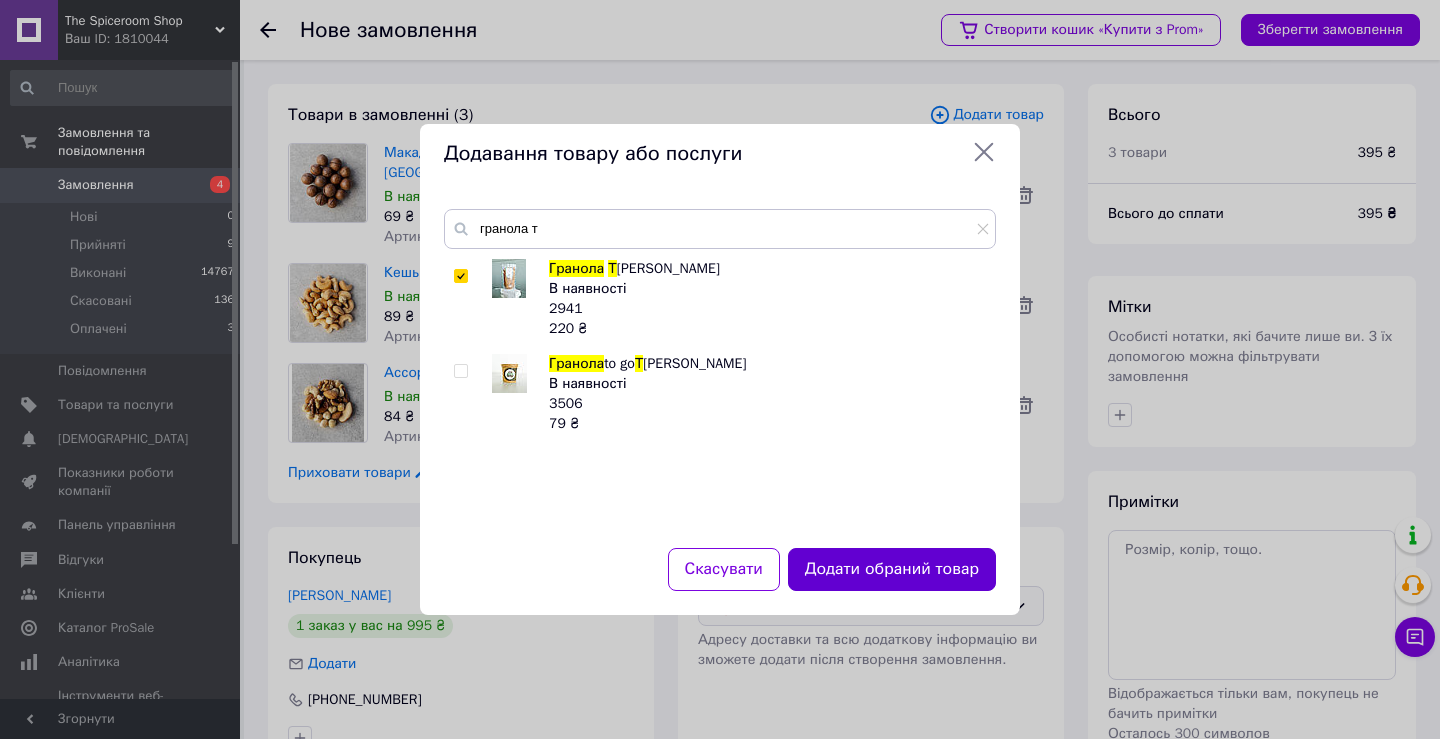 click on "Додати обраний товар" at bounding box center [892, 569] 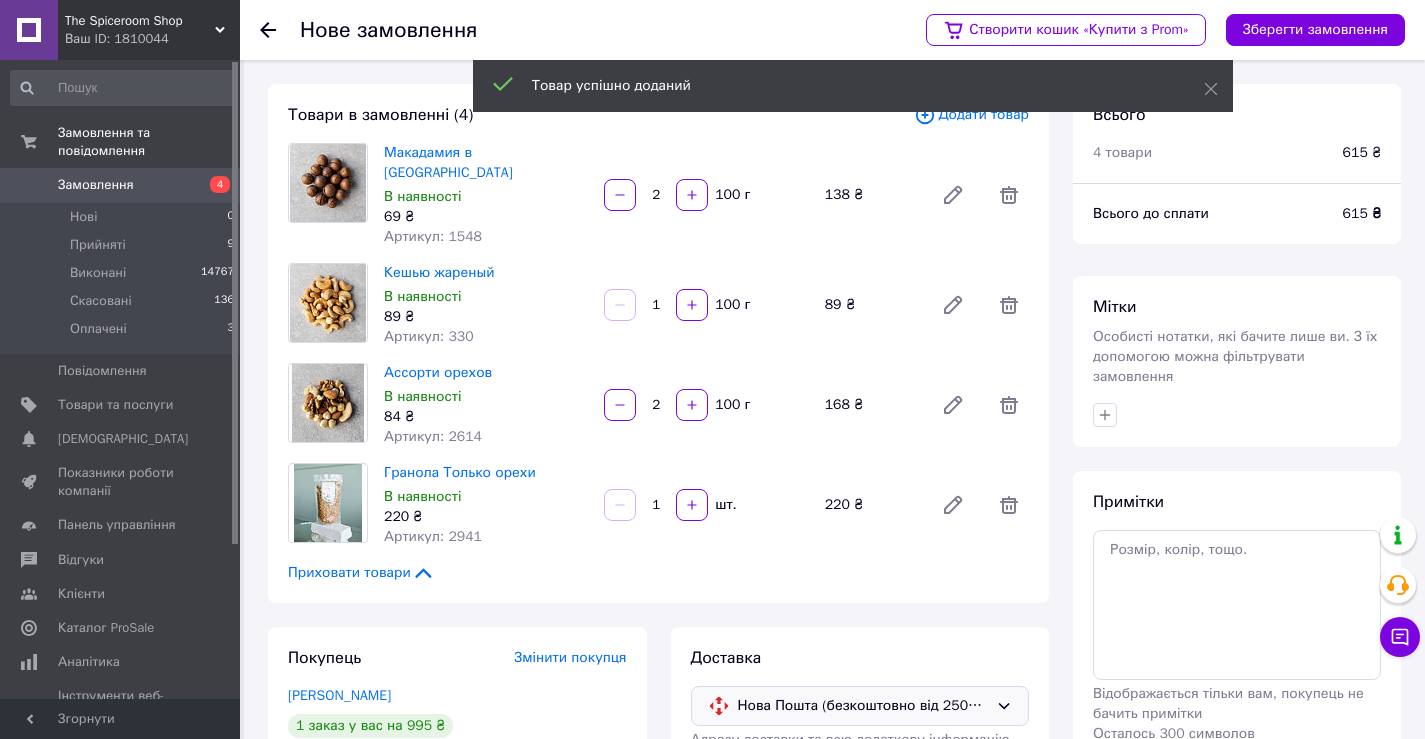 click on "Товар успішно доданий" at bounding box center (853, 88) 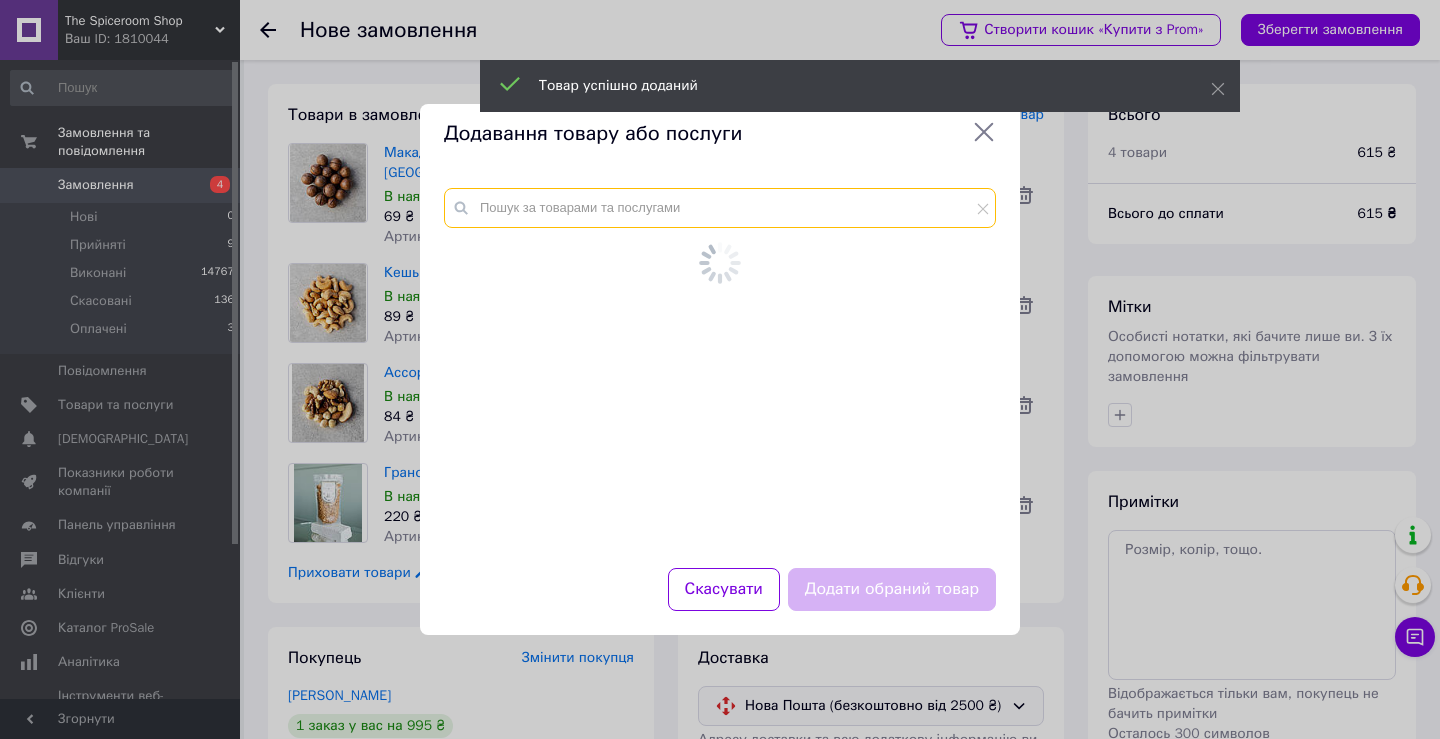 click at bounding box center [720, 208] 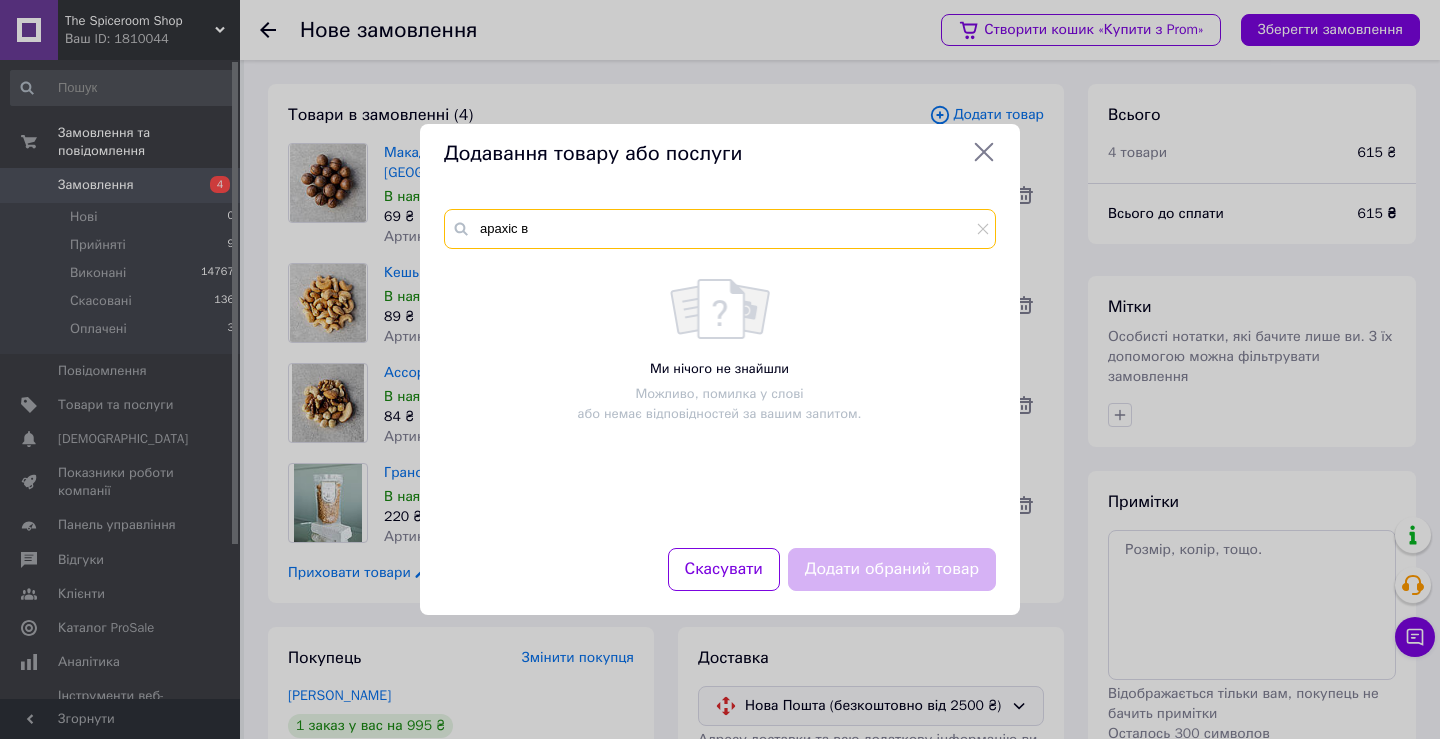 type on "арахіс в" 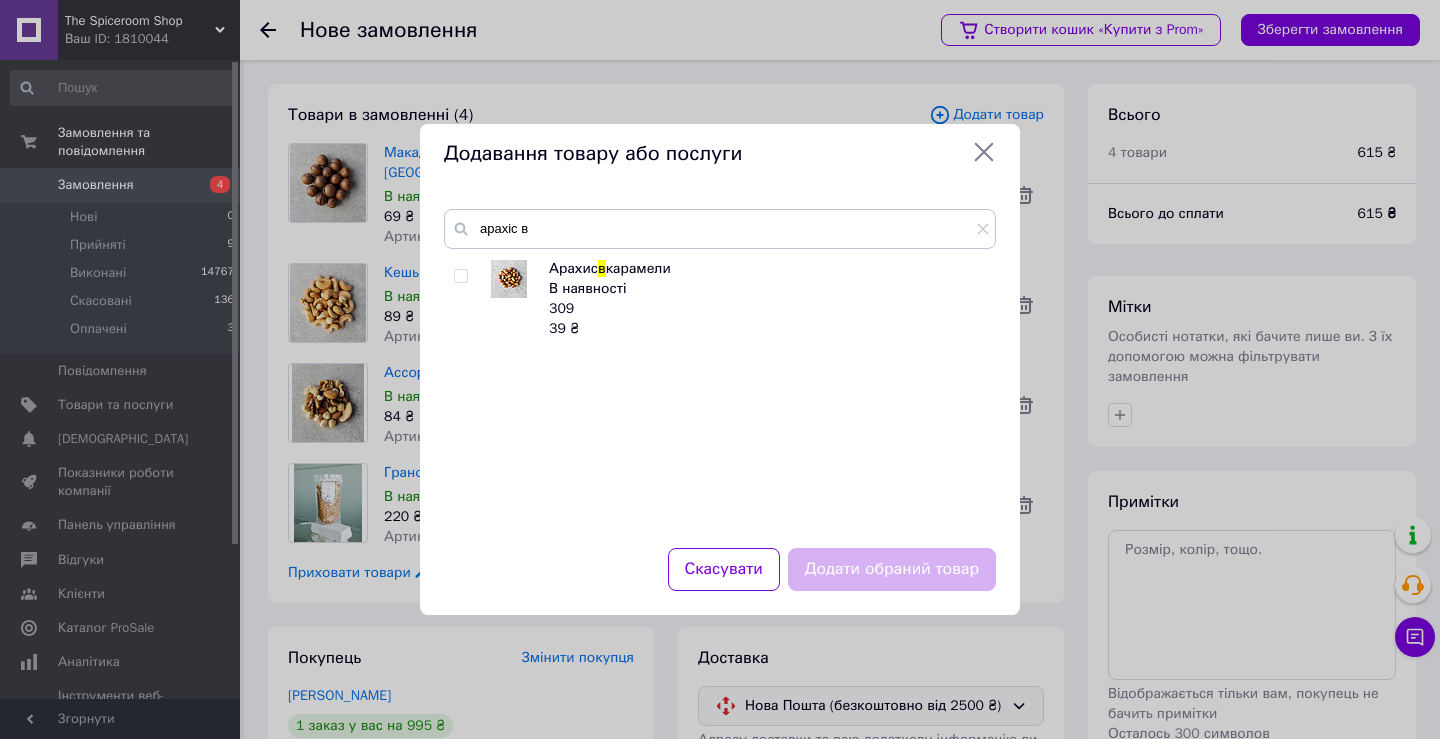 click at bounding box center [460, 276] 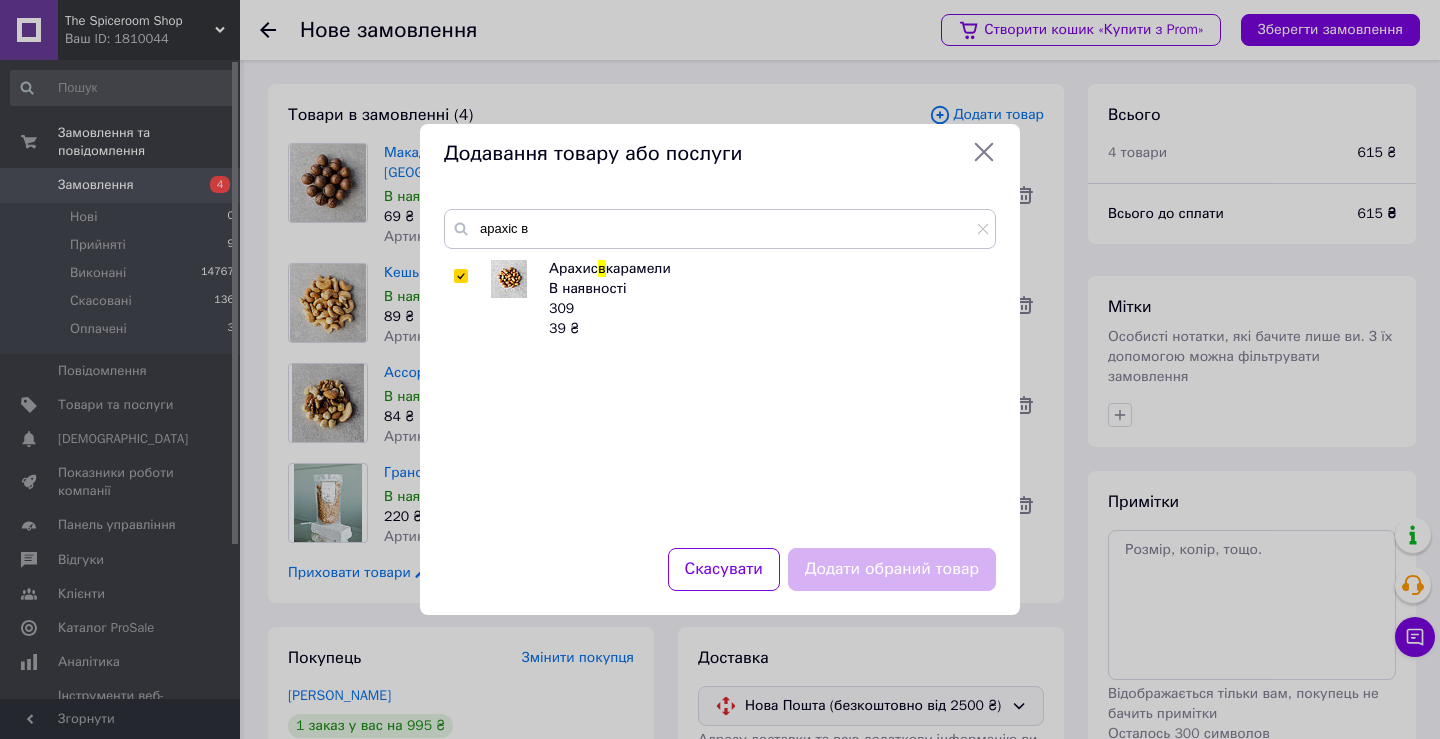 checkbox on "true" 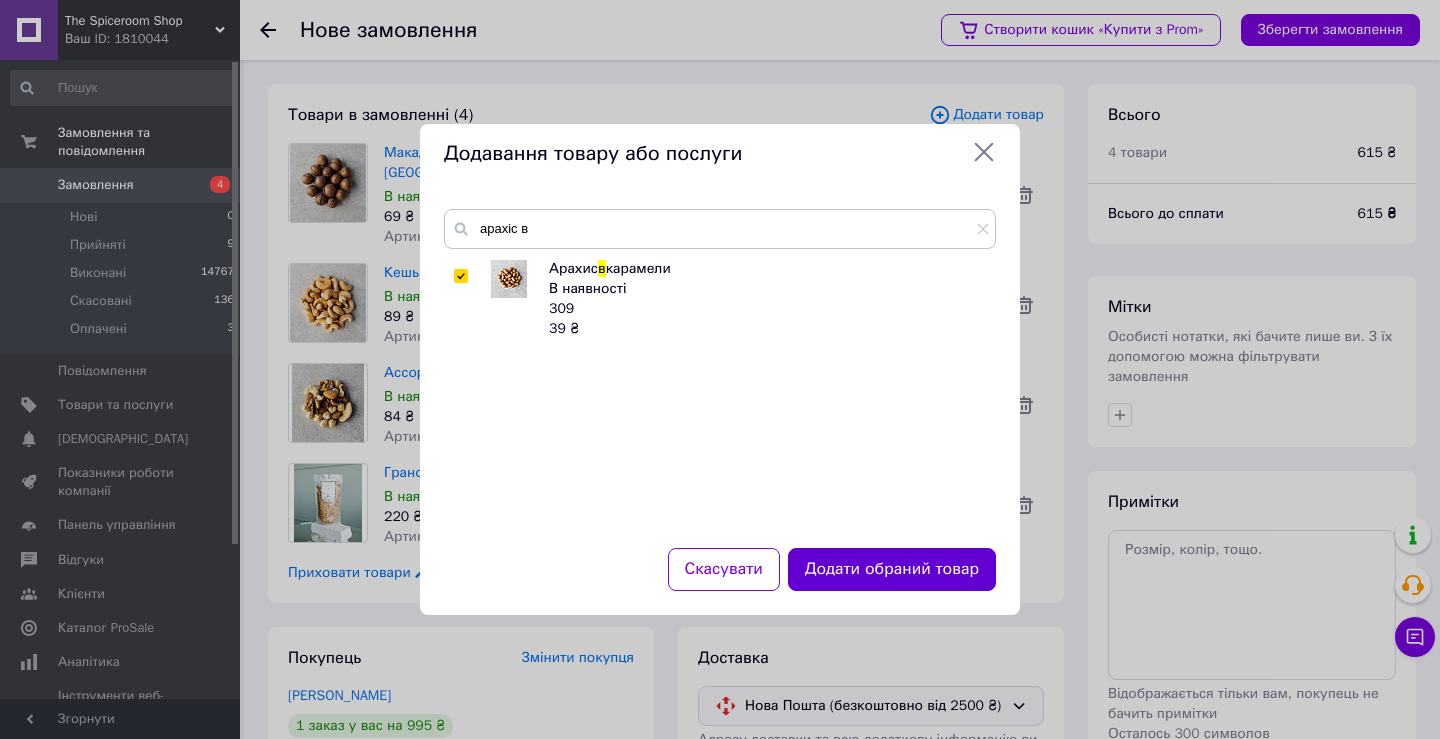 click on "Додати обраний товар" at bounding box center (892, 569) 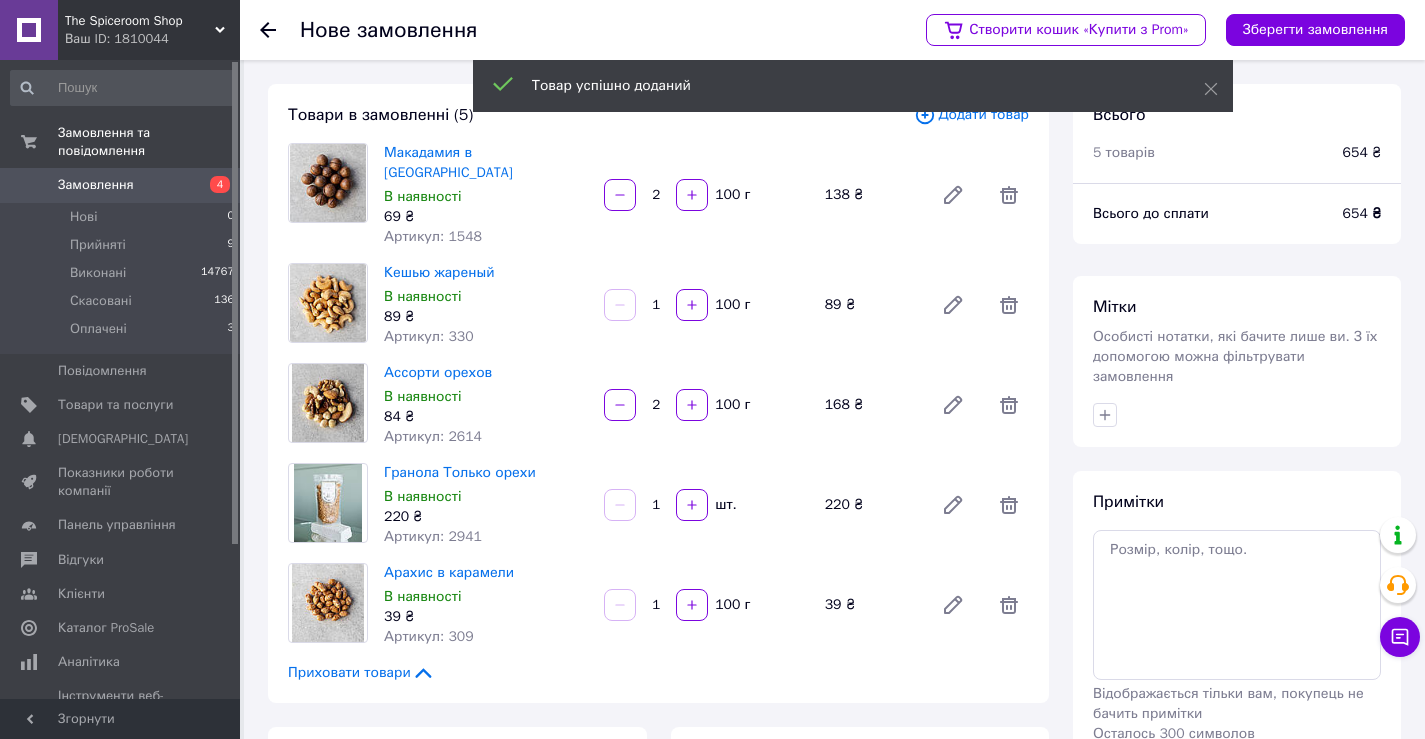 click on "Додати товар" at bounding box center (971, 115) 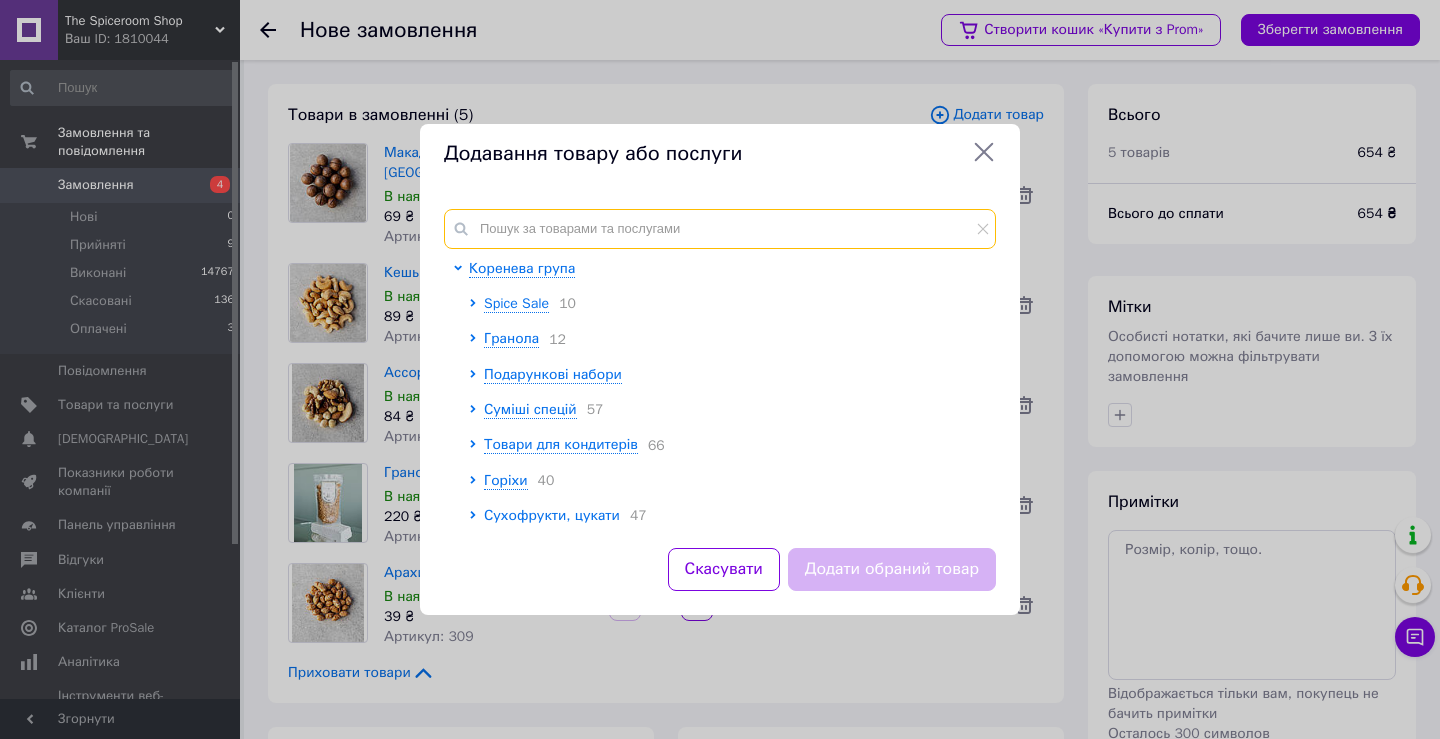 click at bounding box center (720, 229) 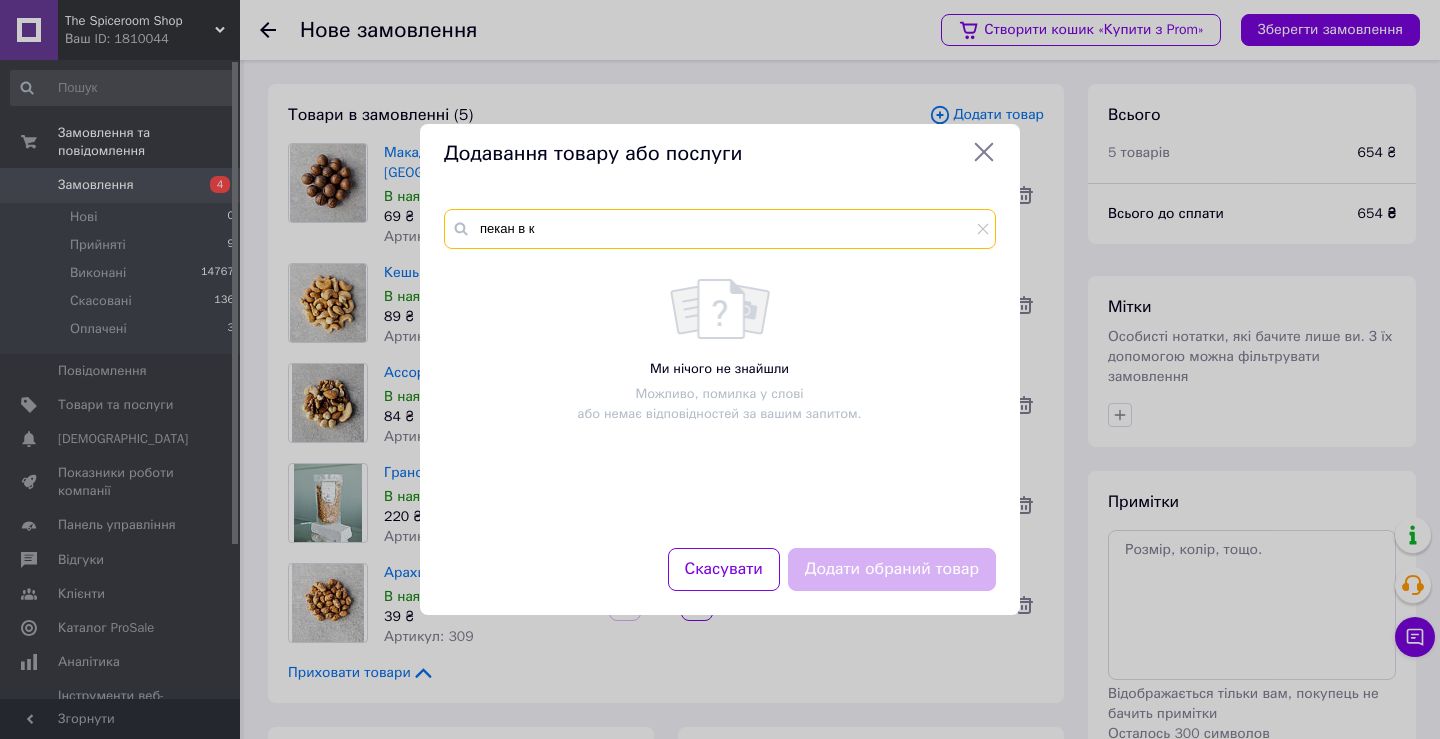 type on "пекан в к" 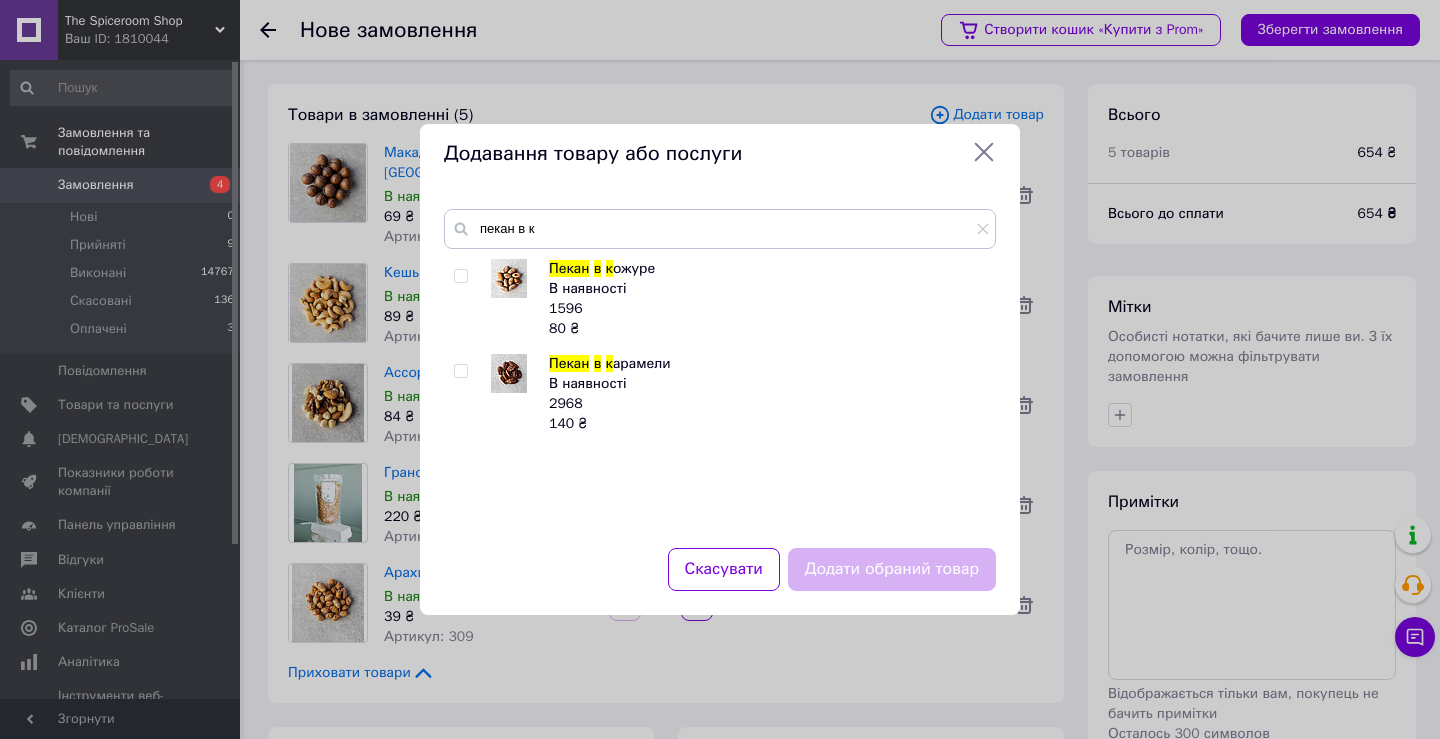 click at bounding box center (460, 371) 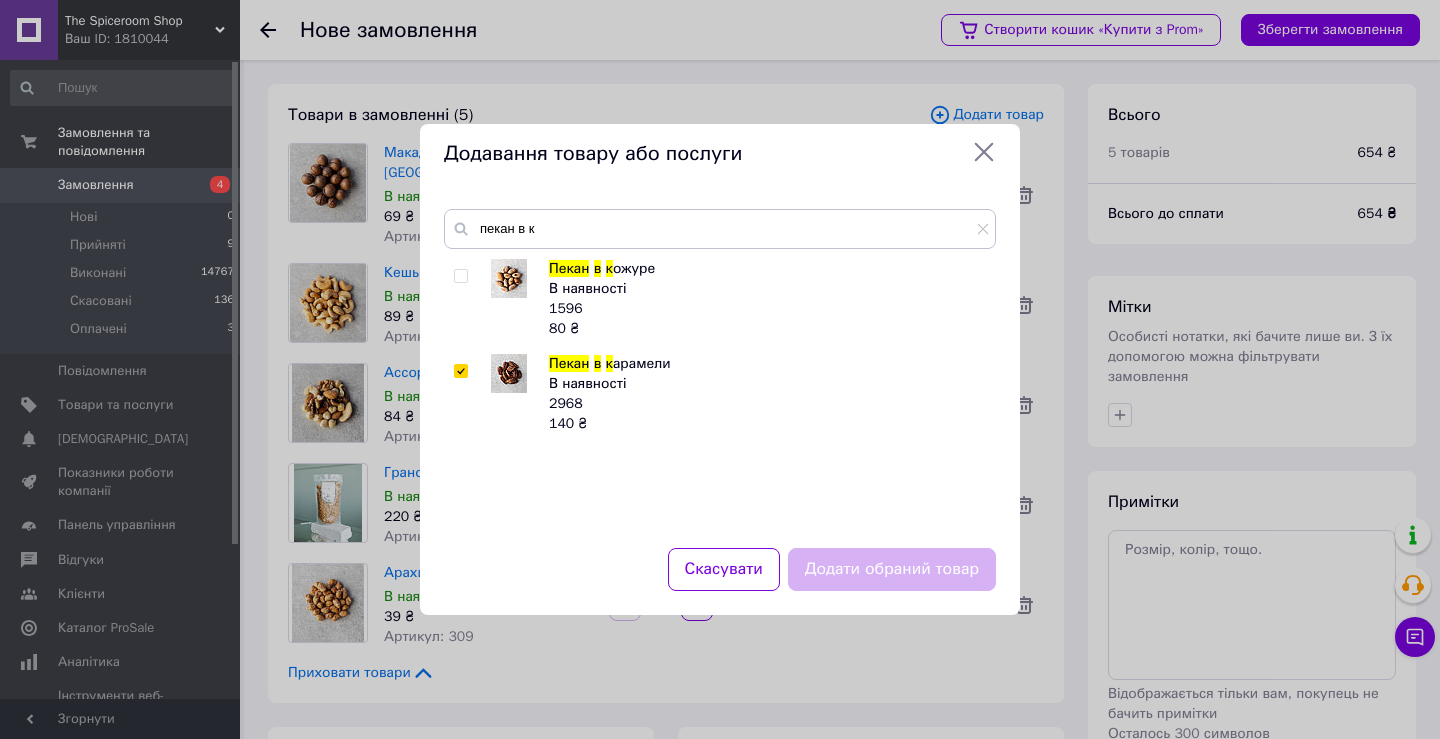 checkbox on "true" 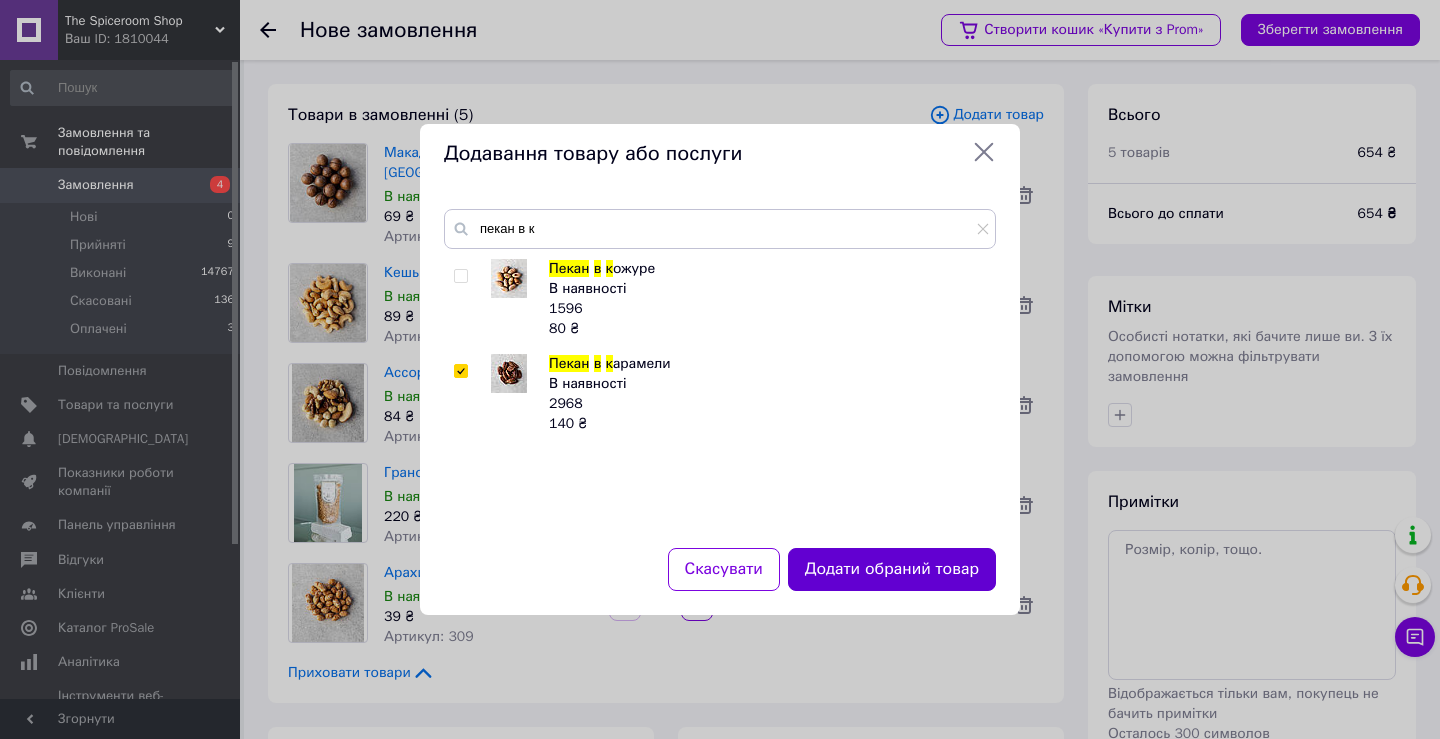 click on "Додати обраний товар" at bounding box center (892, 569) 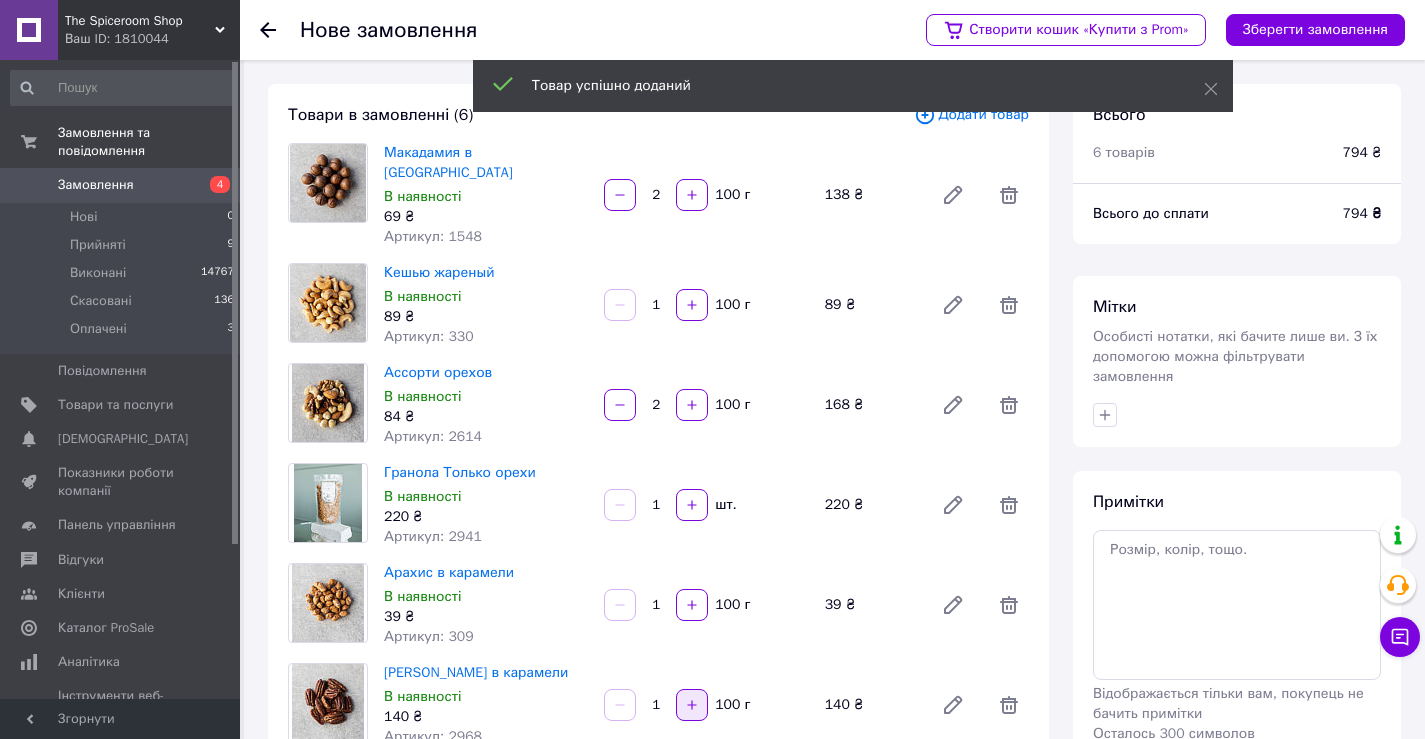 click 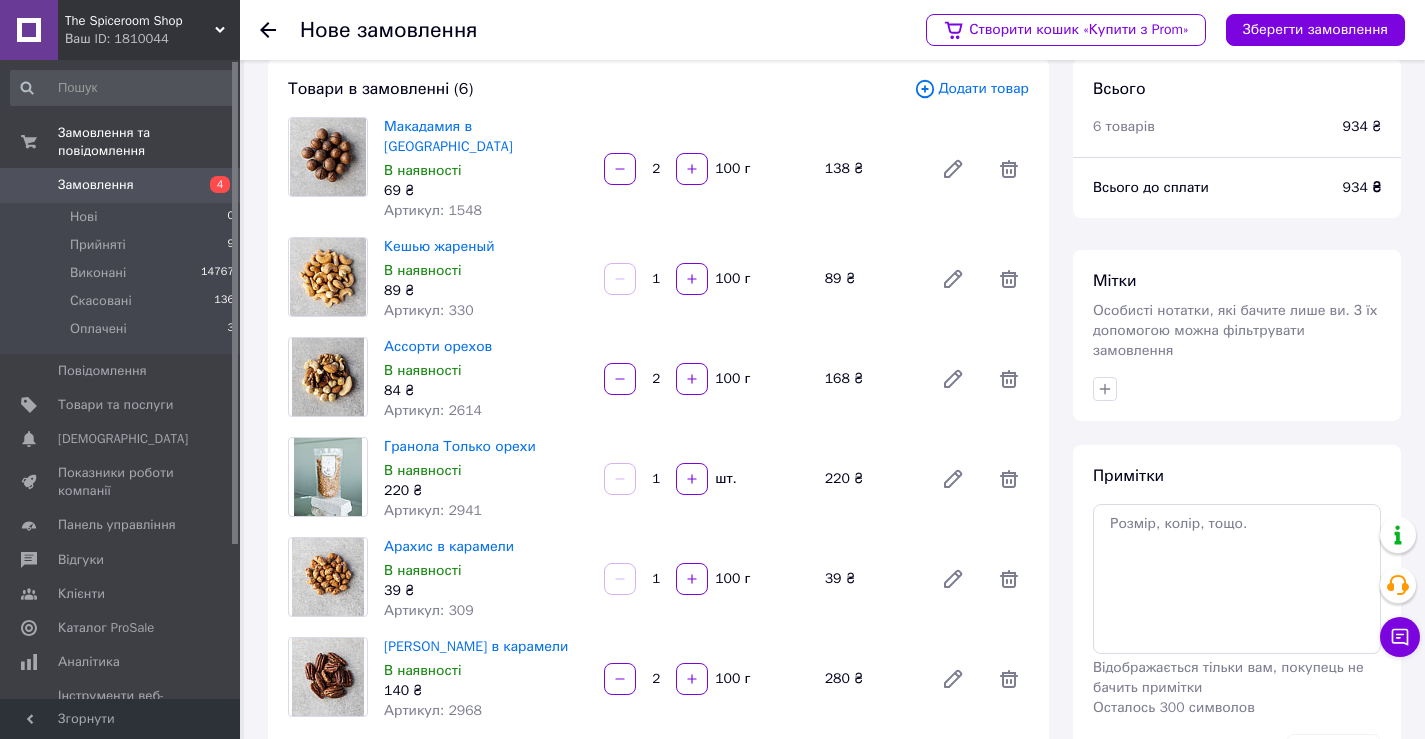 scroll, scrollTop: 0, scrollLeft: 0, axis: both 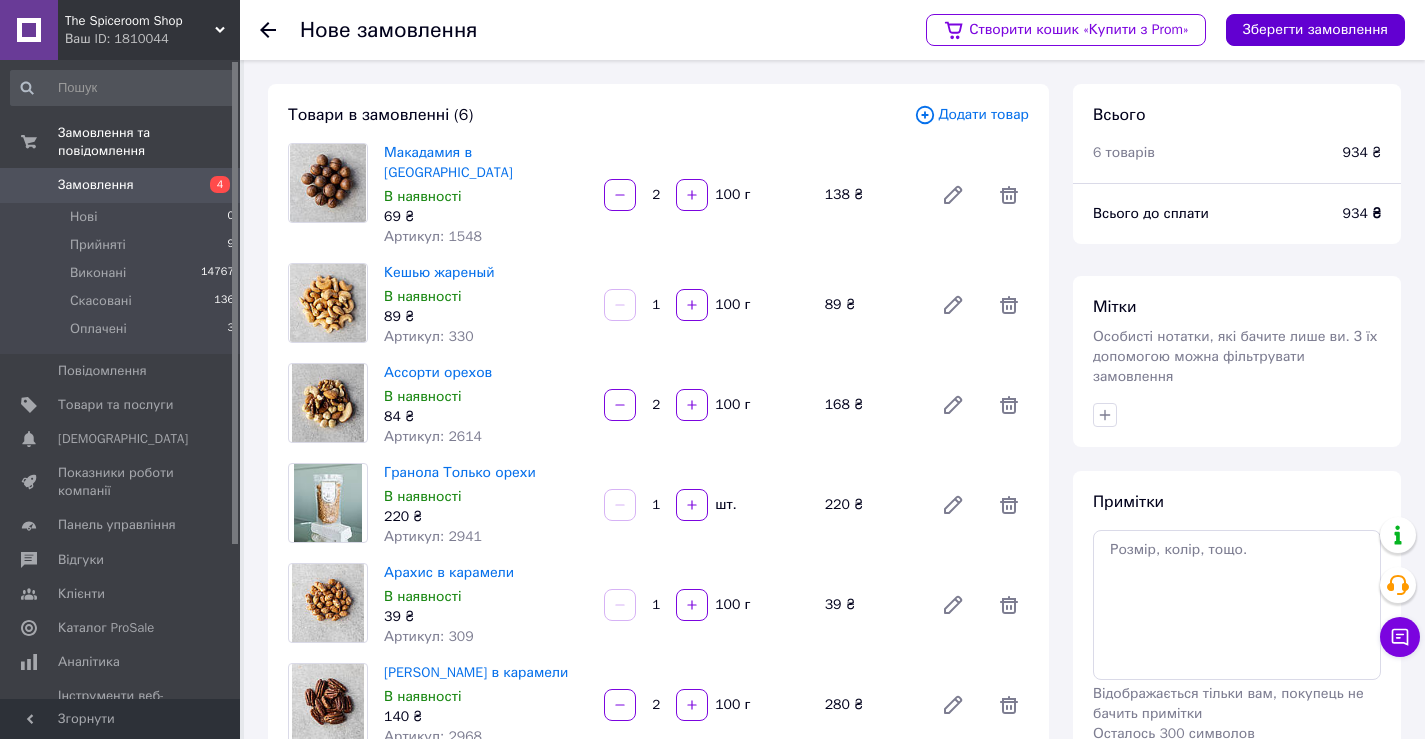 click on "Зберегти замовлення" at bounding box center (1315, 30) 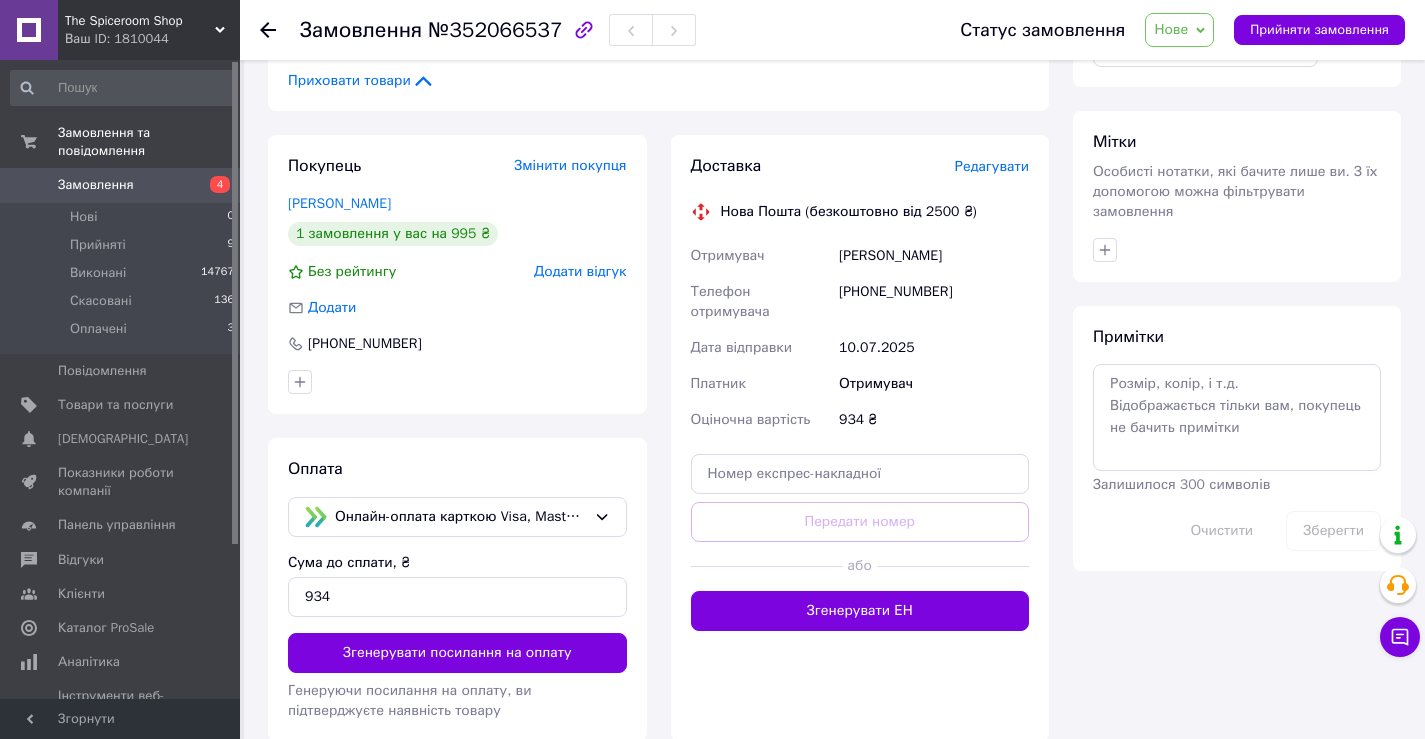 scroll, scrollTop: 976, scrollLeft: 0, axis: vertical 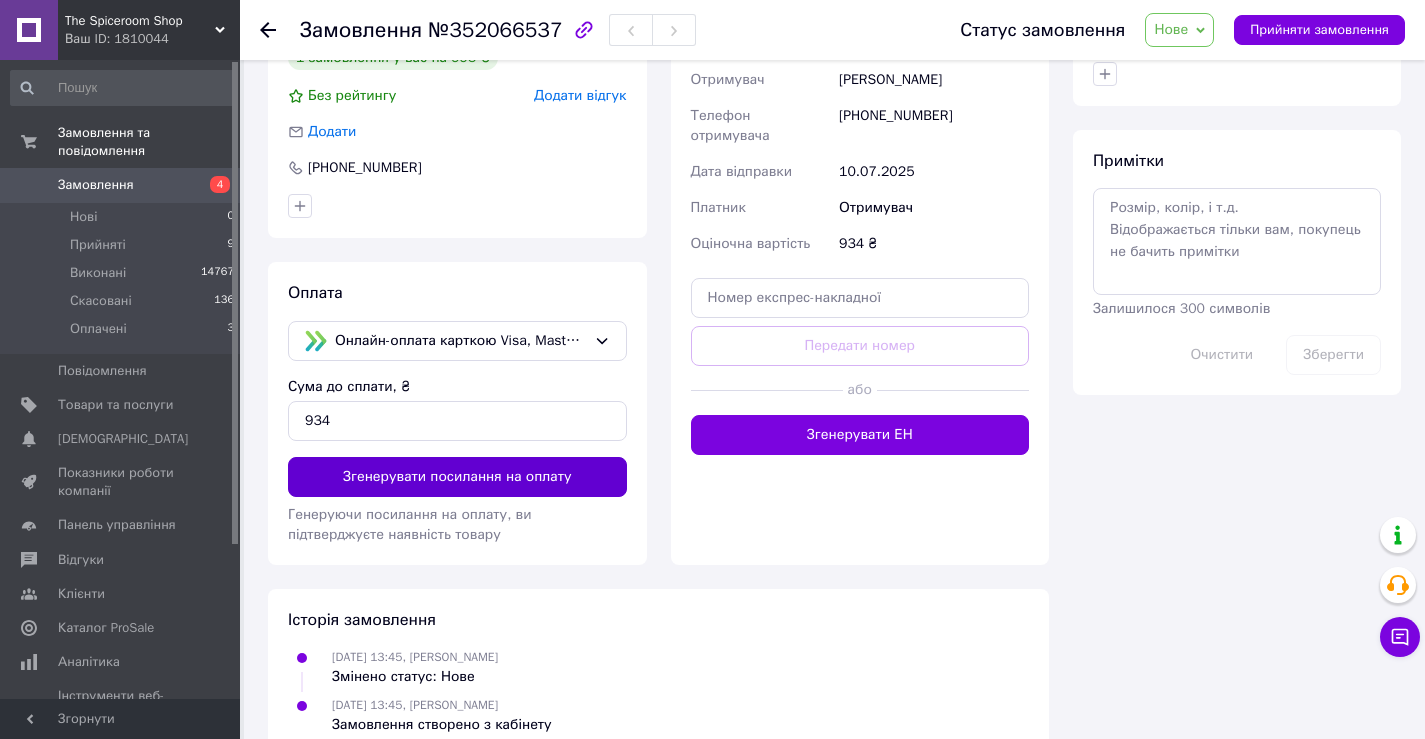 click on "Згенерувати посилання на оплату" at bounding box center (457, 477) 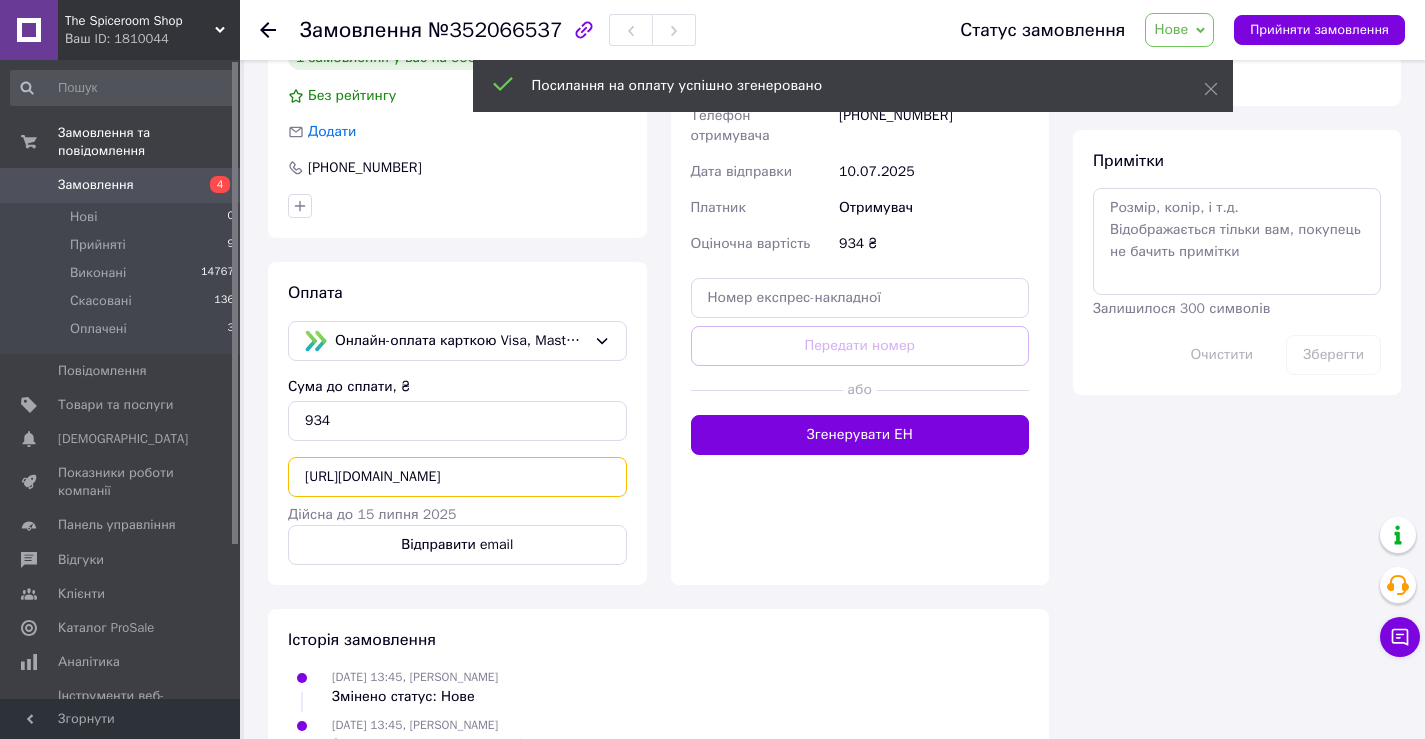 scroll, scrollTop: 0, scrollLeft: 334, axis: horizontal 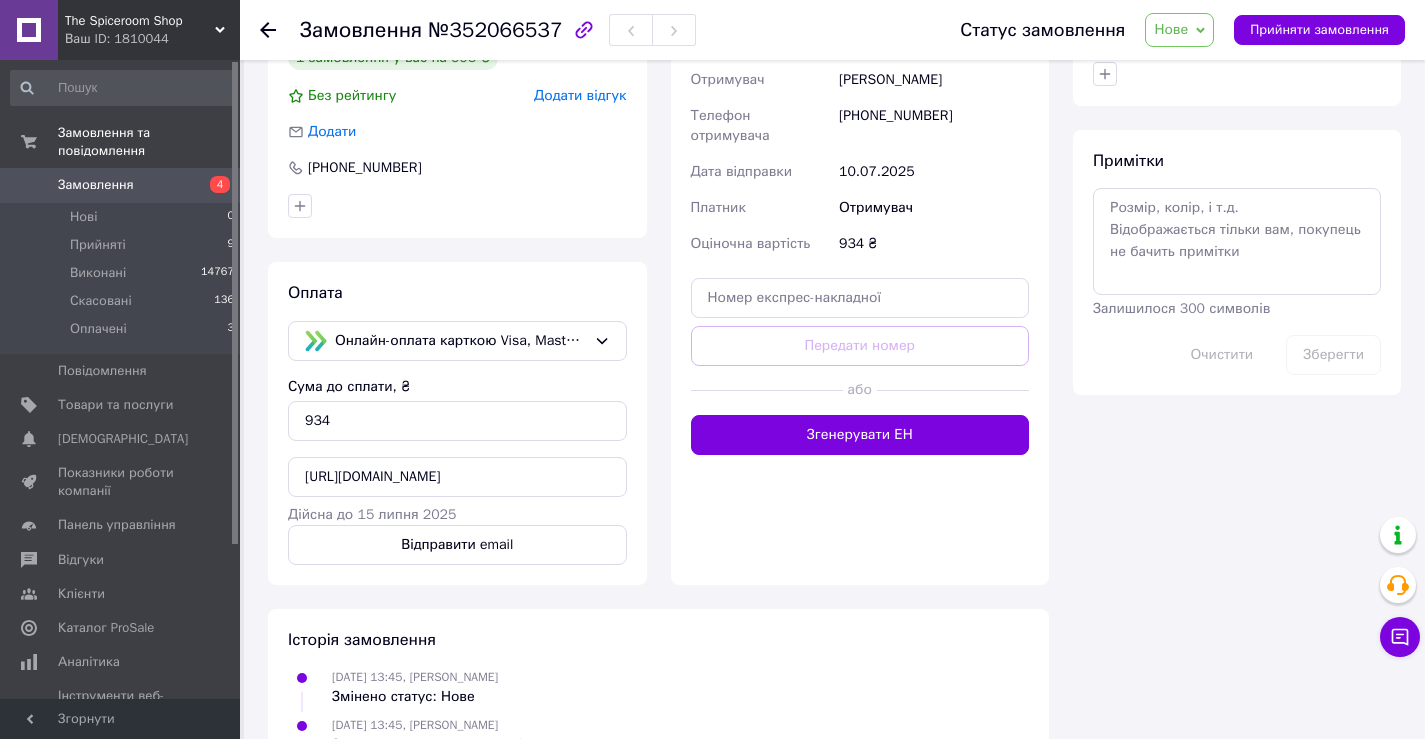 click on "10.07.2025 13:45, Максим Горюнов Замовлення створено з кабінету" at bounding box center (658, 735) 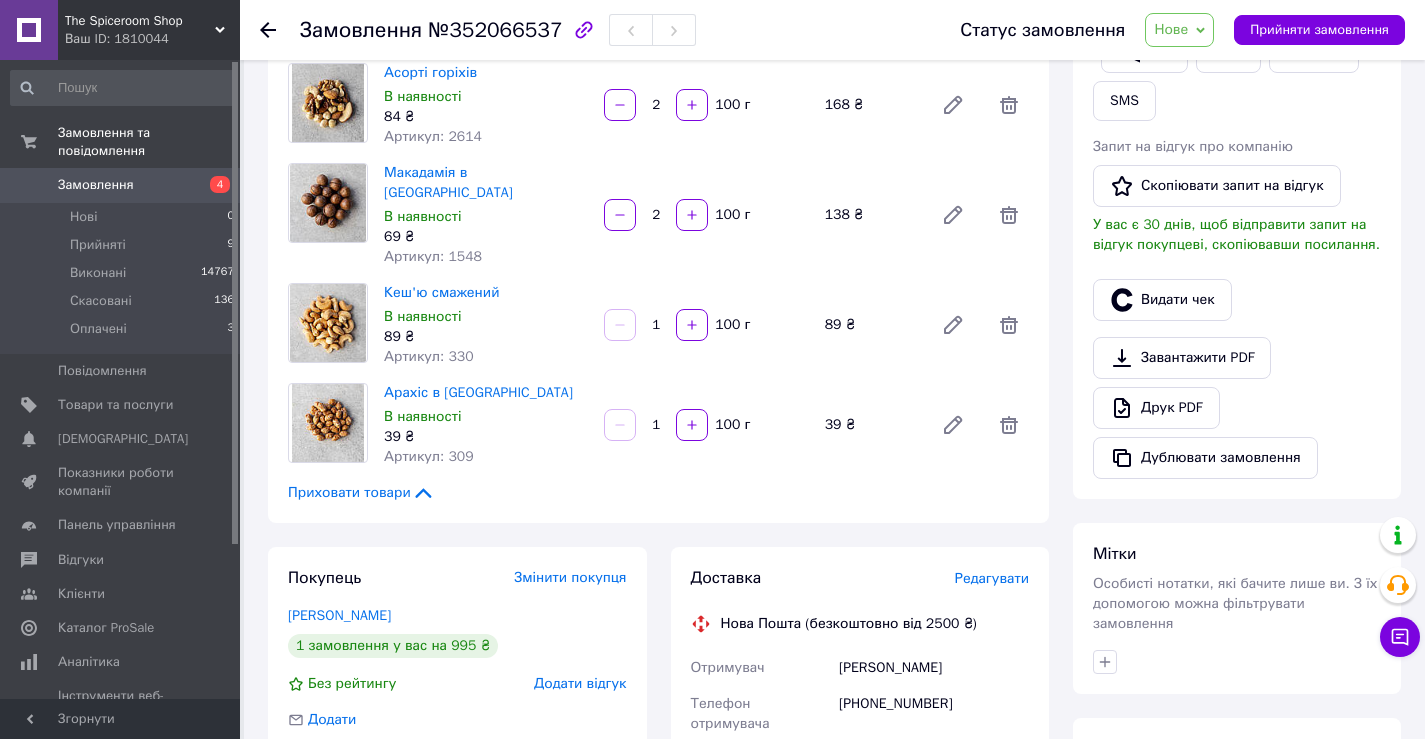 scroll, scrollTop: 0, scrollLeft: 0, axis: both 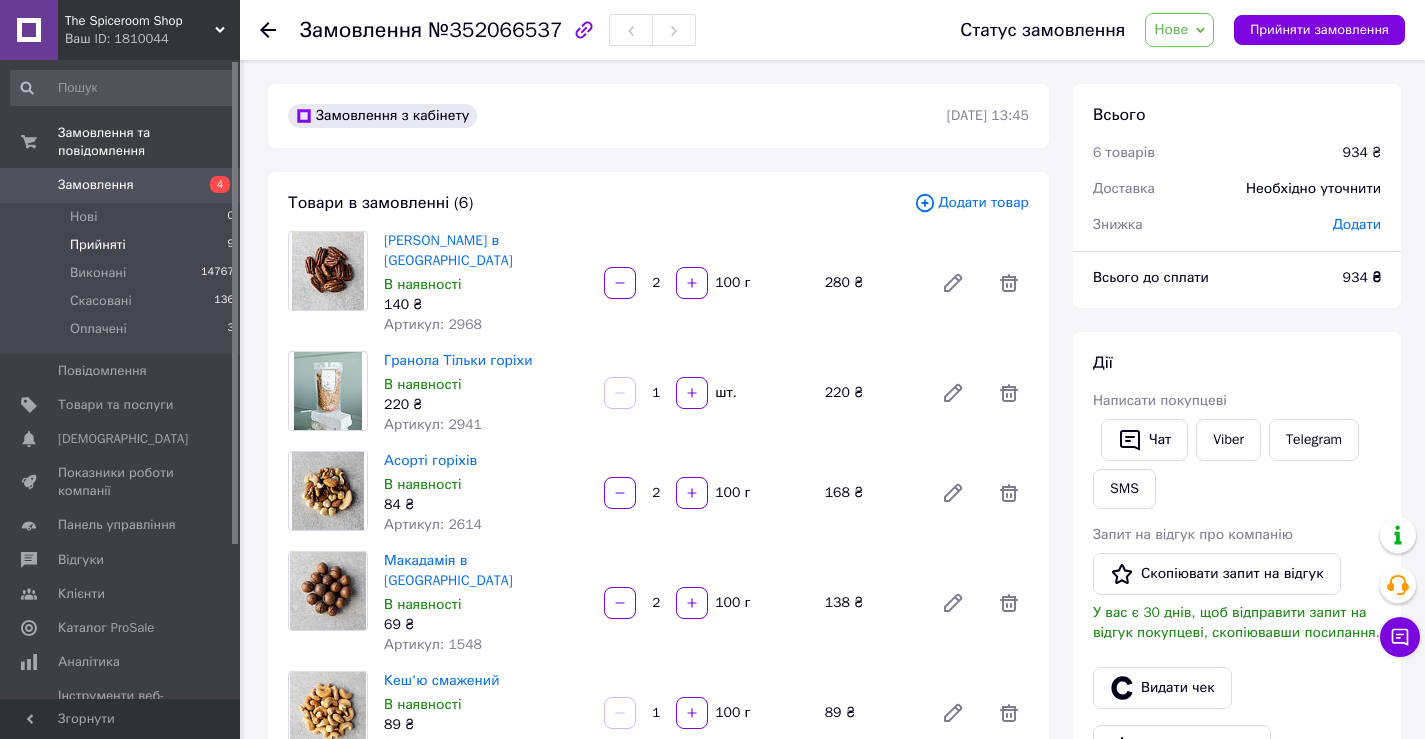 click on "Прийняті" at bounding box center (98, 245) 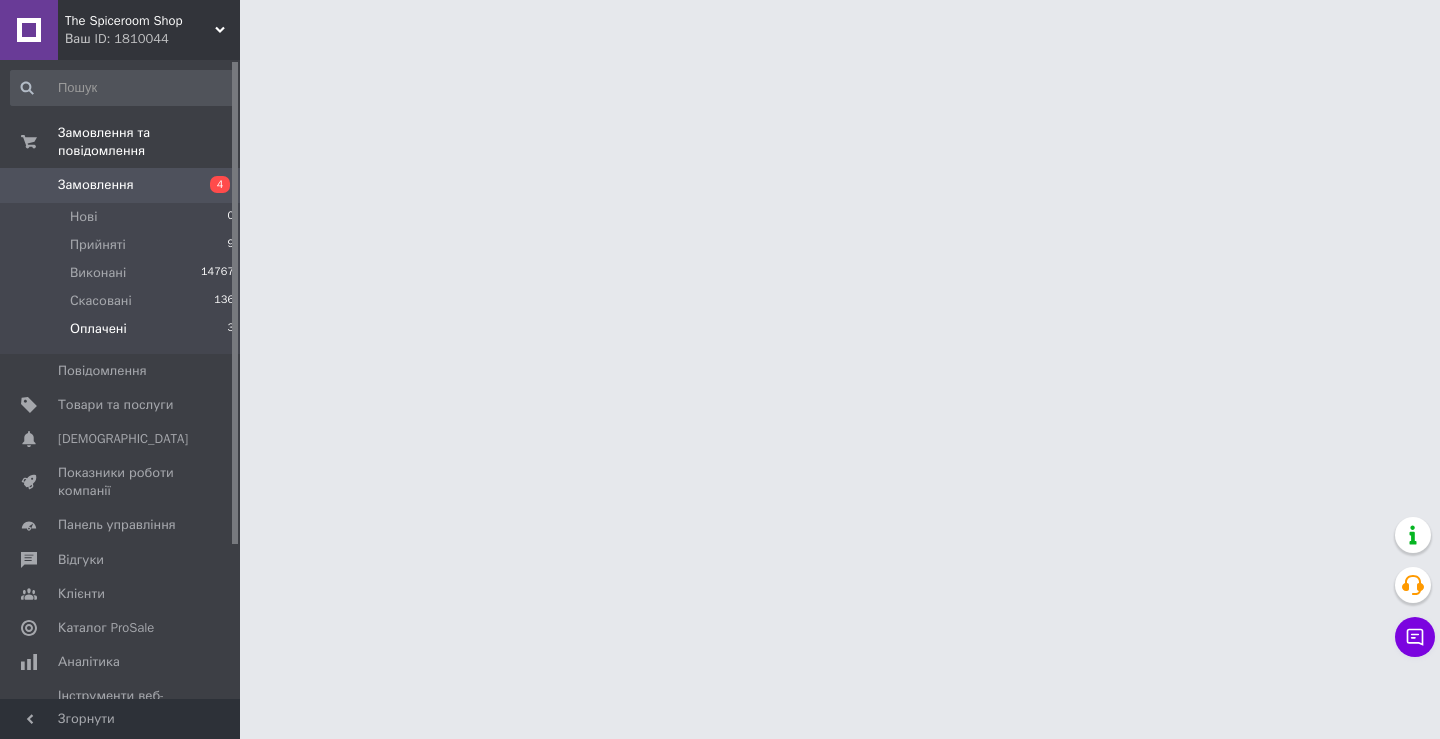 click on "Оплачені" at bounding box center (98, 329) 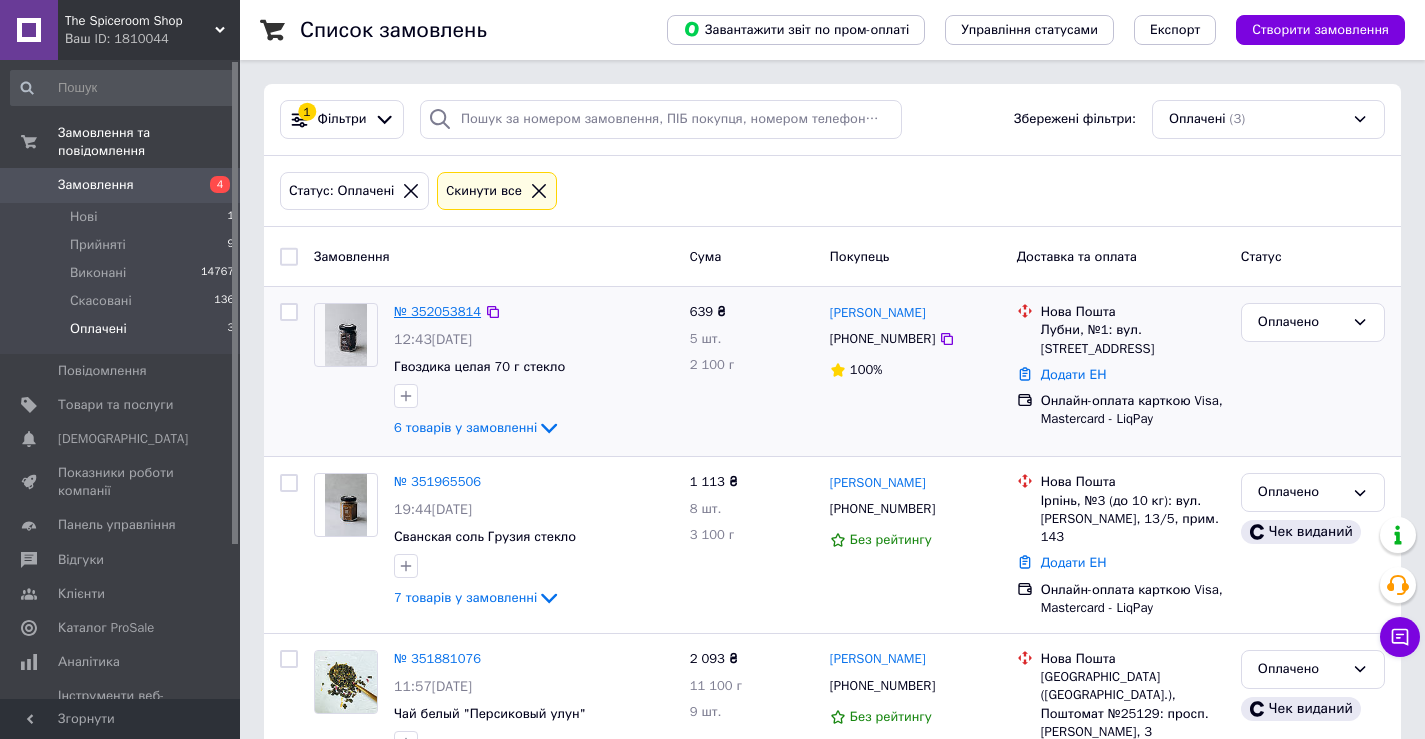 click on "№ 352053814" at bounding box center [437, 311] 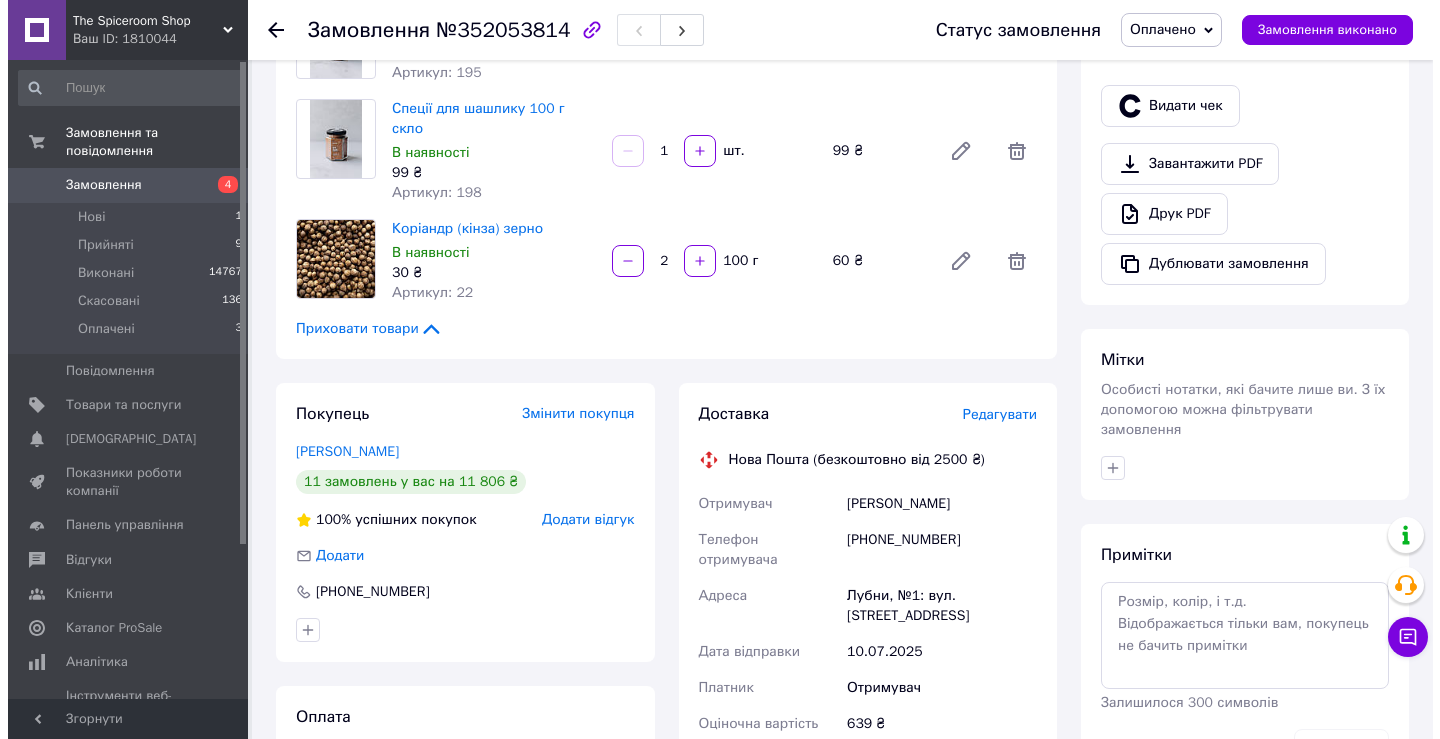 scroll, scrollTop: 476, scrollLeft: 0, axis: vertical 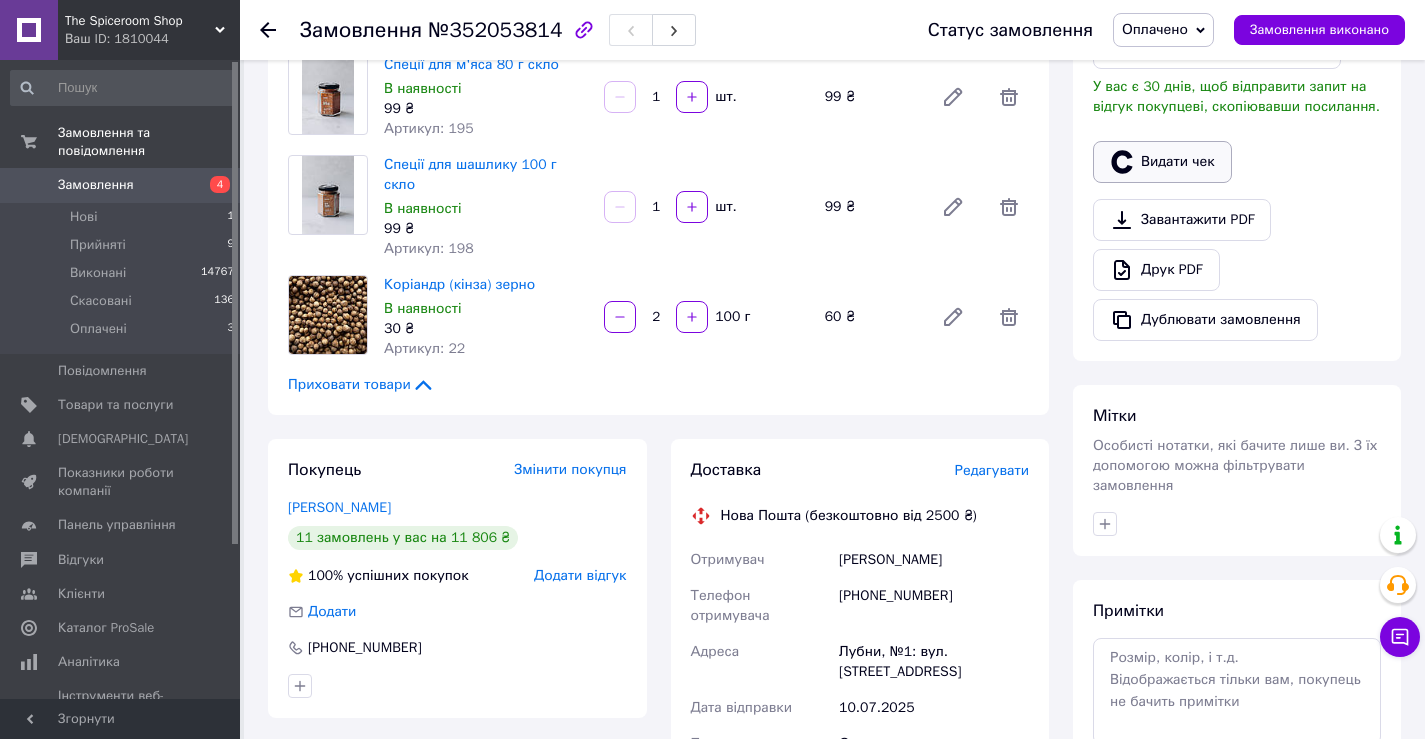 click on "Видати чек" at bounding box center [1162, 162] 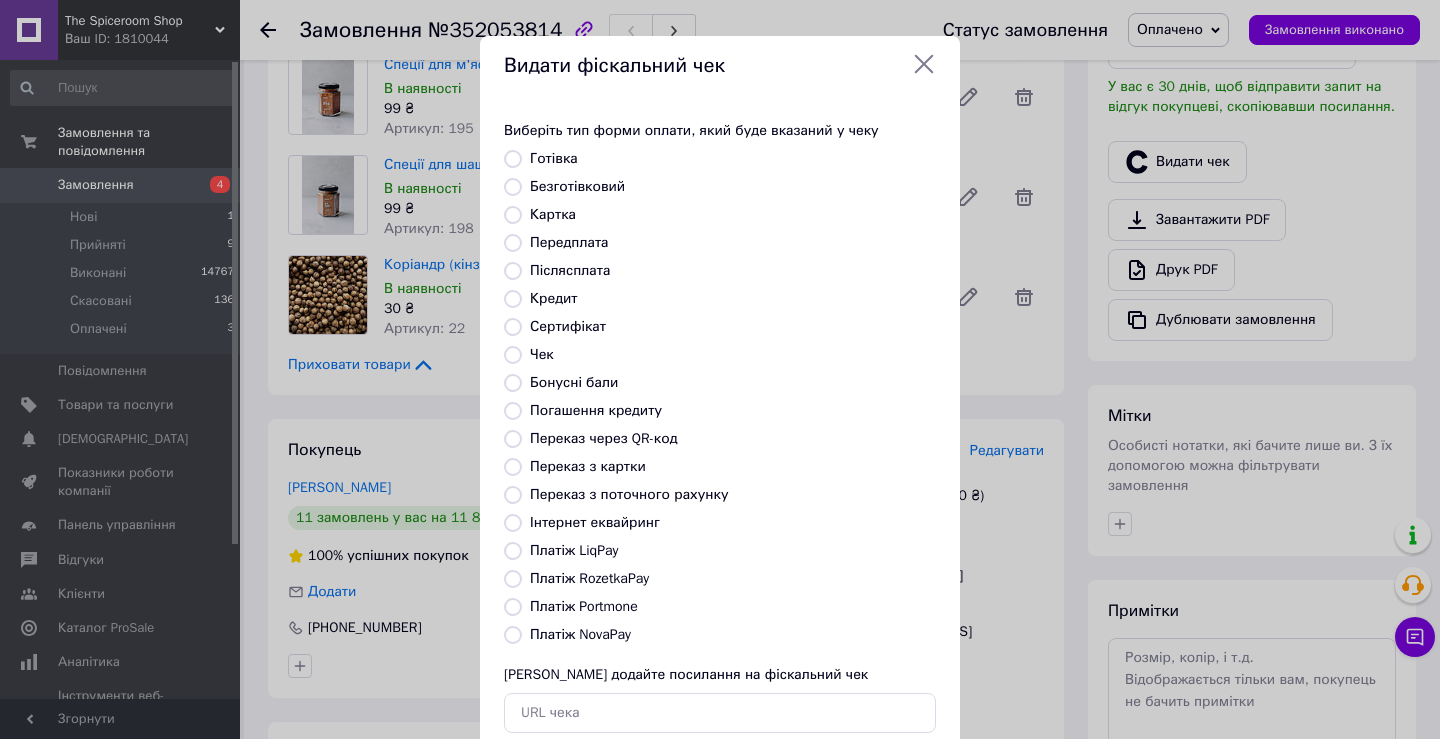 click on "Виберіть тип форми оплати, який буде вказаний у чеку Готівка Безготівковий Картка Передплата Післясплата Кредит Сертифікат Чек Бонусні бали Погашення кредиту Переказ через QR-код Переказ з картки Переказ з поточного рахунку Інтернет еквайринг Платіж LiqPay Платіж RozetkaPay Платіж Portmone Платіж NovaPay Або додайте посилання на фіскальний чек" at bounding box center [720, 427] 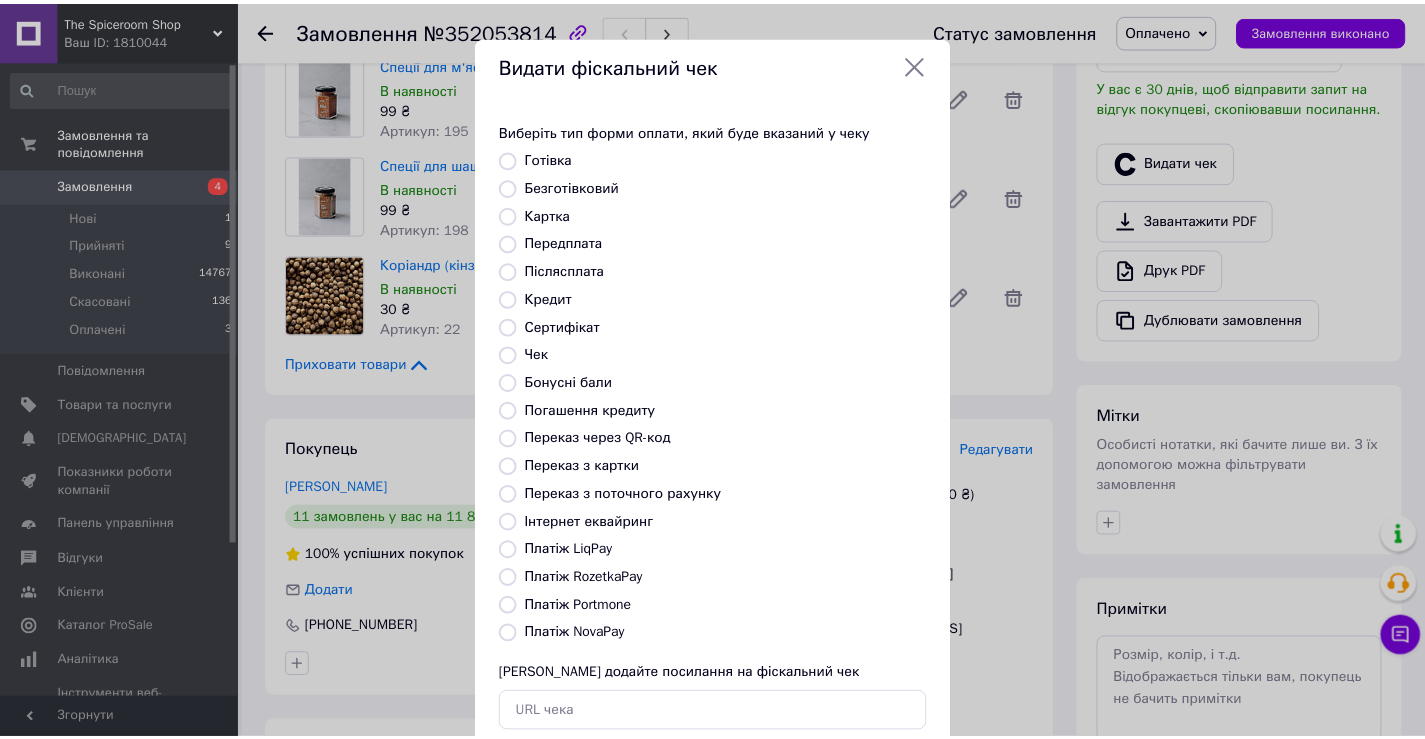 scroll, scrollTop: 120, scrollLeft: 0, axis: vertical 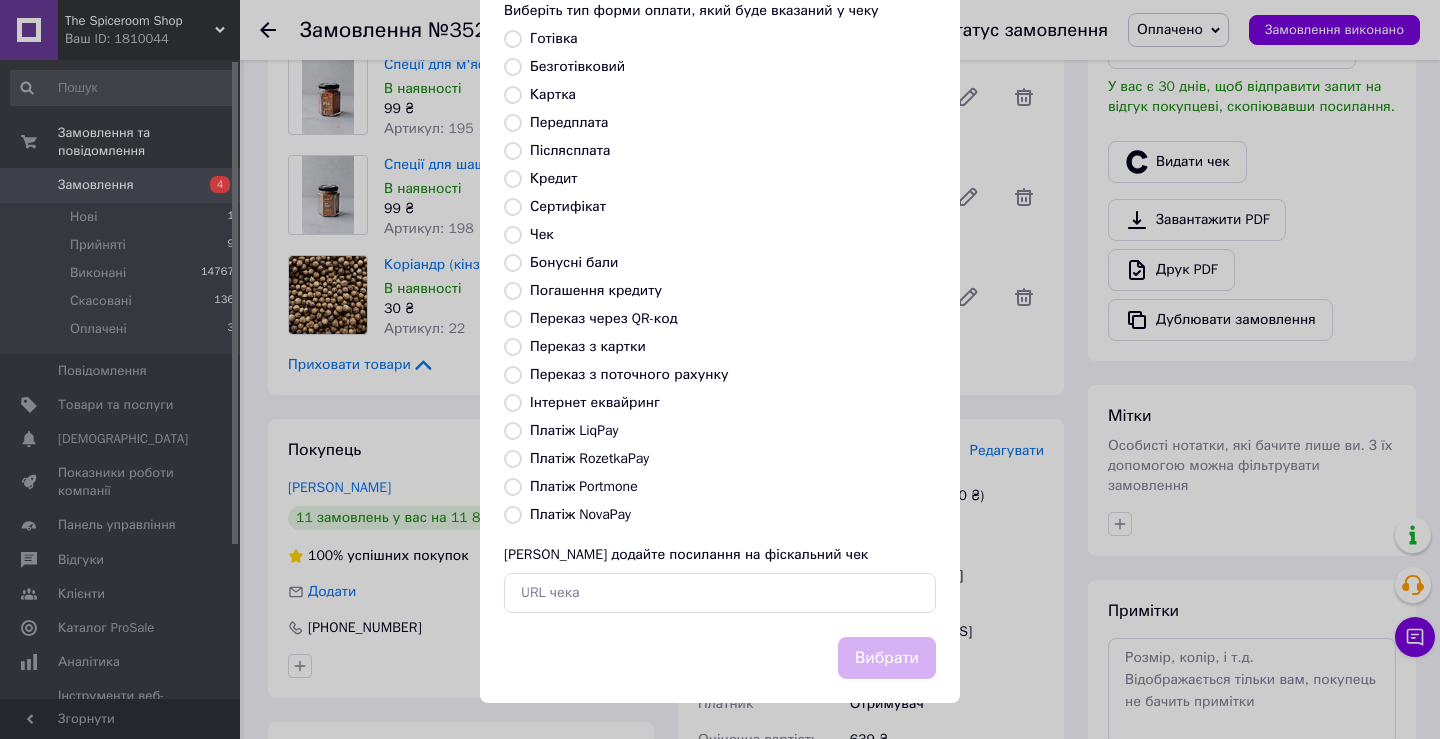click on "Платіж LiqPay" at bounding box center (574, 430) 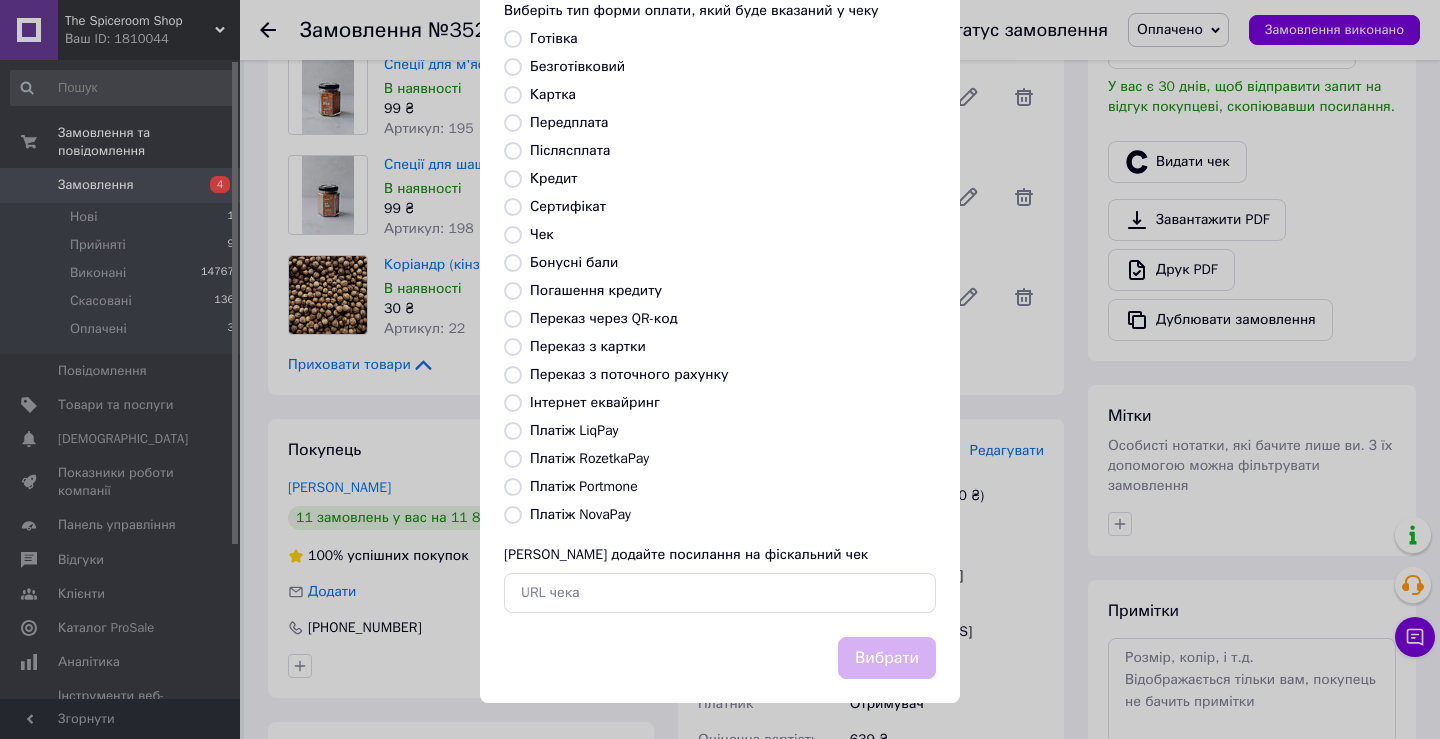 radio on "true" 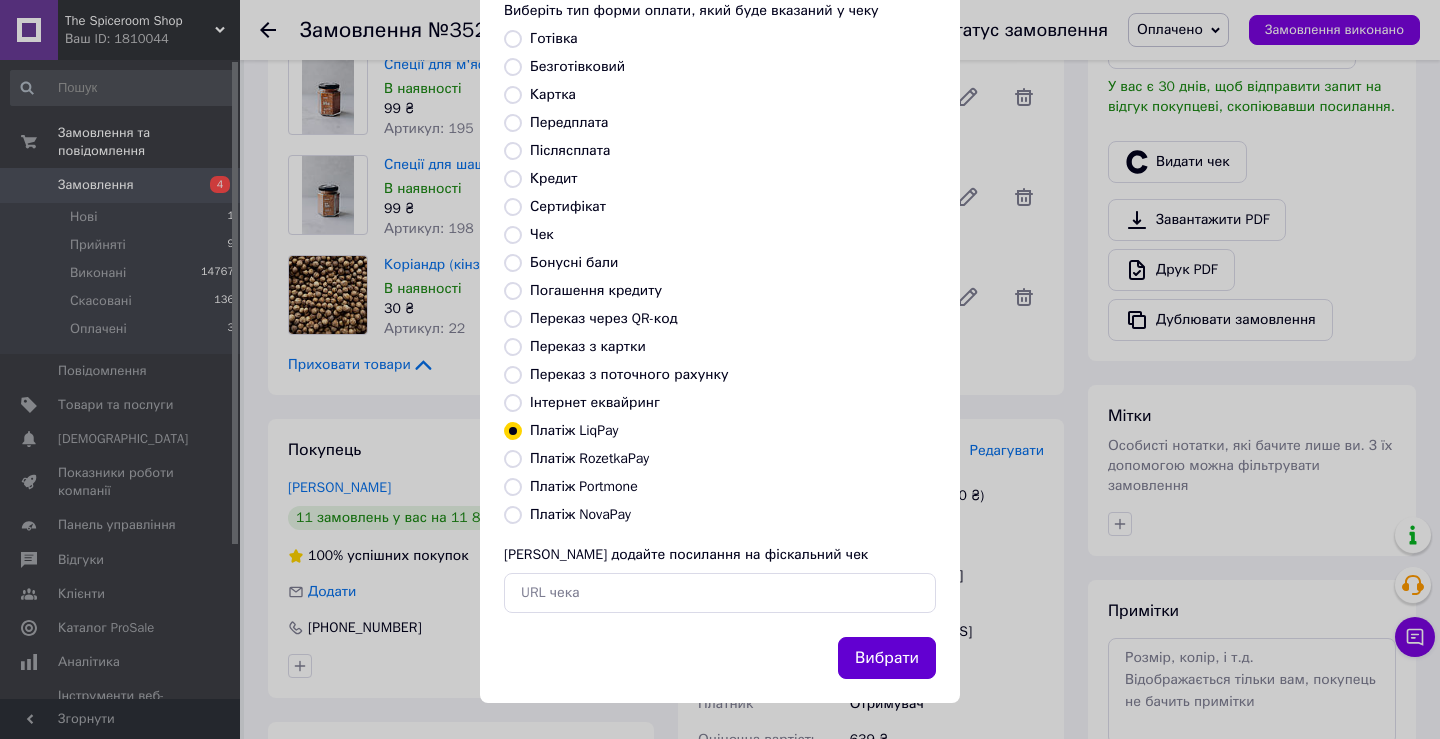 click on "Вибрати" at bounding box center [887, 658] 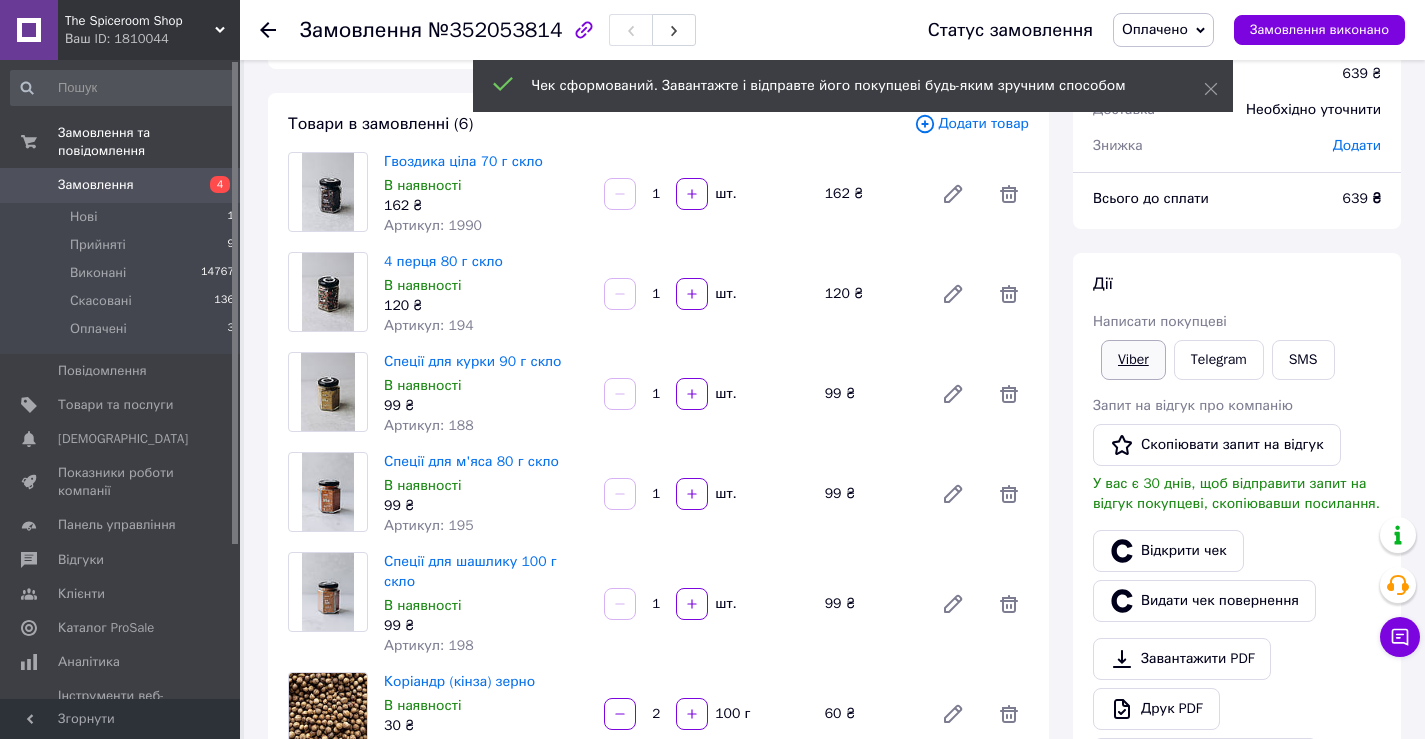scroll, scrollTop: 76, scrollLeft: 0, axis: vertical 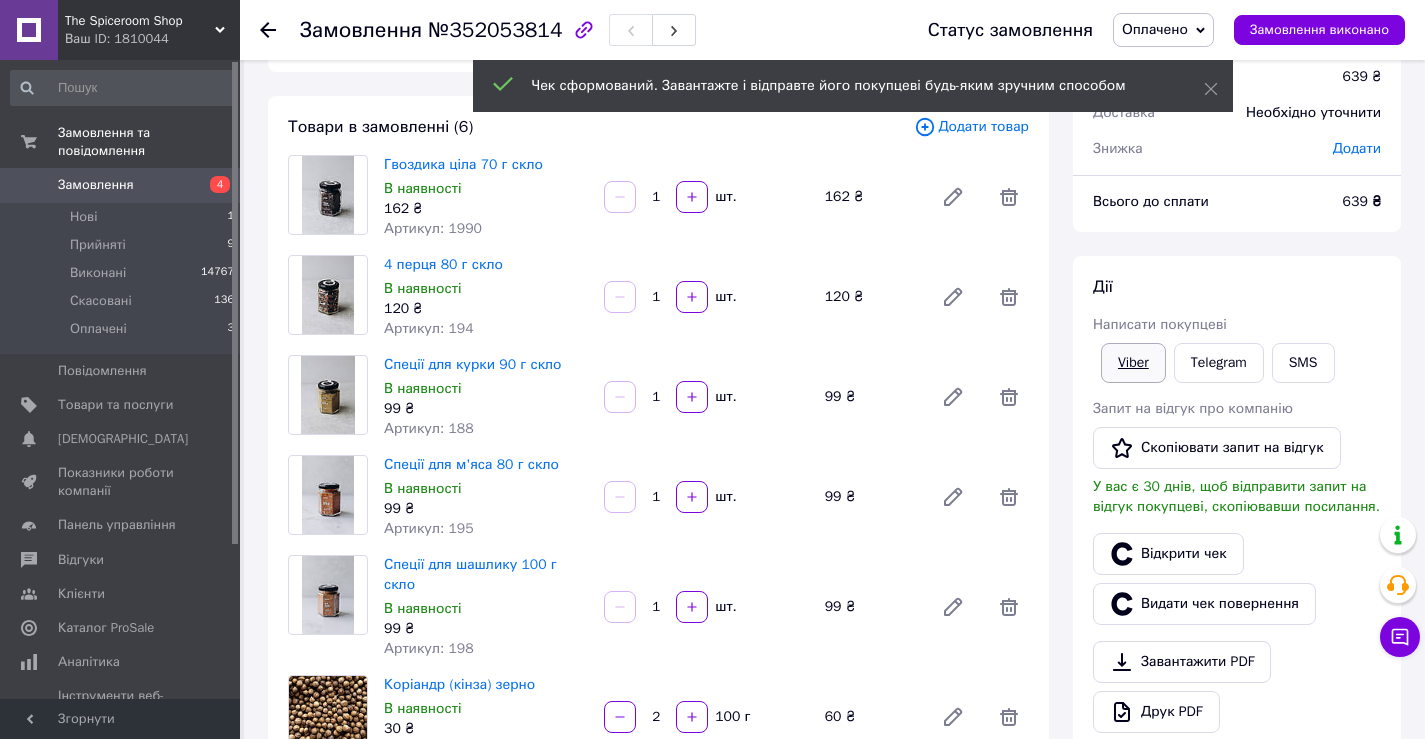 click on "Viber" at bounding box center [1133, 363] 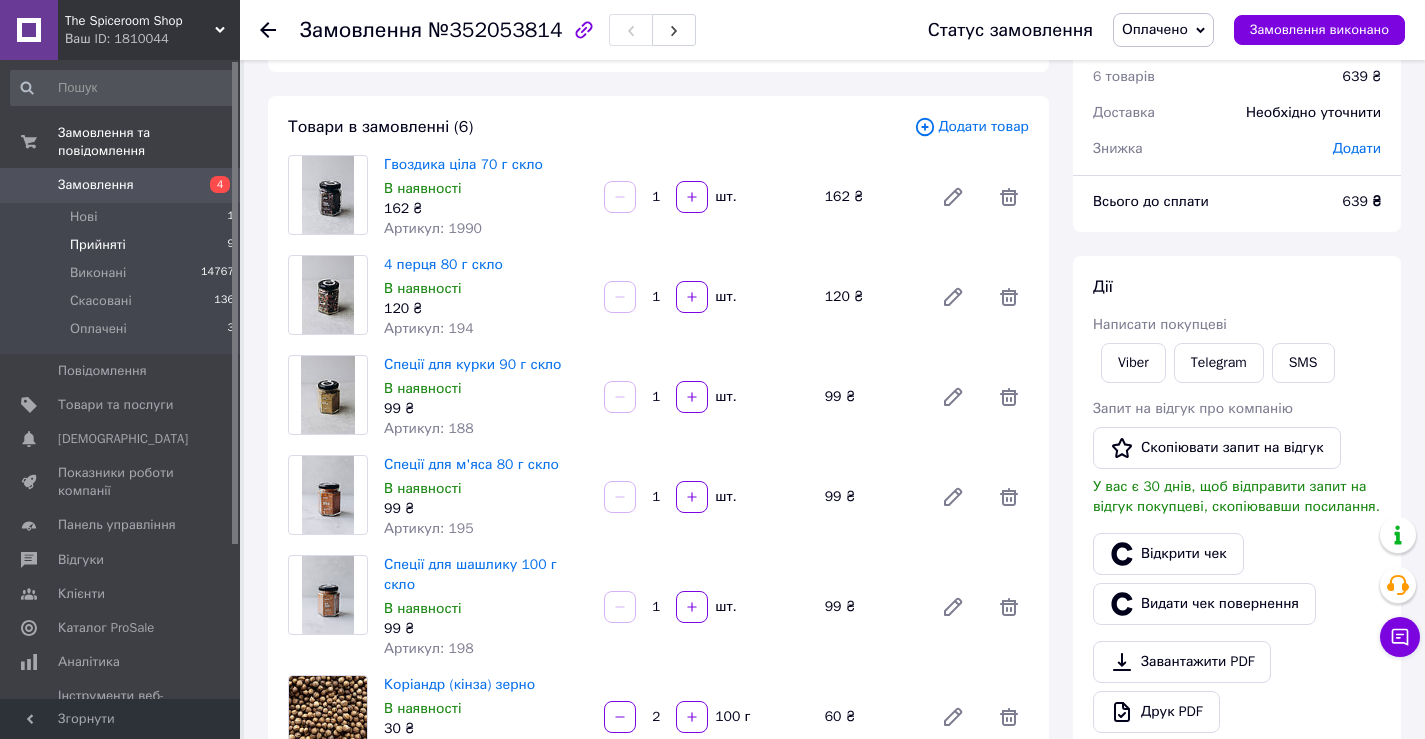 click on "Прийняті" at bounding box center [98, 245] 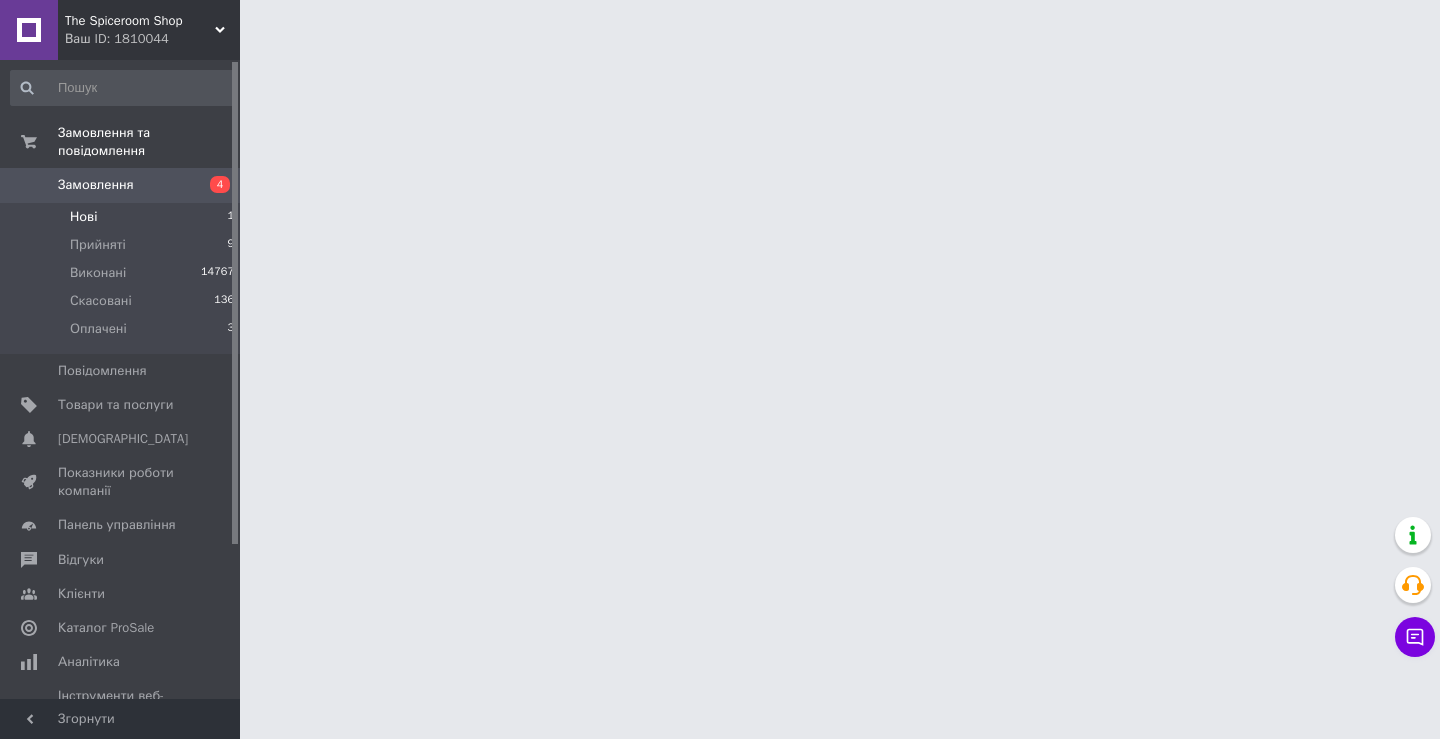click on "Нові 1" at bounding box center (123, 217) 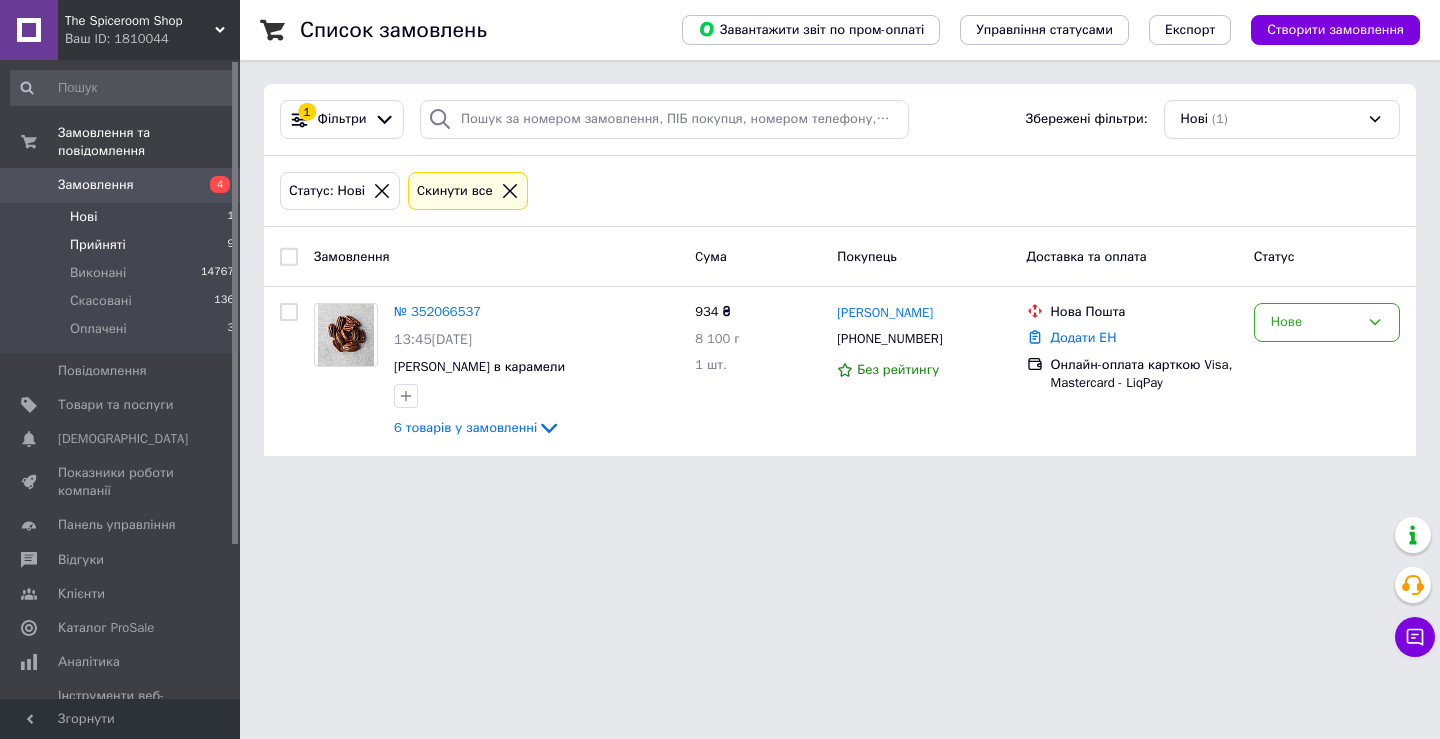 click on "Прийняті" at bounding box center [98, 245] 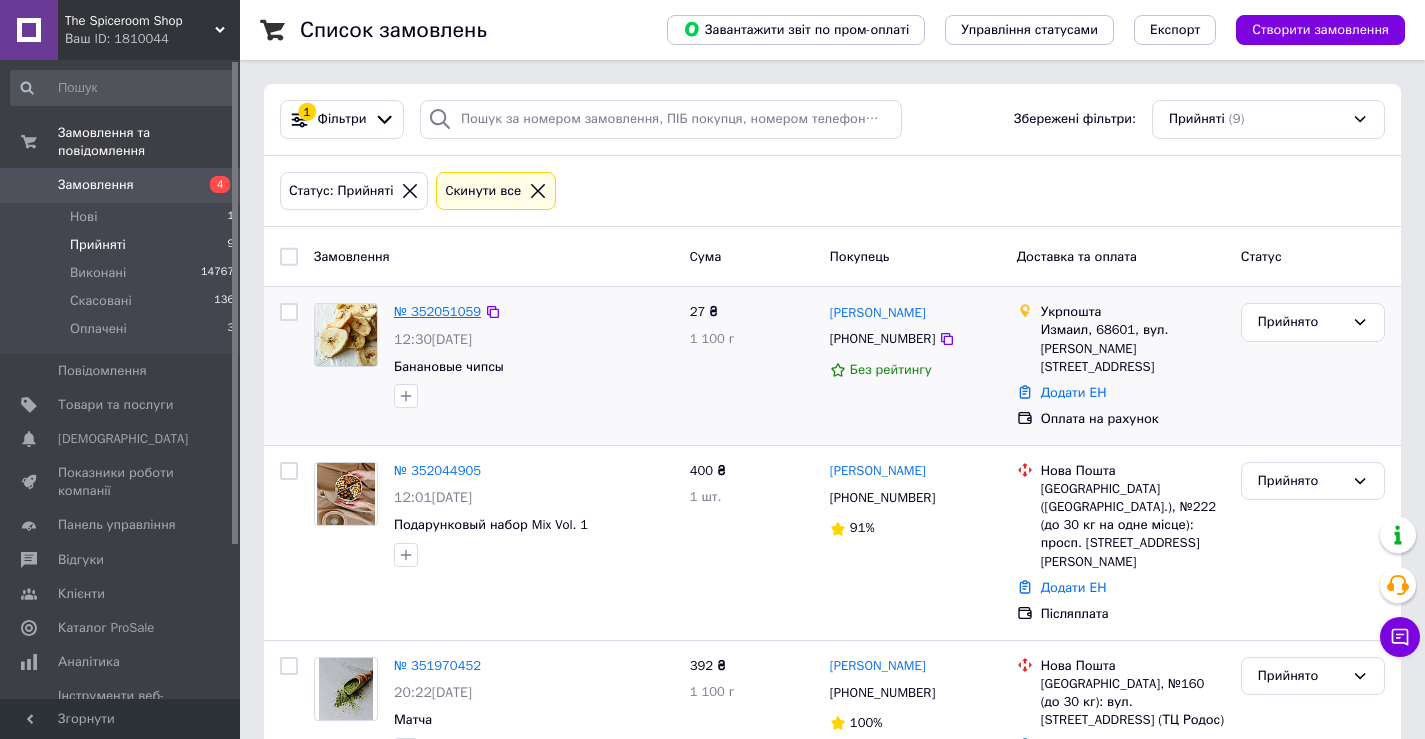 click on "№ 352051059" at bounding box center [437, 311] 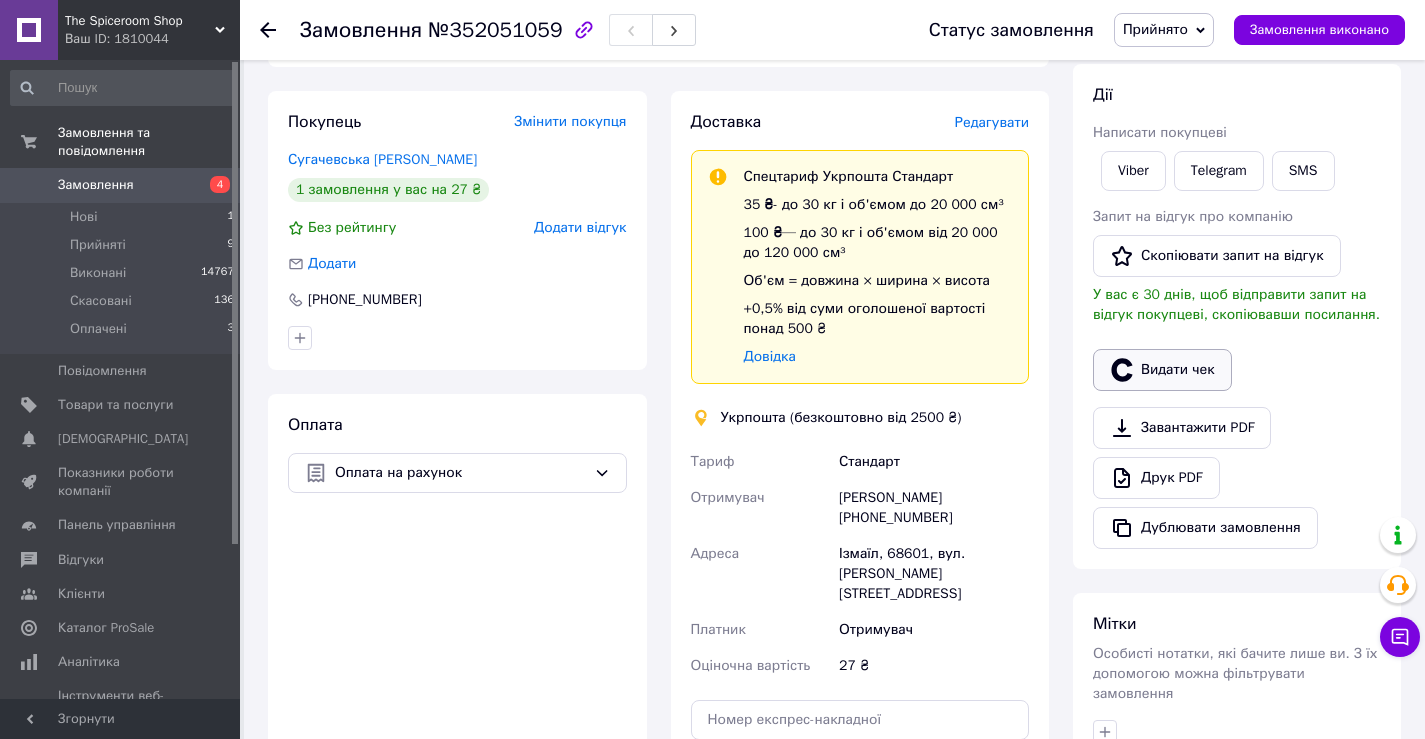 scroll, scrollTop: 221, scrollLeft: 0, axis: vertical 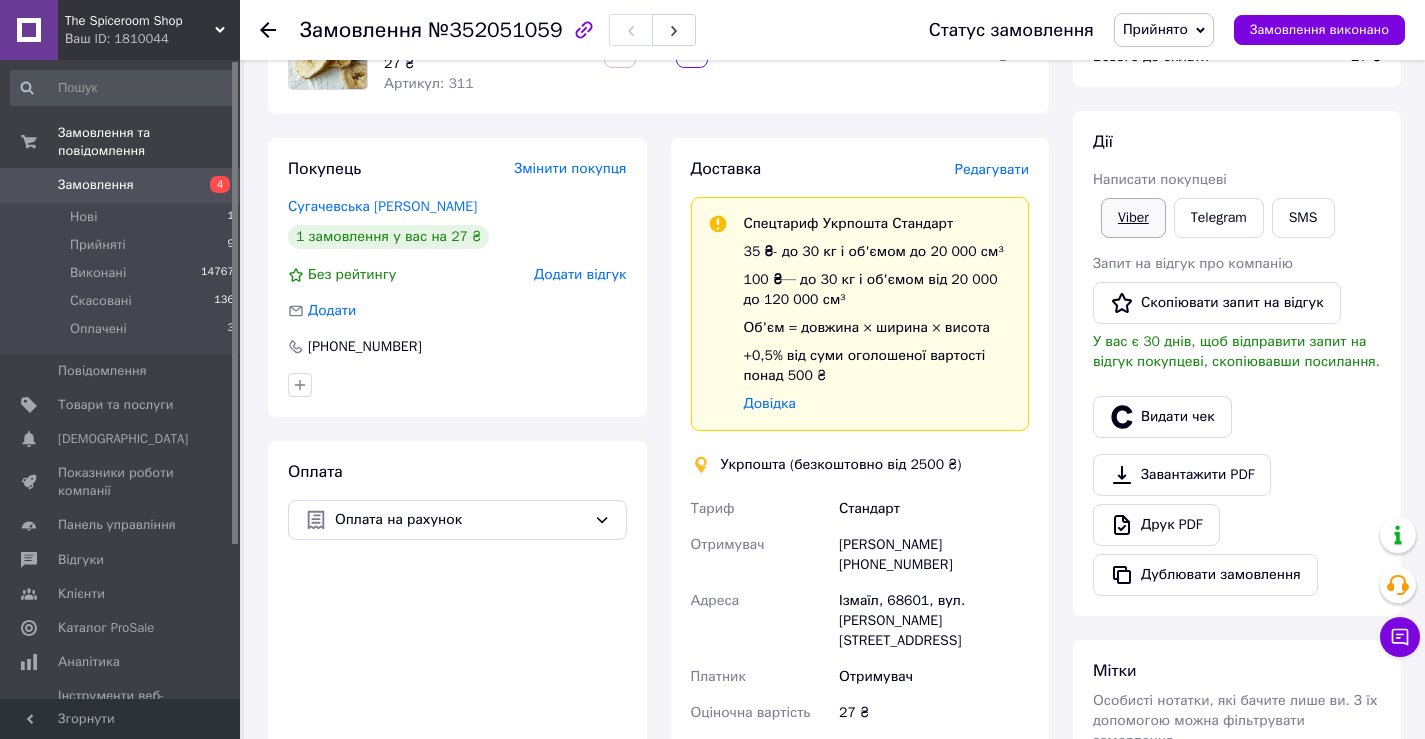 click on "Viber" at bounding box center [1133, 218] 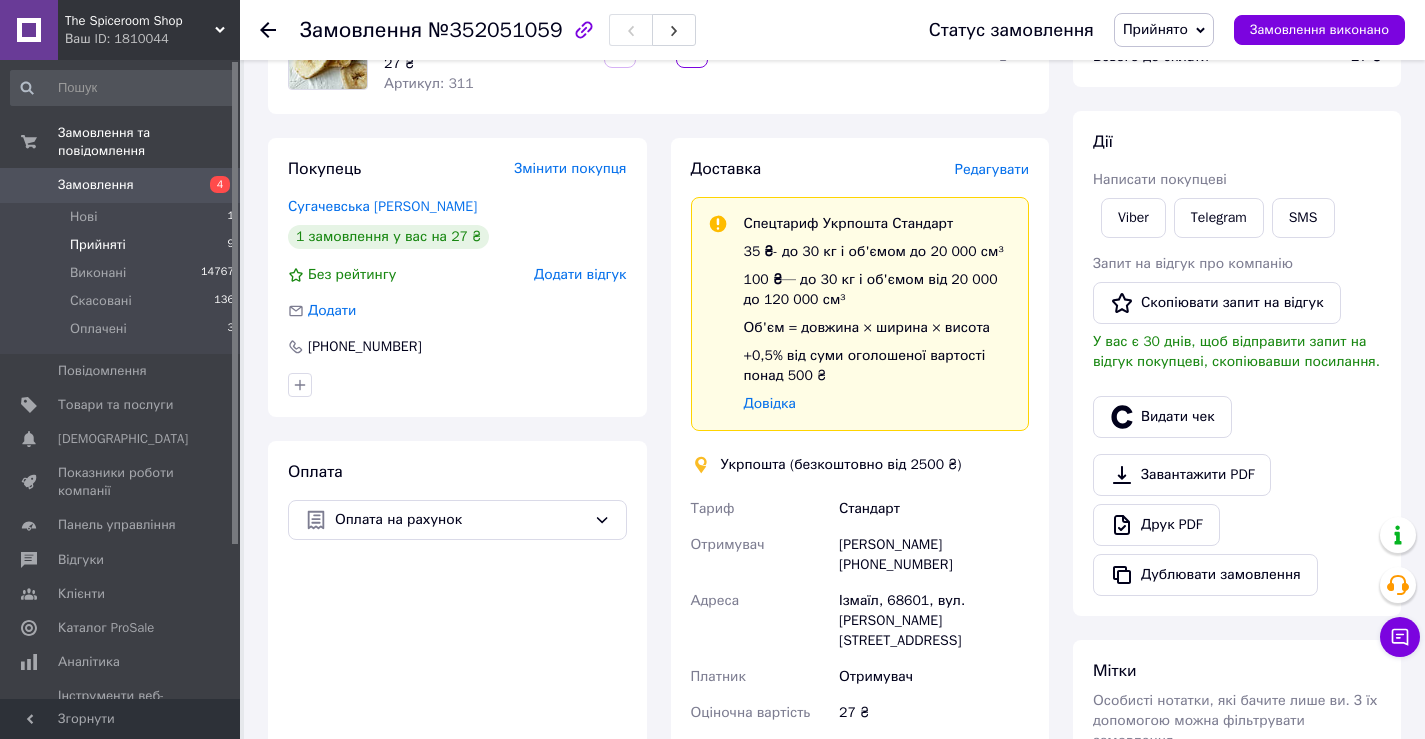 click on "Прийняті" at bounding box center [98, 245] 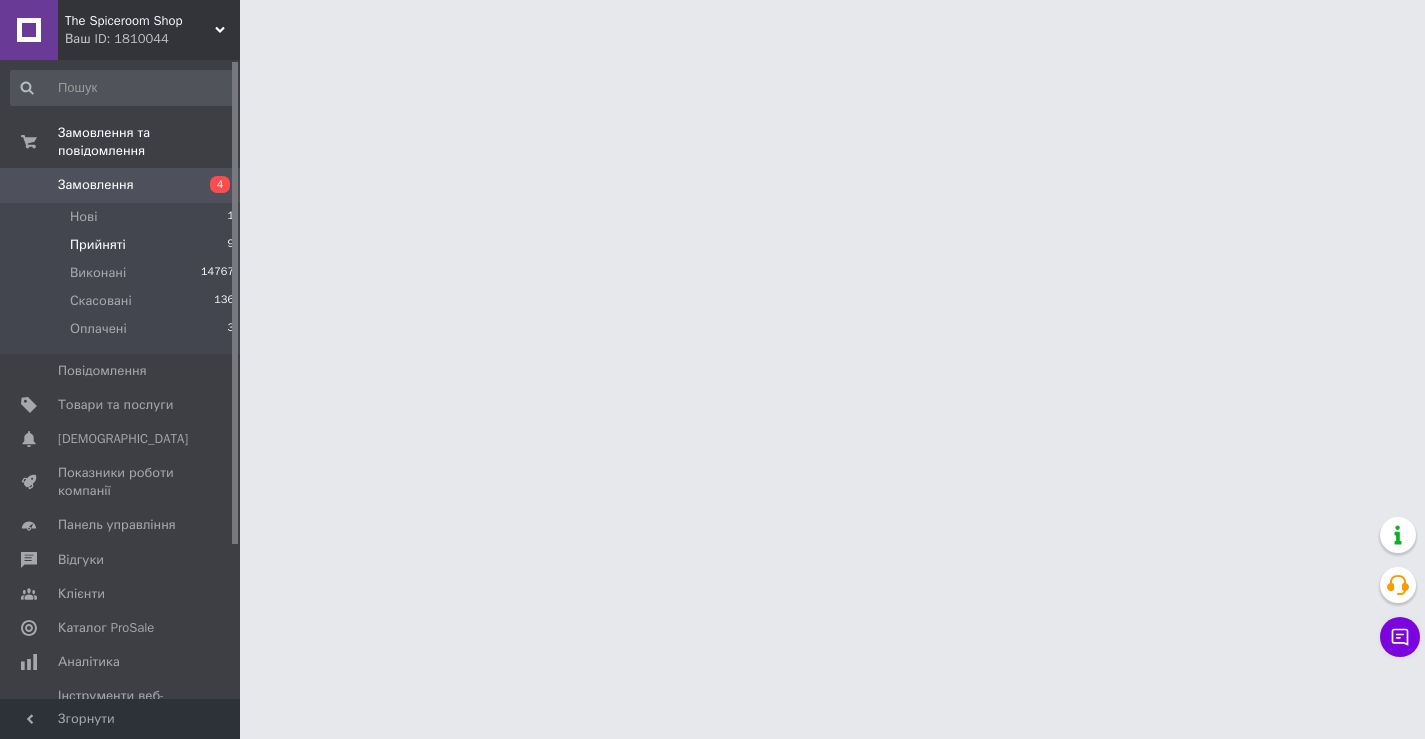 scroll, scrollTop: 0, scrollLeft: 0, axis: both 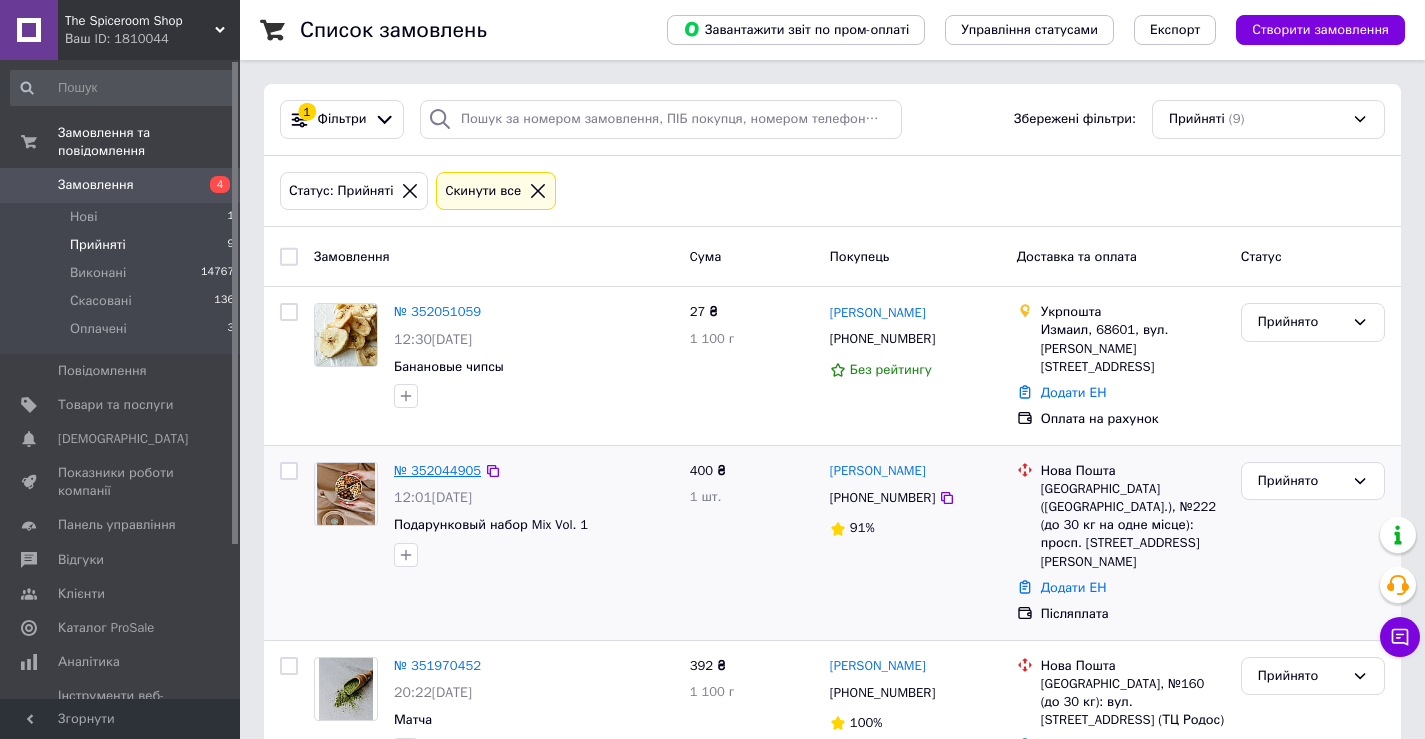 click on "№ 352044905" at bounding box center (437, 470) 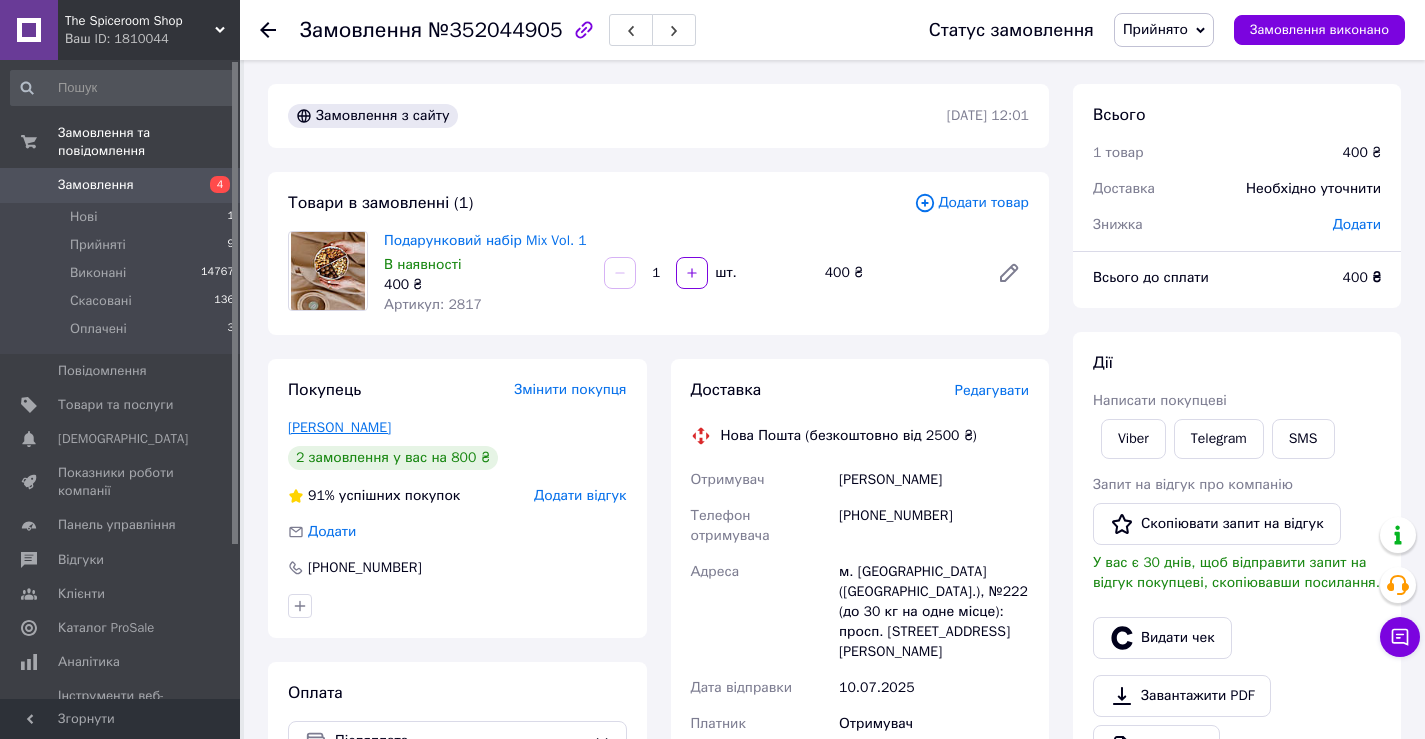 click on "Демянчук Євген" at bounding box center [339, 427] 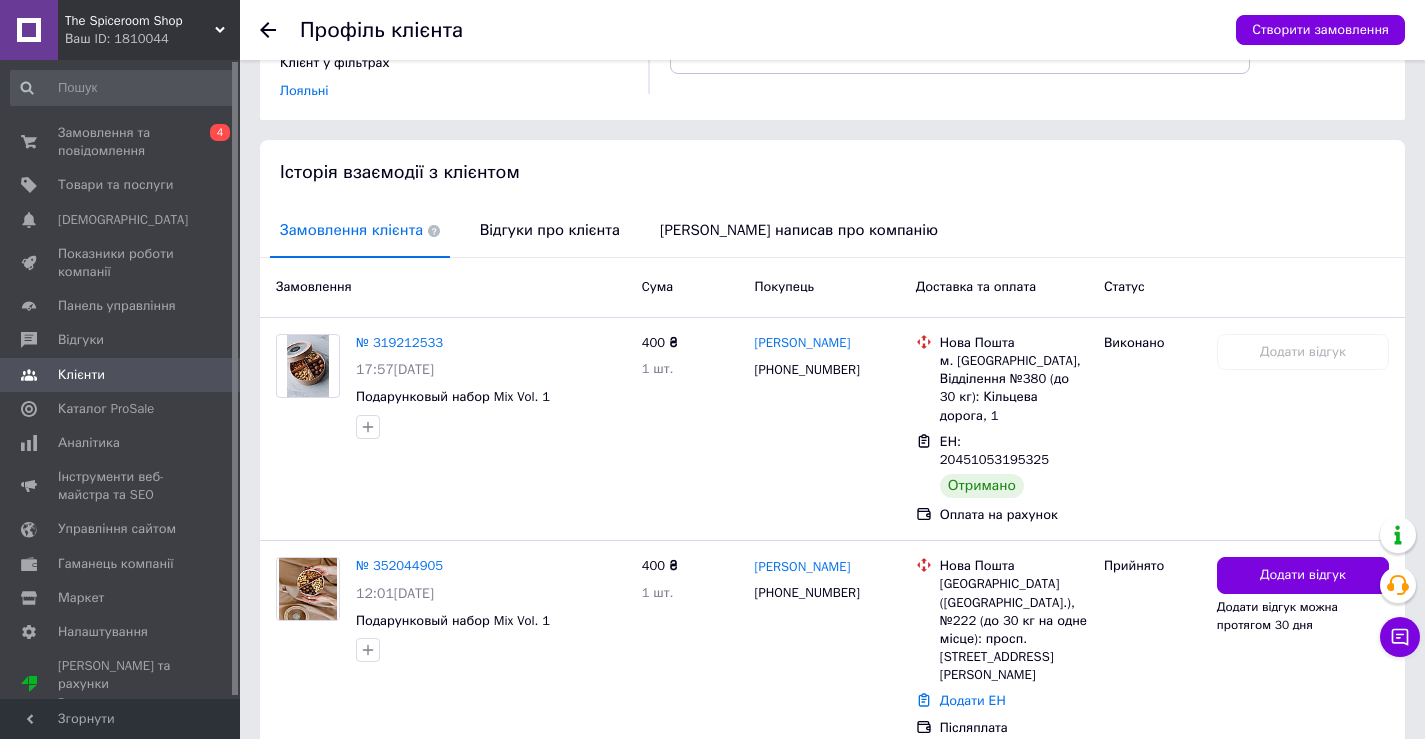 scroll, scrollTop: 344, scrollLeft: 0, axis: vertical 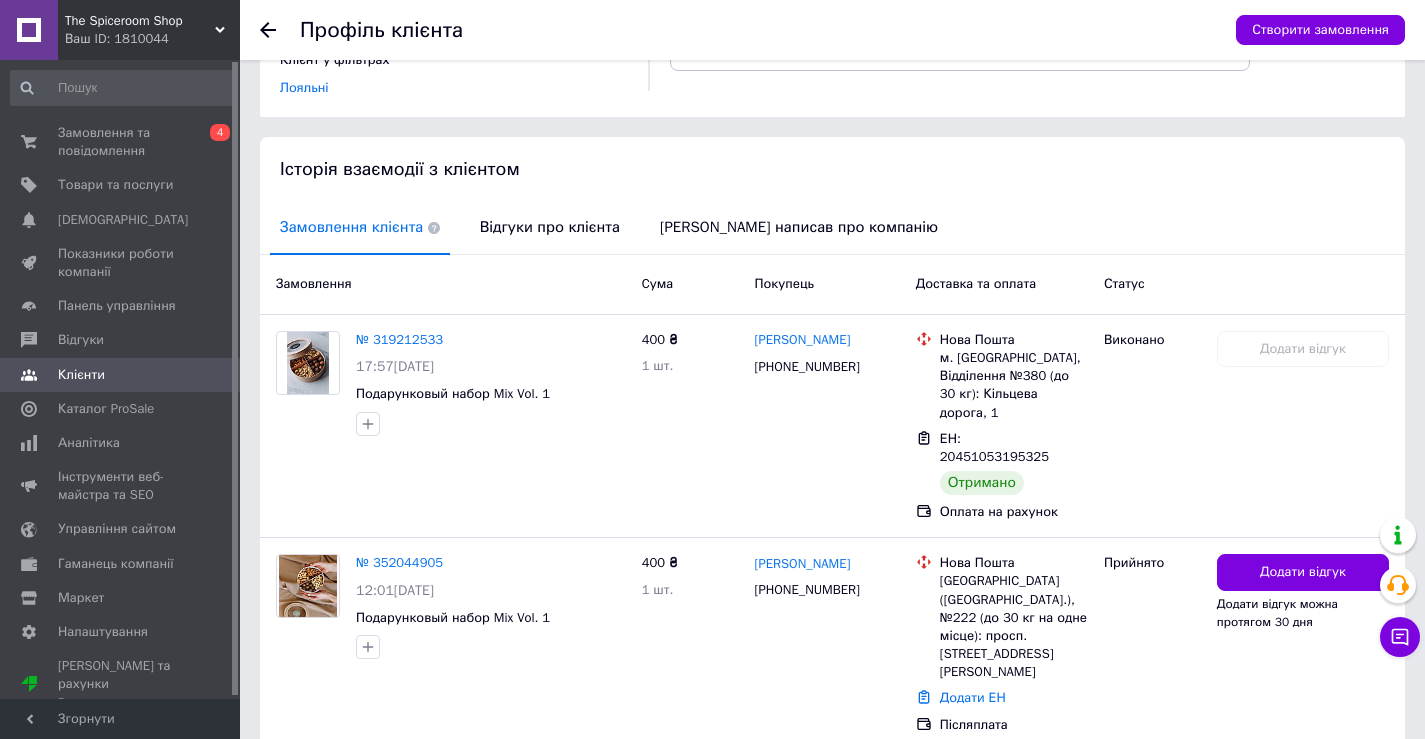 click 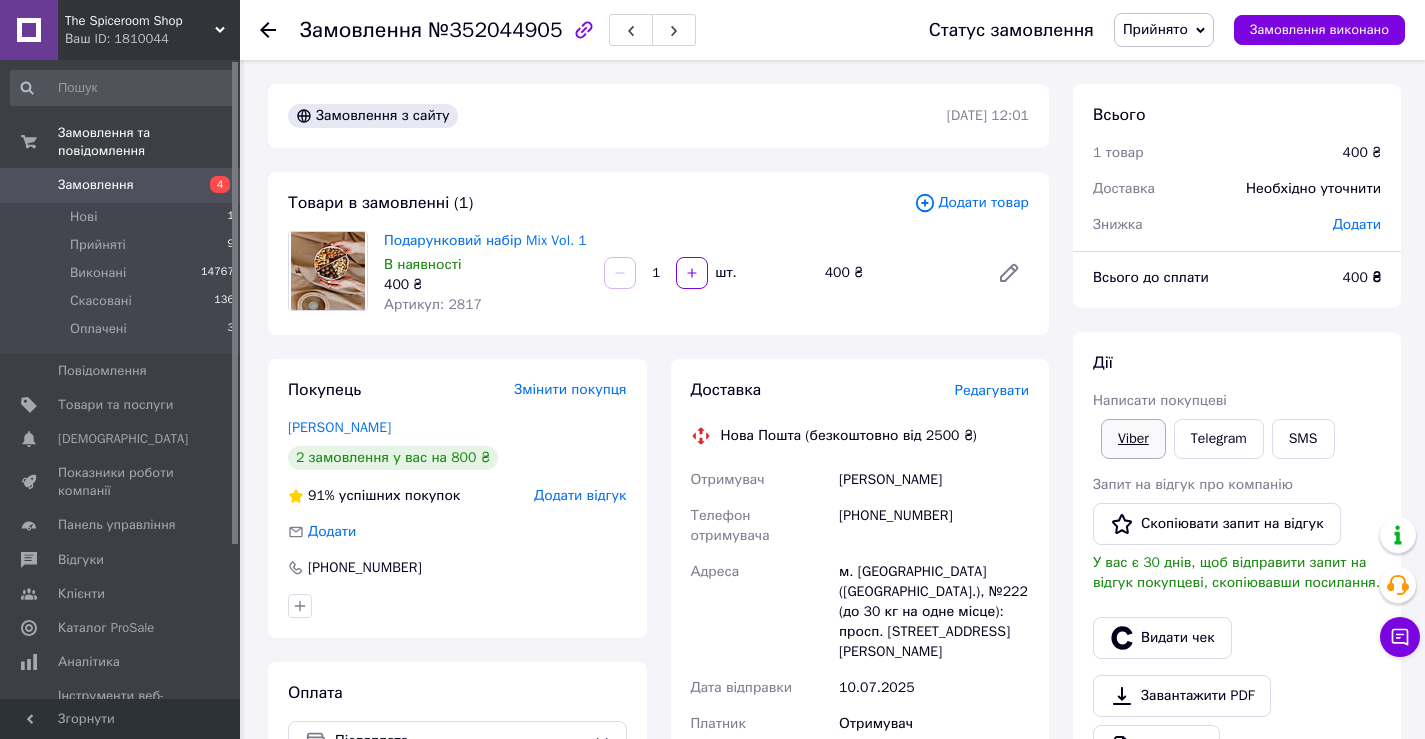 click on "Viber" at bounding box center [1133, 439] 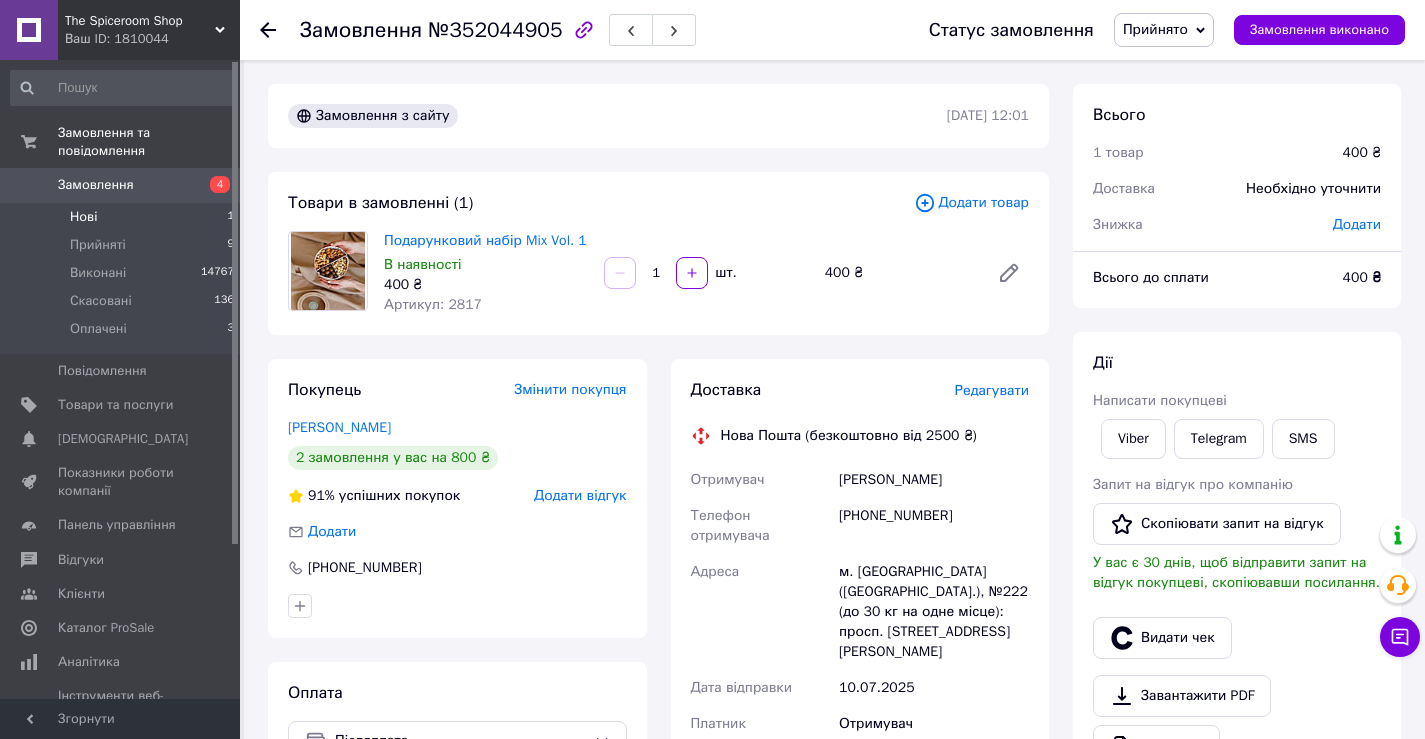 click on "Нові 1" at bounding box center (123, 217) 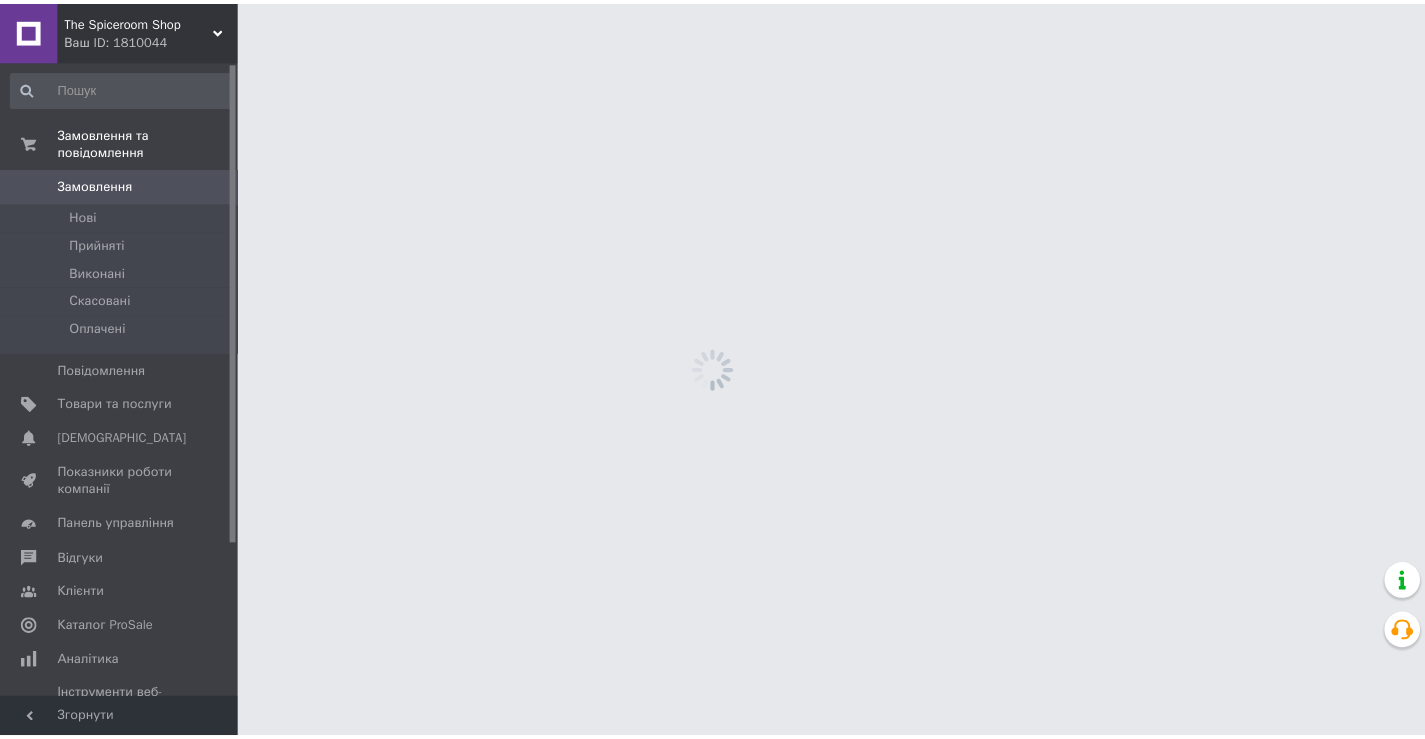 scroll, scrollTop: 0, scrollLeft: 0, axis: both 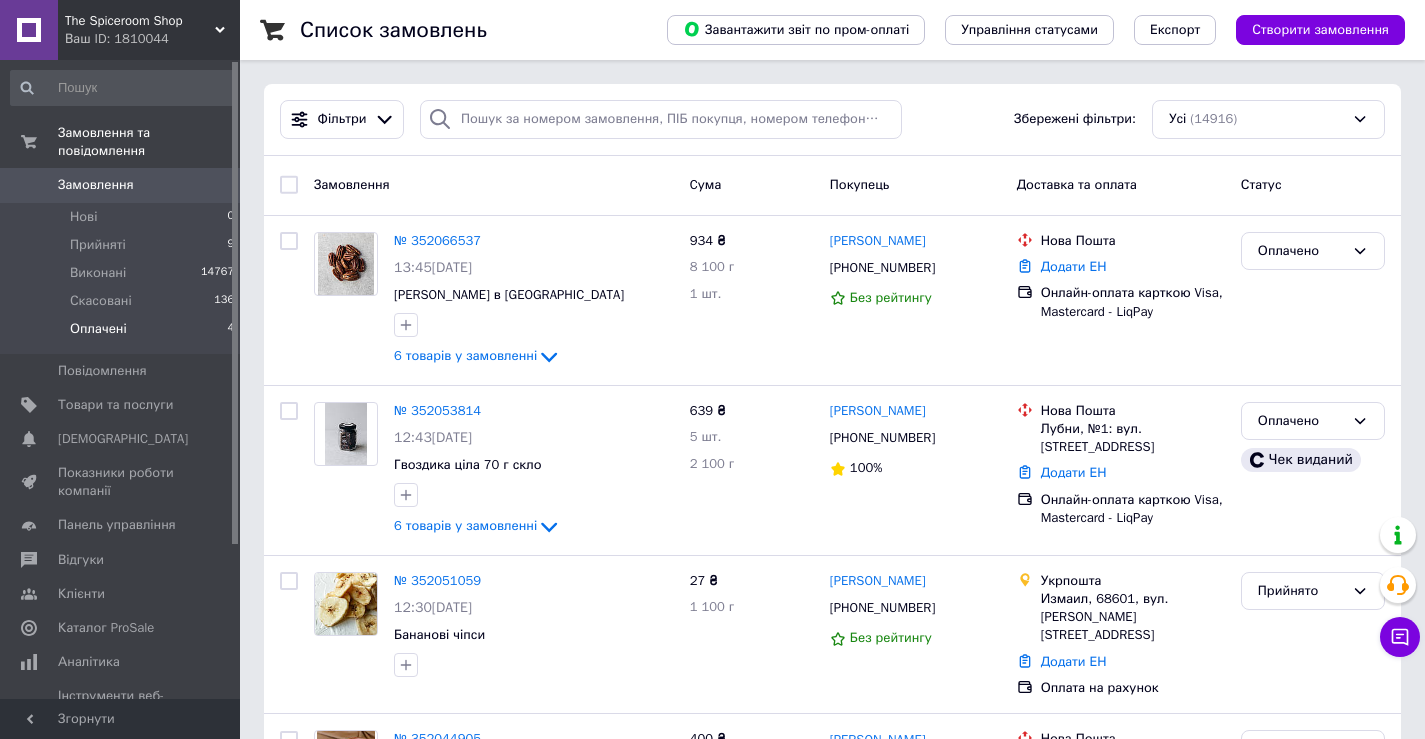 click on "Оплачені 4" at bounding box center [123, 334] 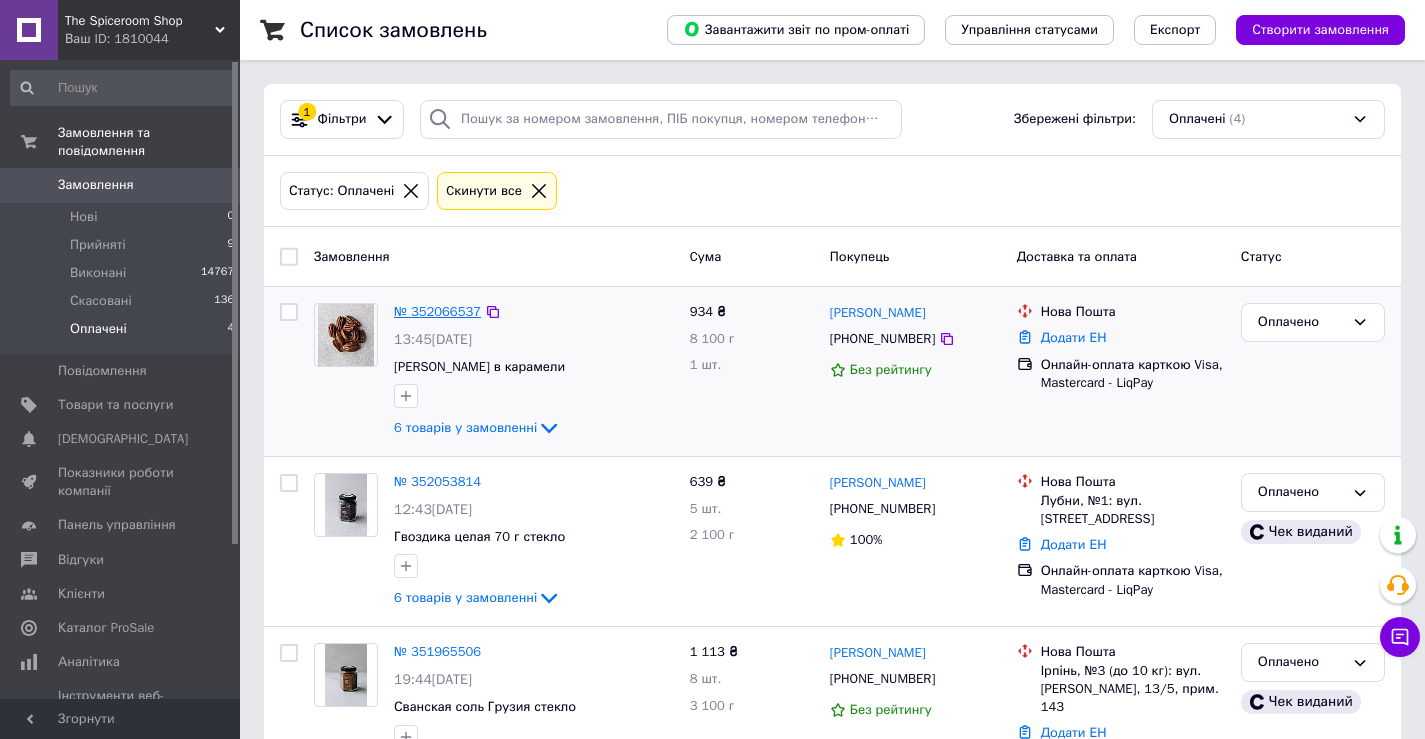 click on "№ 352066537" at bounding box center (437, 311) 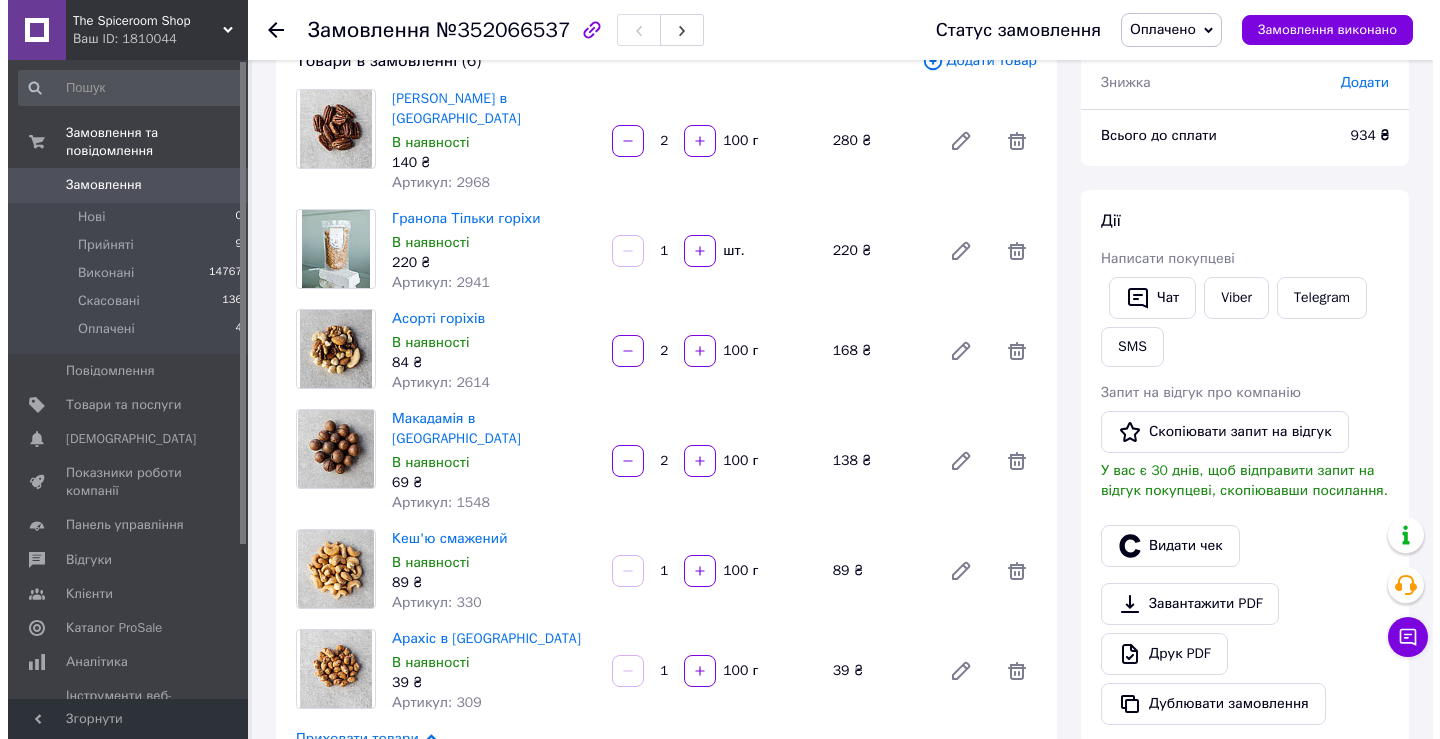 scroll, scrollTop: 400, scrollLeft: 0, axis: vertical 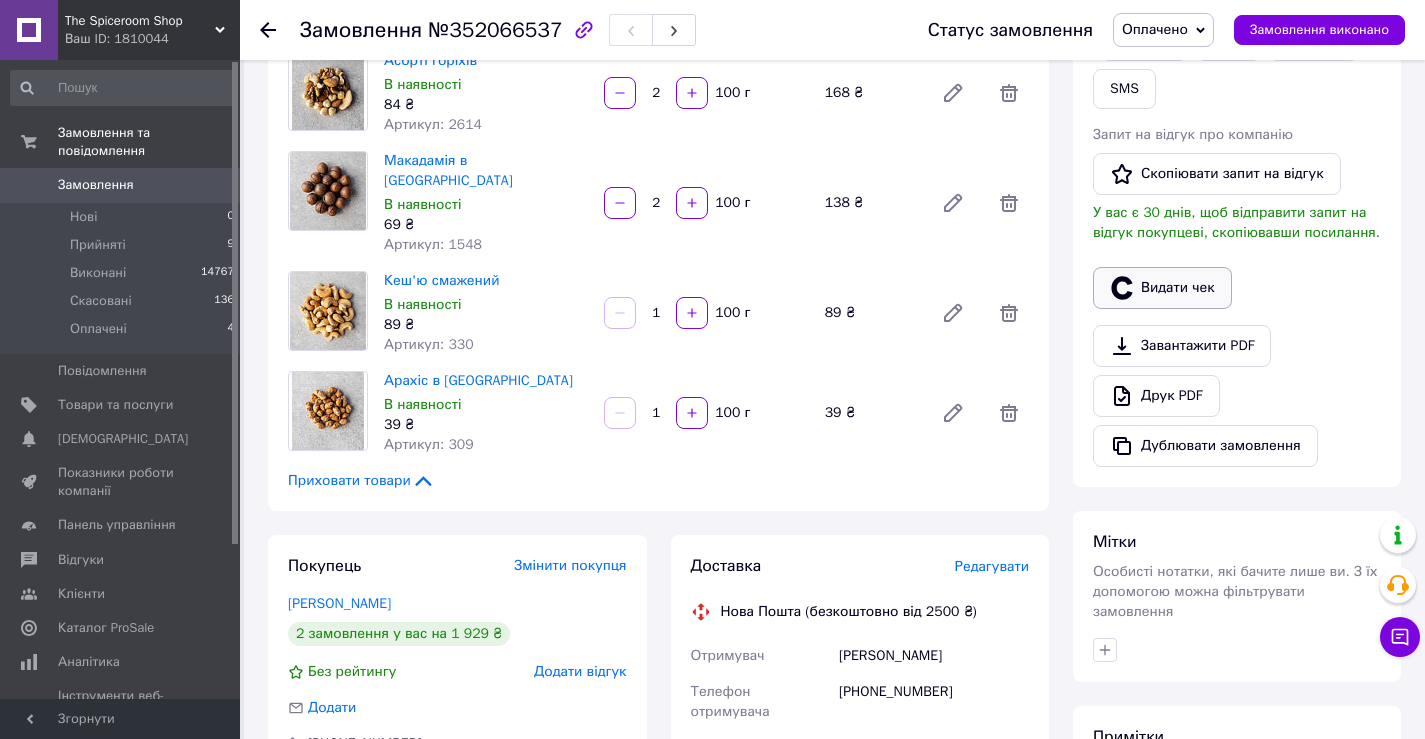 click on "Видати чек" at bounding box center (1162, 288) 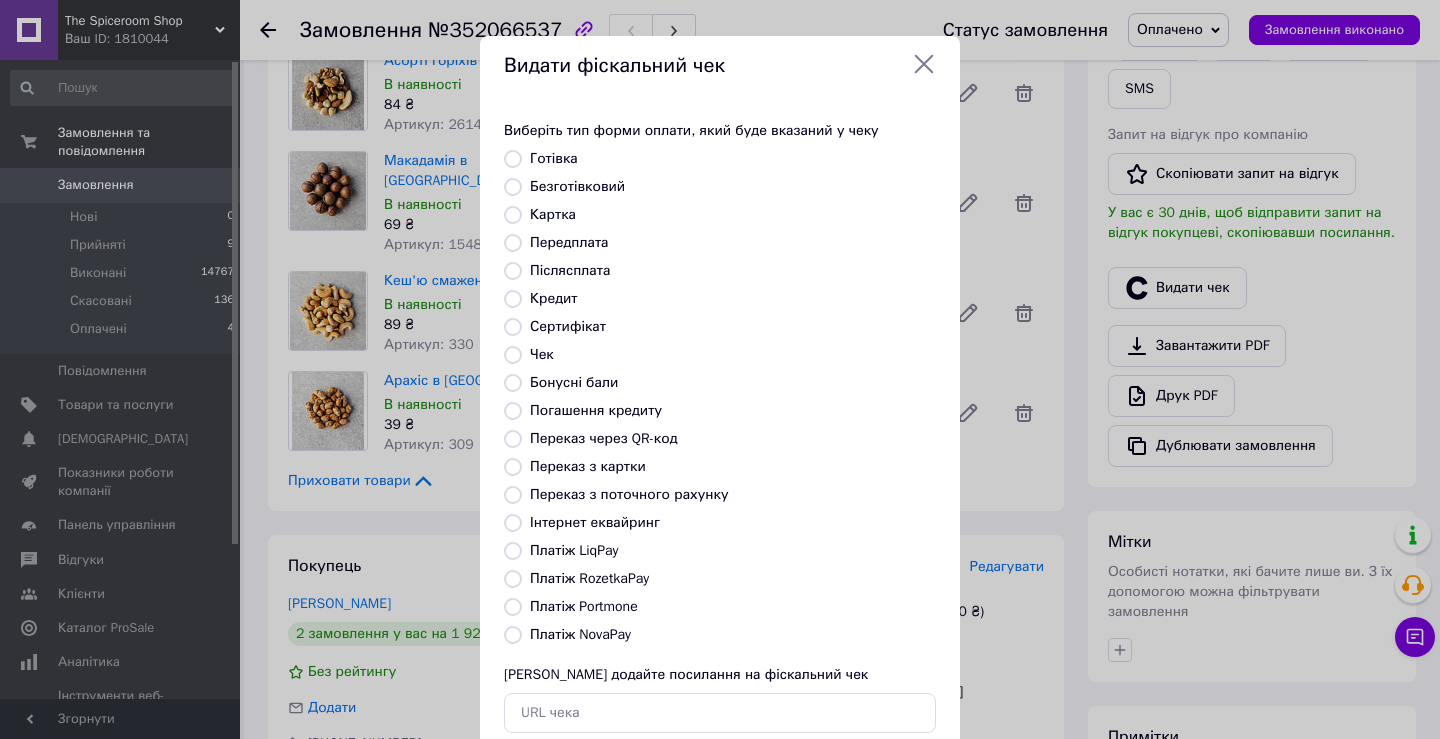 click on "Платіж LiqPay" at bounding box center [574, 550] 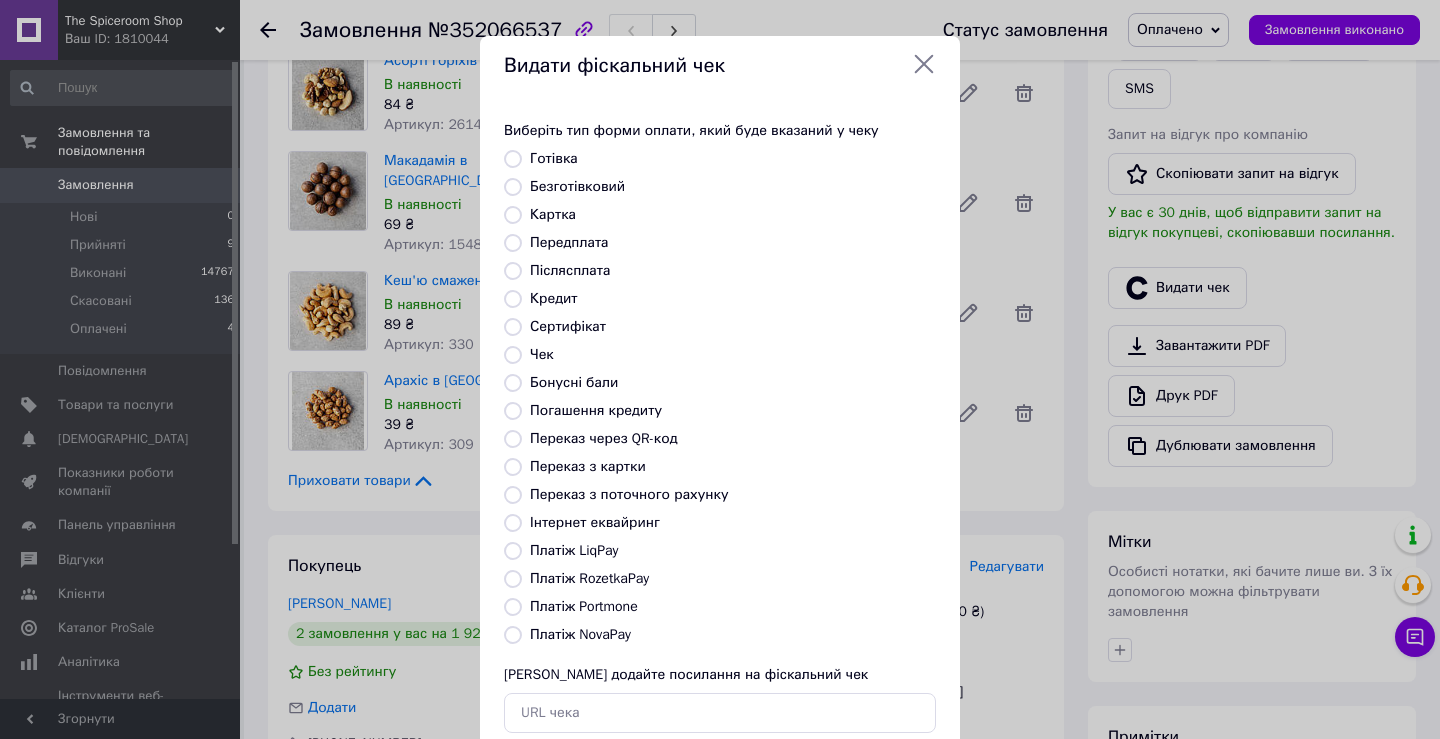 radio on "true" 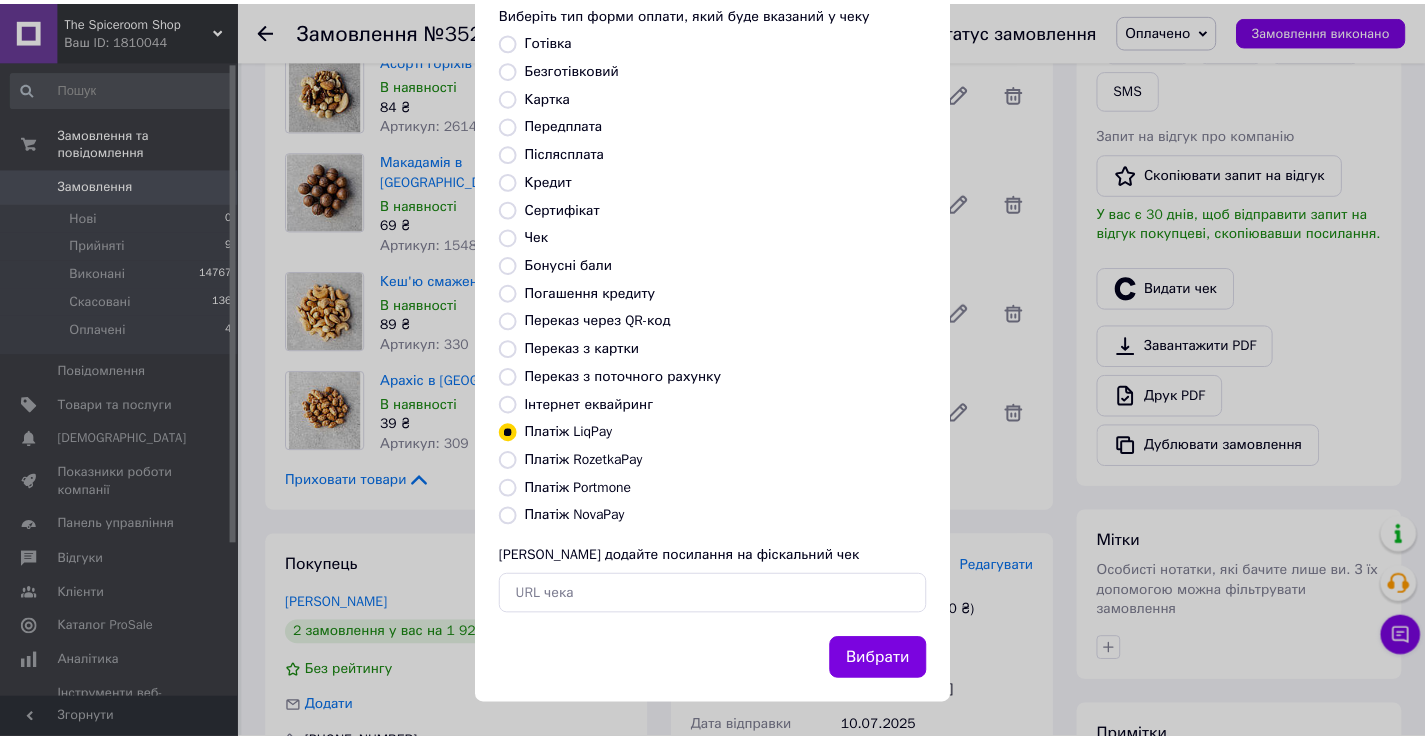 scroll, scrollTop: 120, scrollLeft: 0, axis: vertical 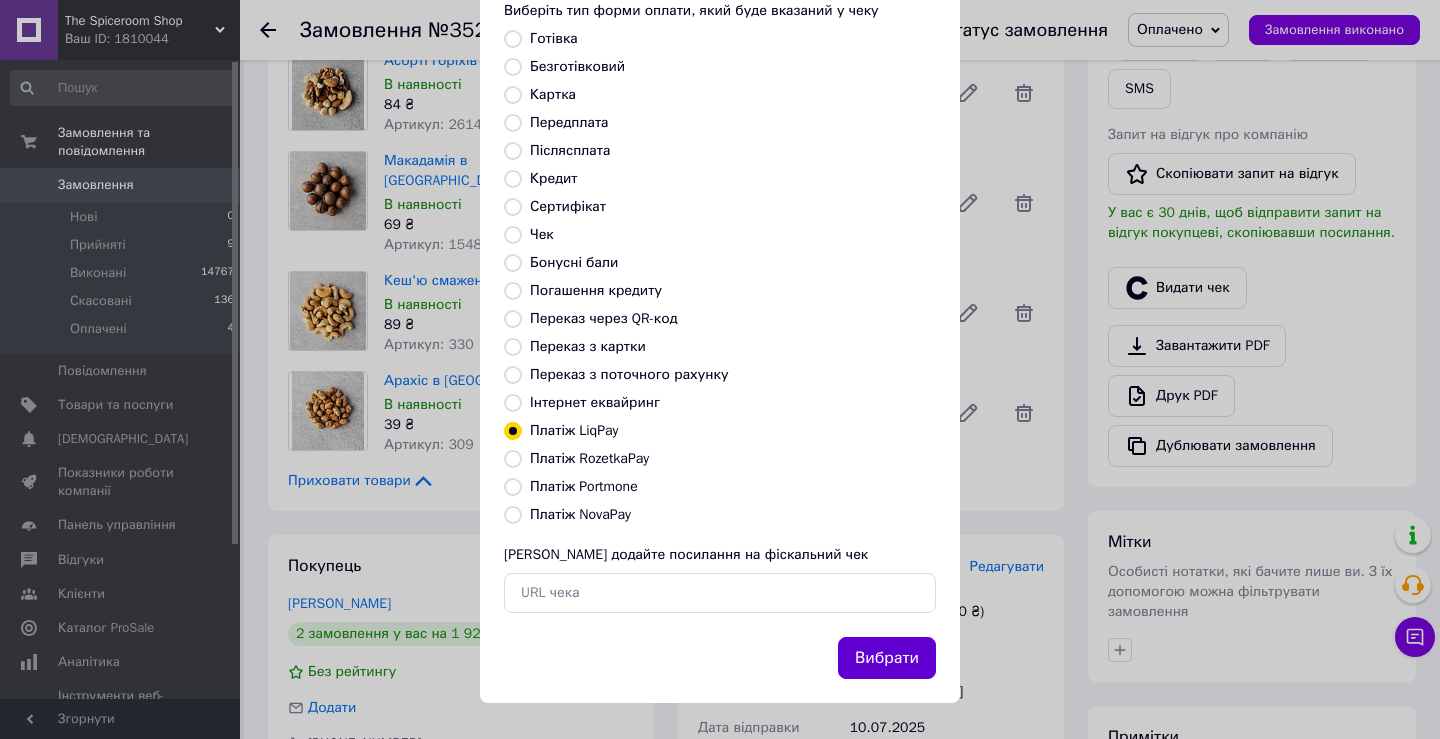 click on "Вибрати" at bounding box center [887, 658] 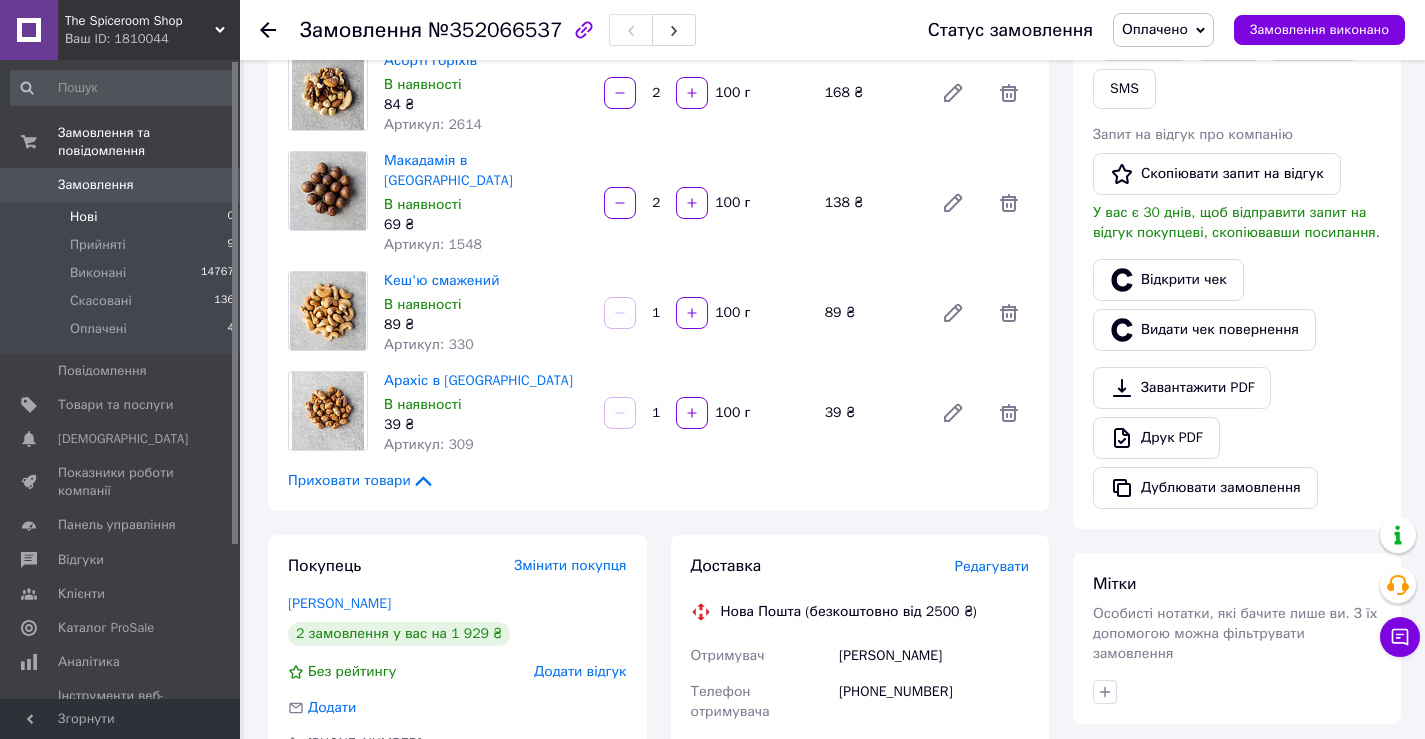 click on "Нові 0" at bounding box center (123, 217) 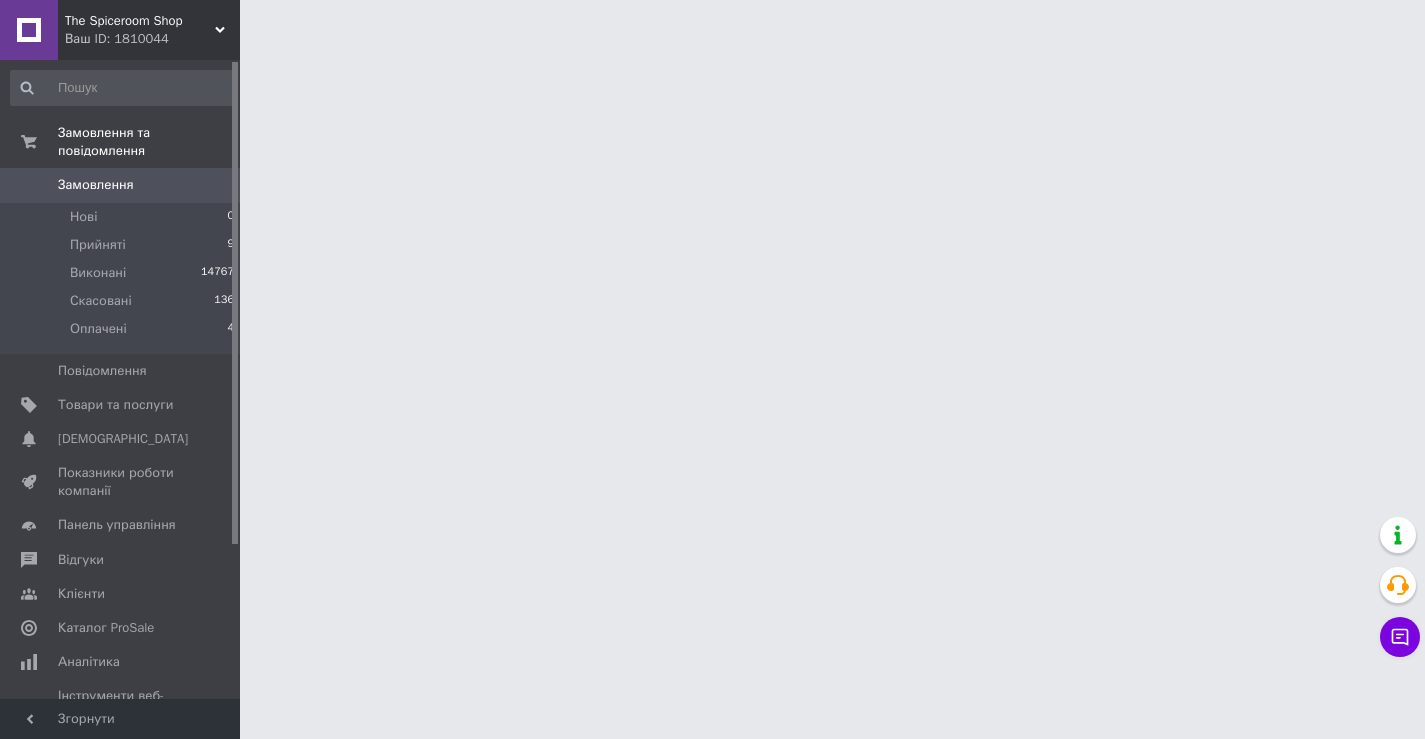 scroll, scrollTop: 0, scrollLeft: 0, axis: both 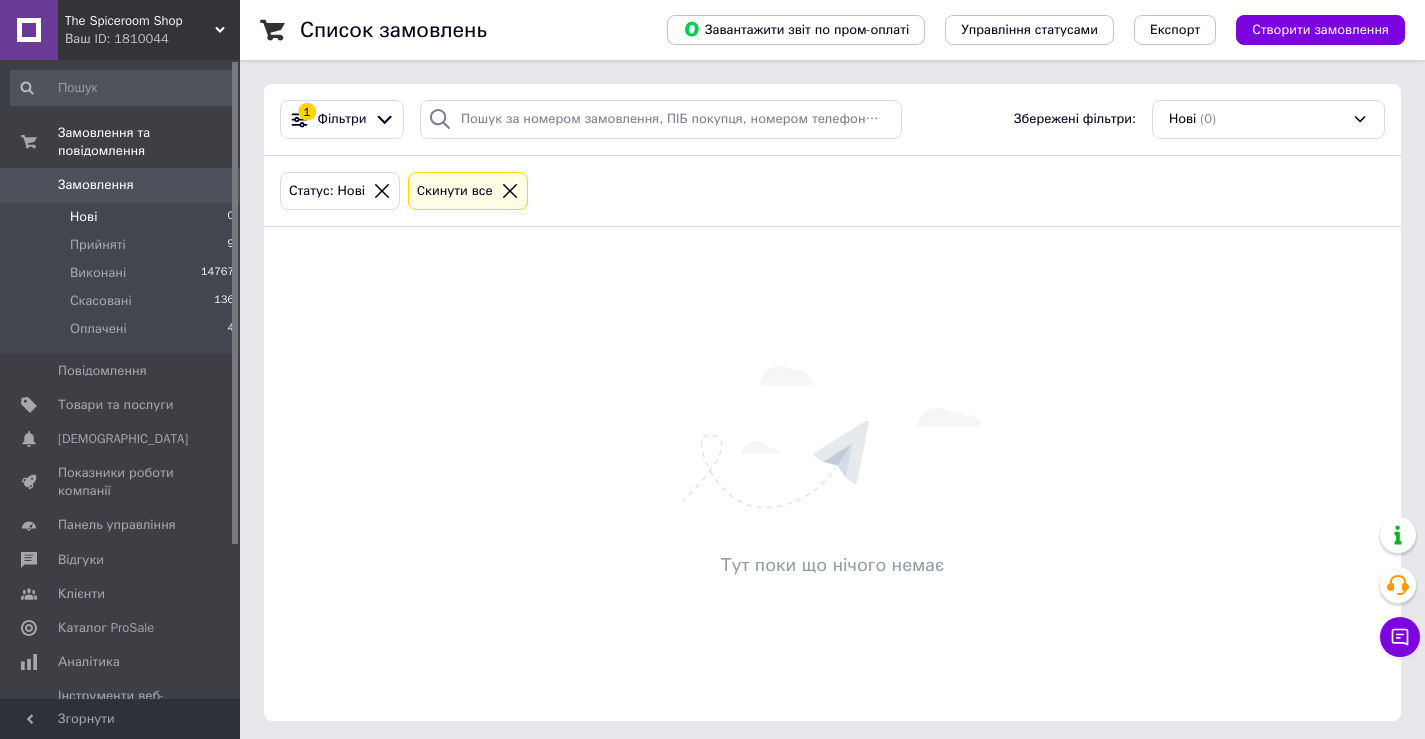click on "Нові 0" at bounding box center (123, 217) 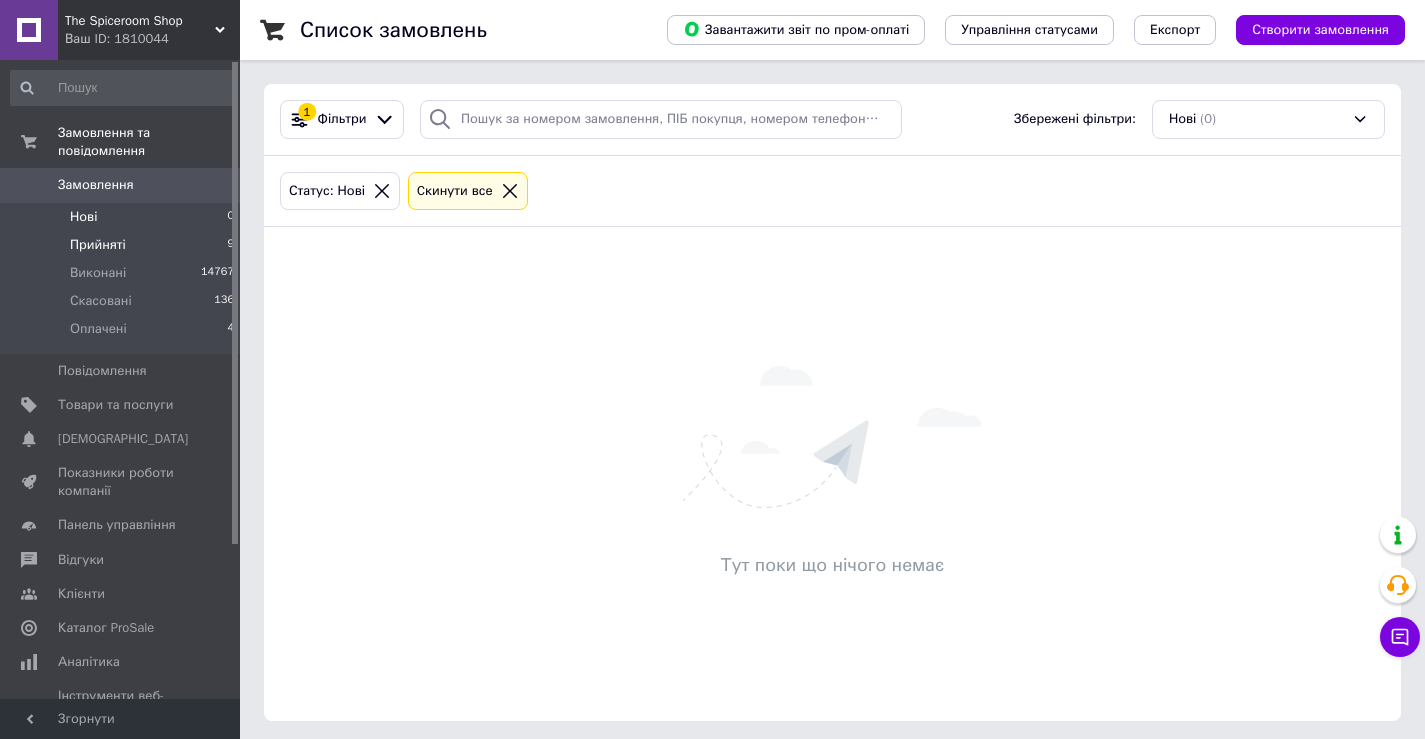 click on "Прийняті 9" at bounding box center [123, 245] 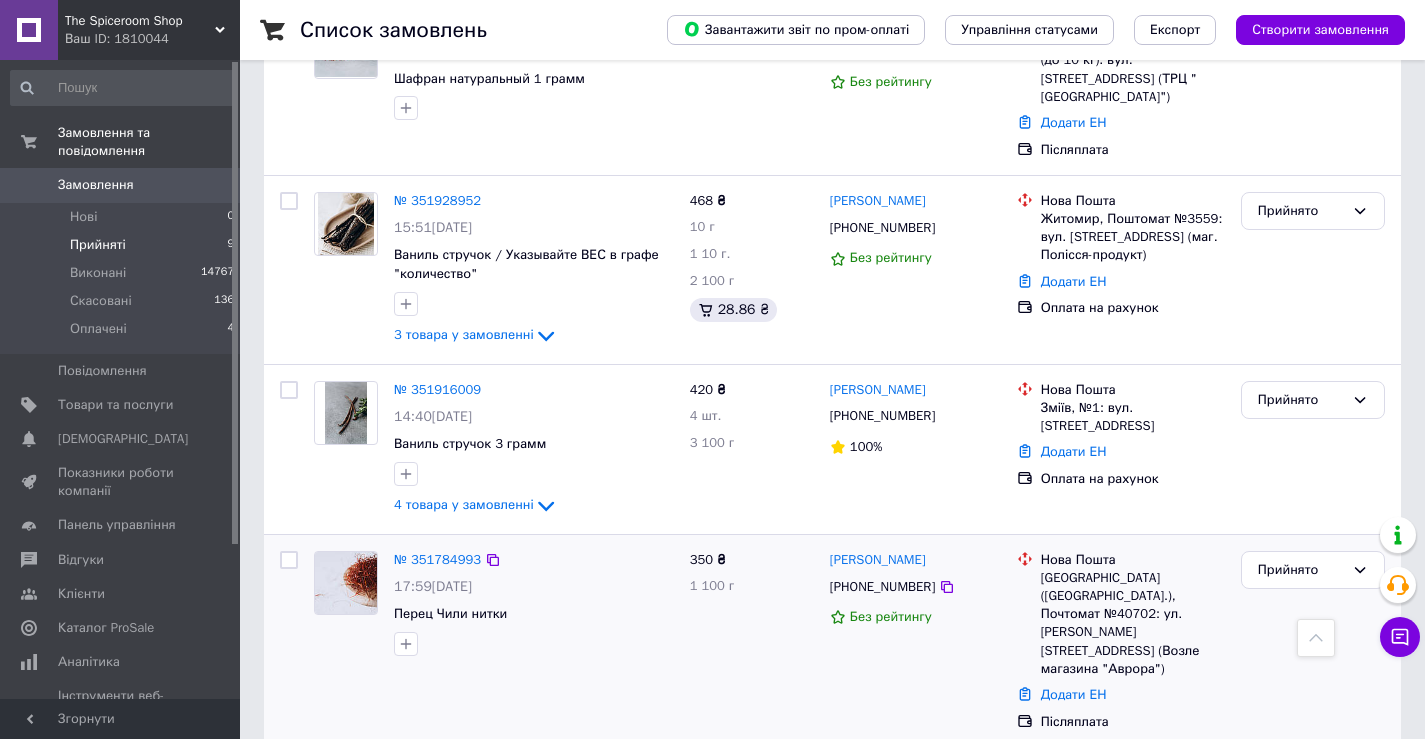 scroll, scrollTop: 900, scrollLeft: 0, axis: vertical 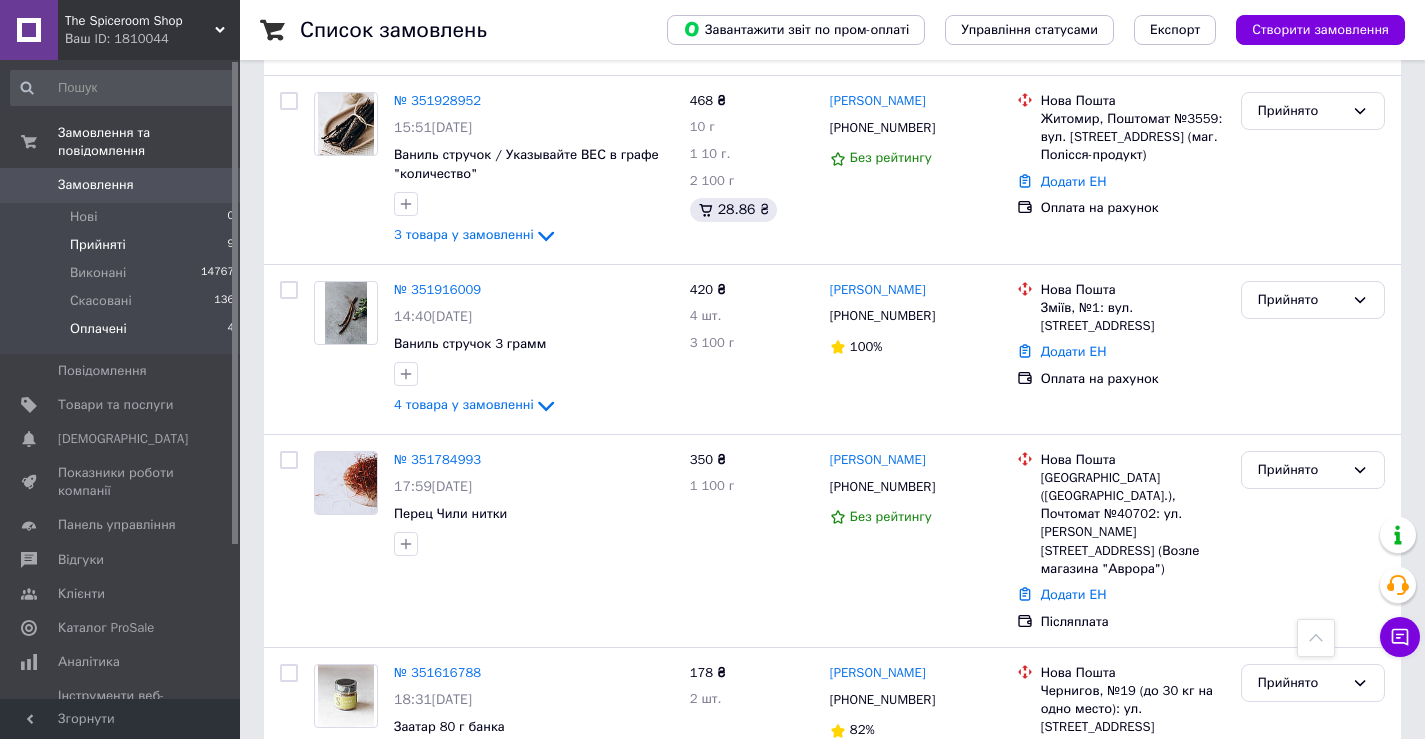click on "Оплачені" at bounding box center (98, 329) 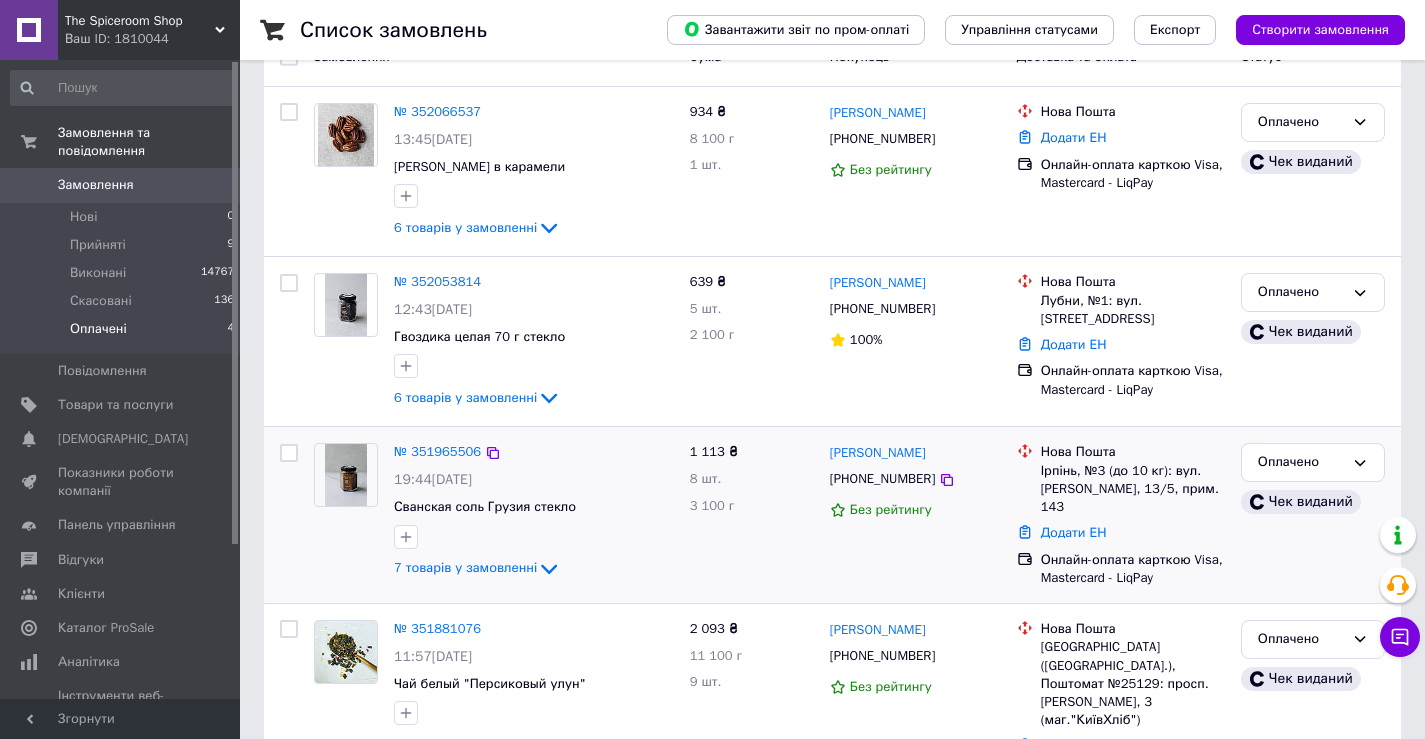 scroll, scrollTop: 283, scrollLeft: 0, axis: vertical 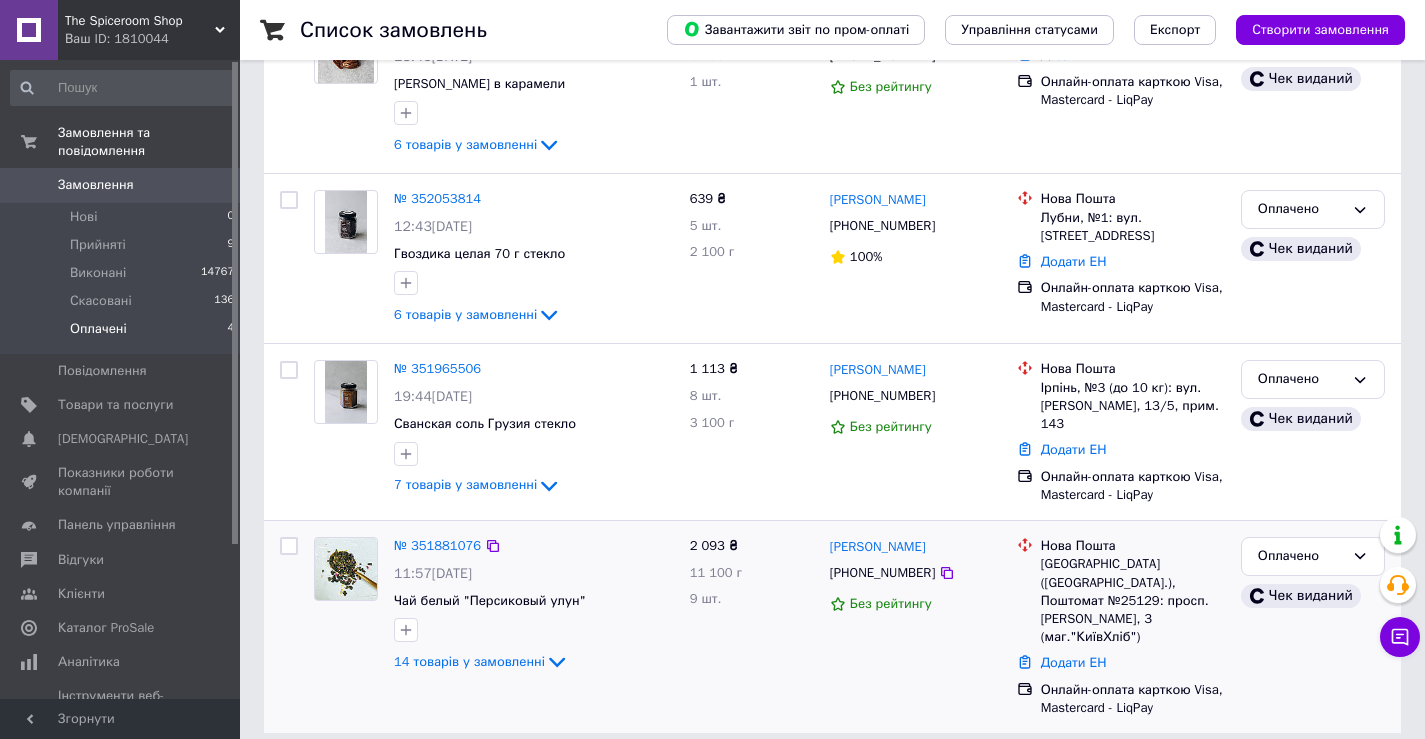 click on "Додати ЕН" at bounding box center [1133, 663] 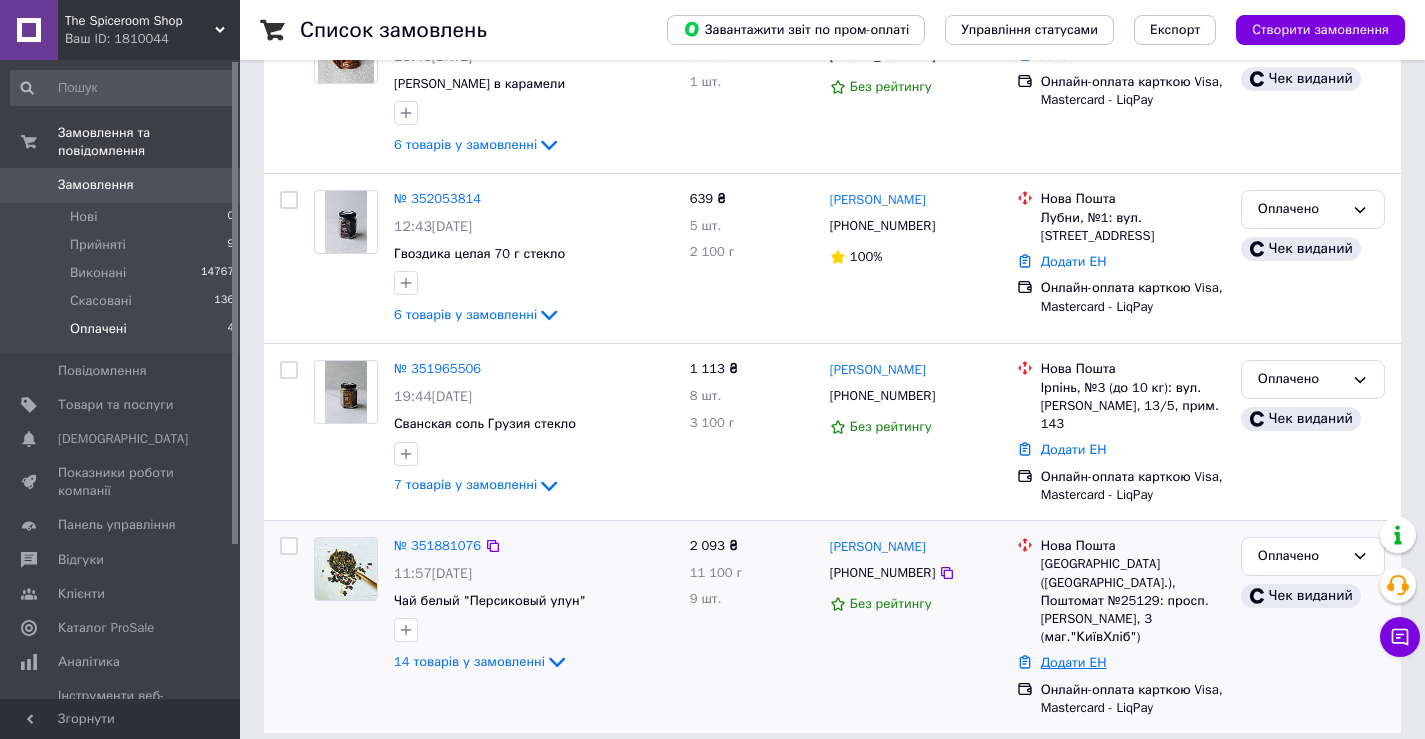 click on "Додати ЕН" at bounding box center [1074, 662] 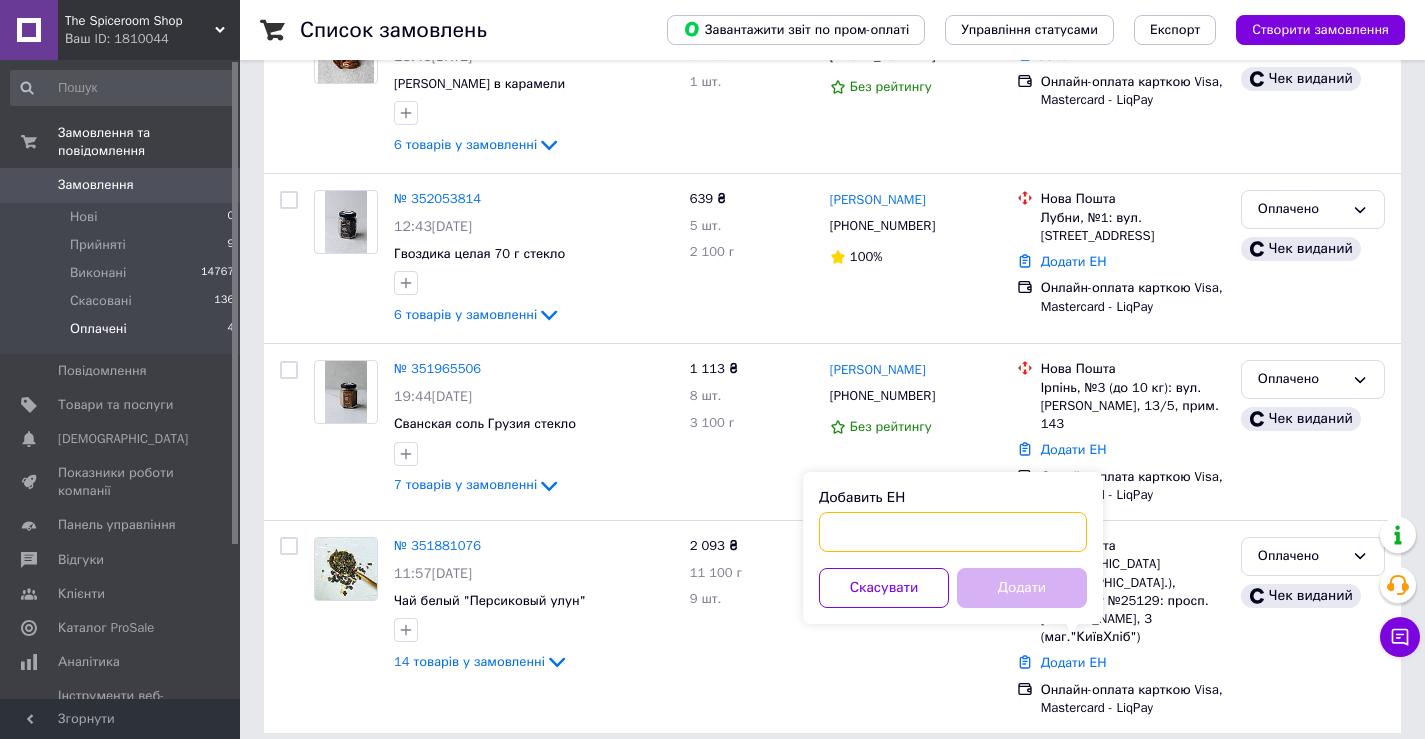 click on "Добавить ЕН" at bounding box center (953, 532) 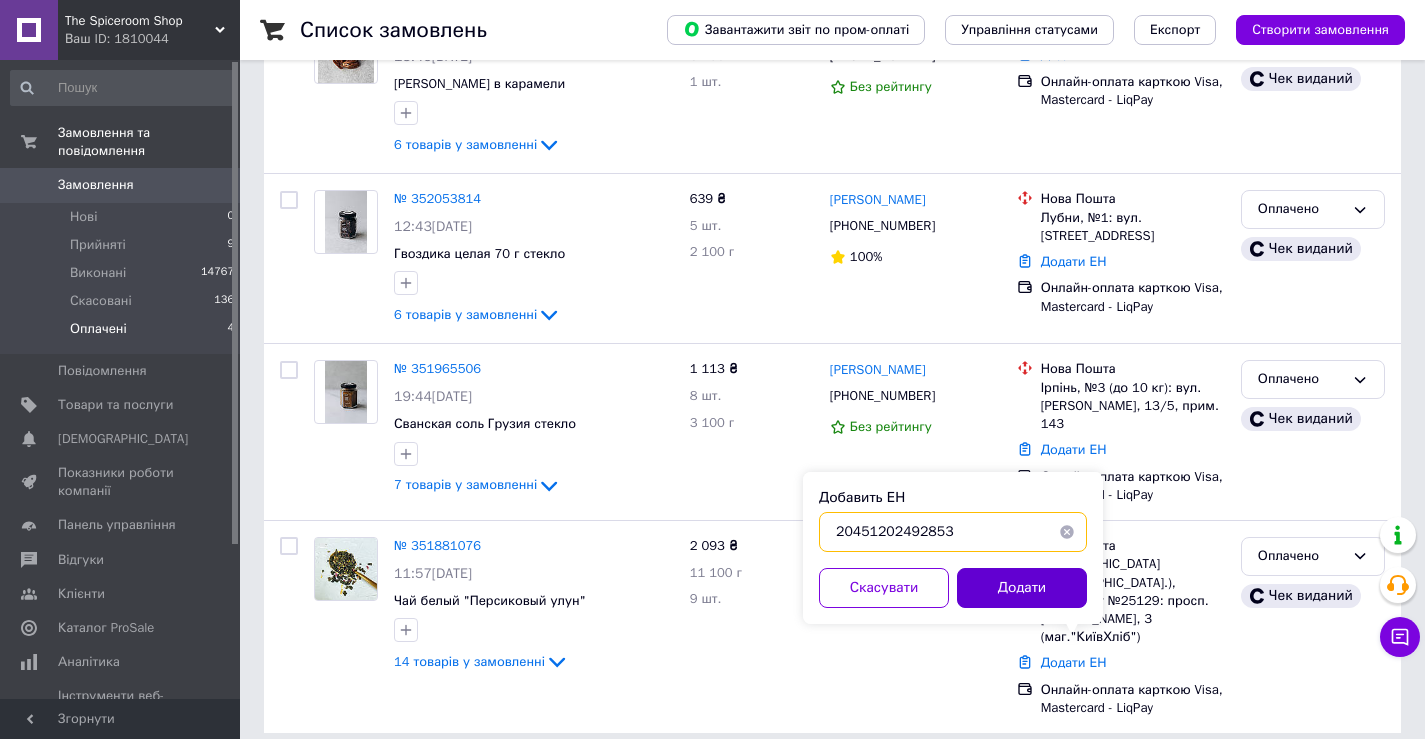 type on "20451202492853" 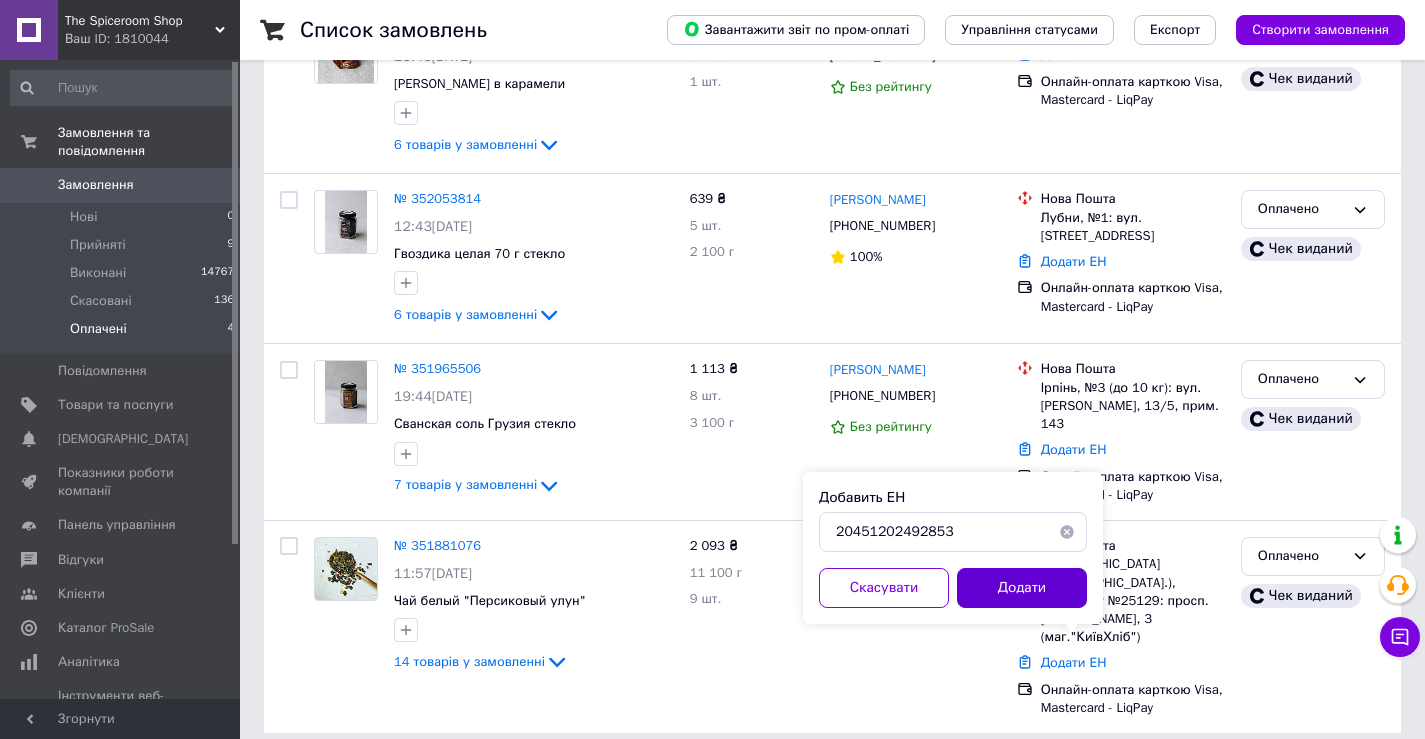 click on "Додати" at bounding box center [1022, 588] 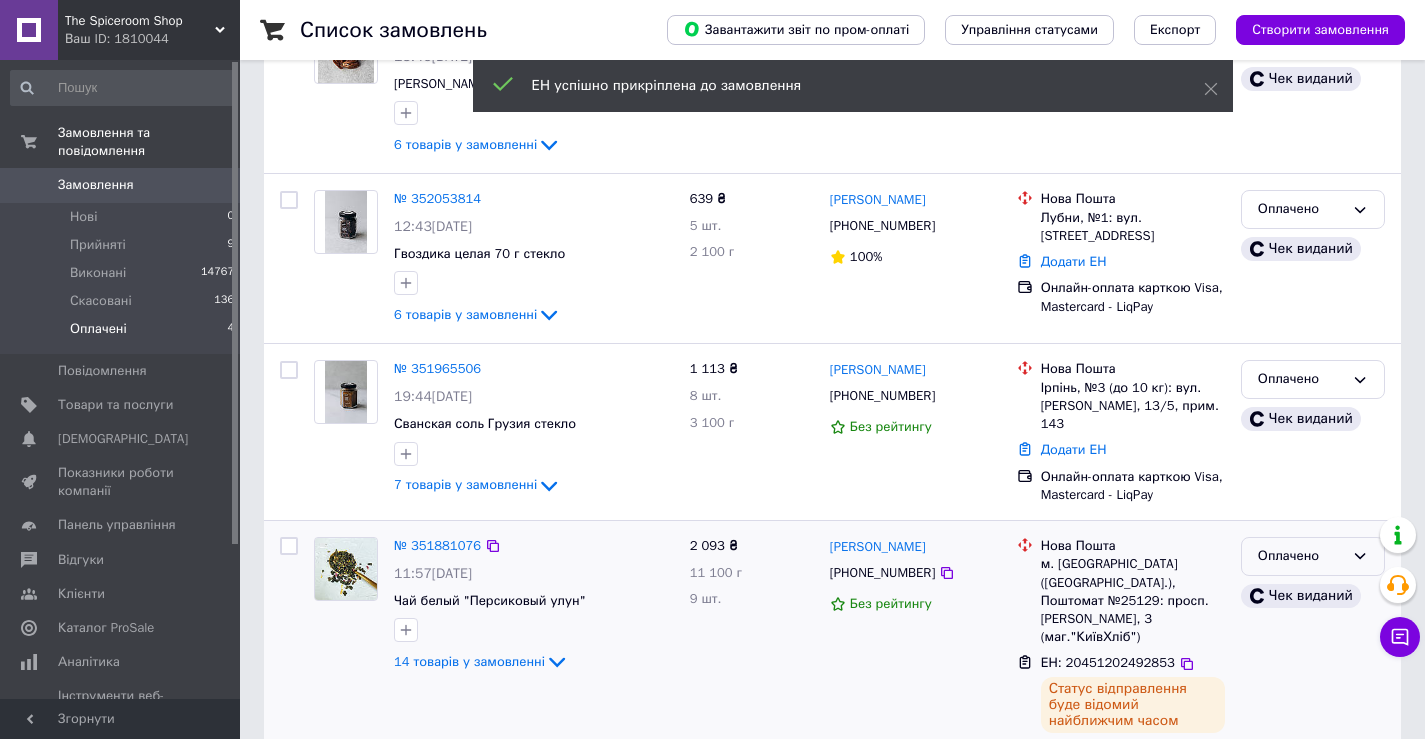click on "Оплачено" at bounding box center (1301, 556) 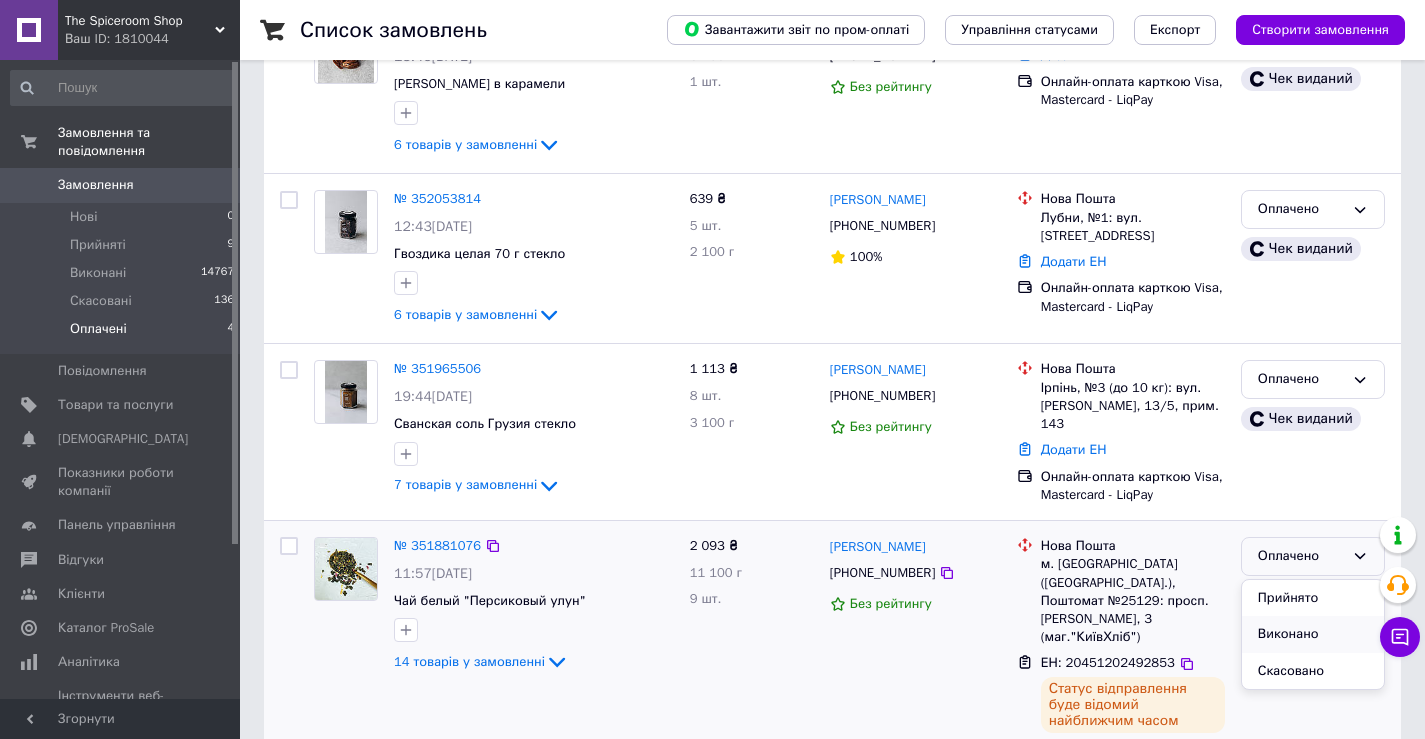 click on "Виконано" at bounding box center [1313, 634] 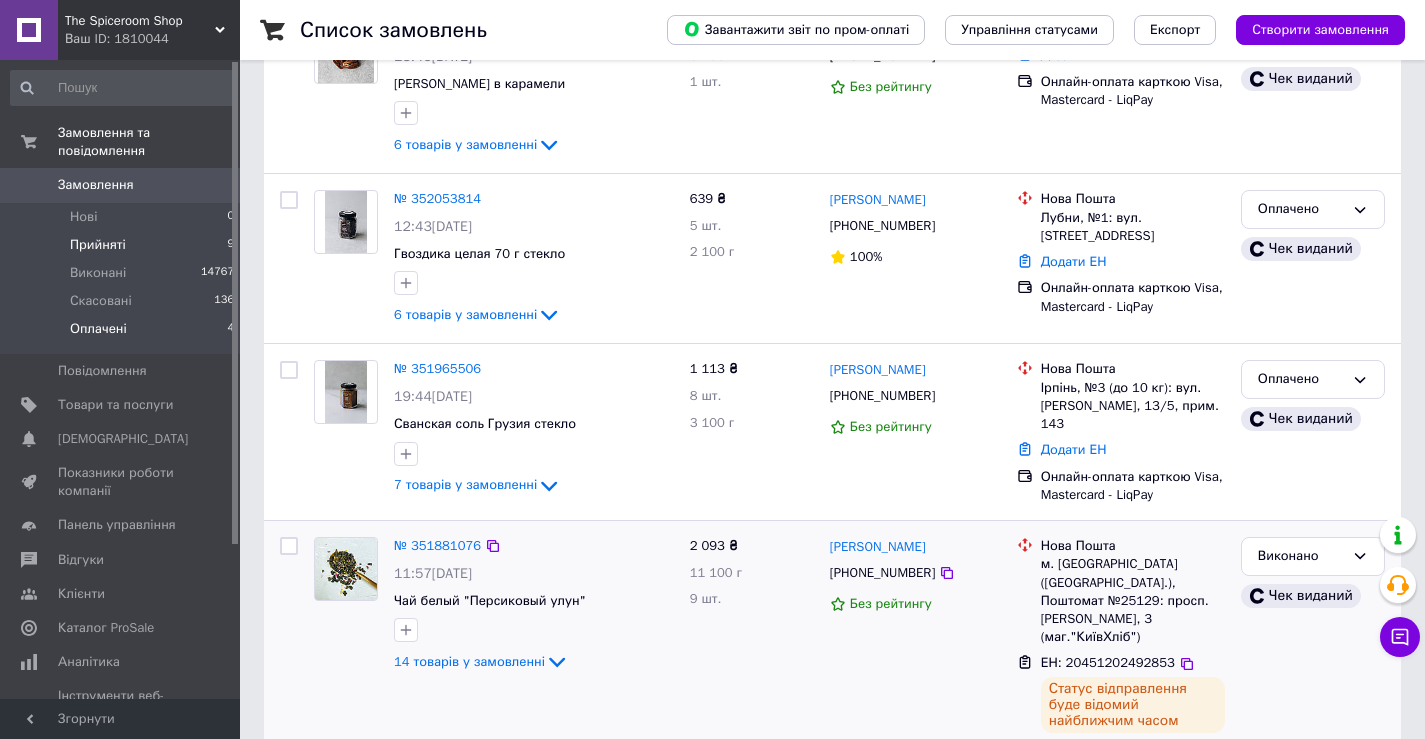 click on "Прийняті" at bounding box center (98, 245) 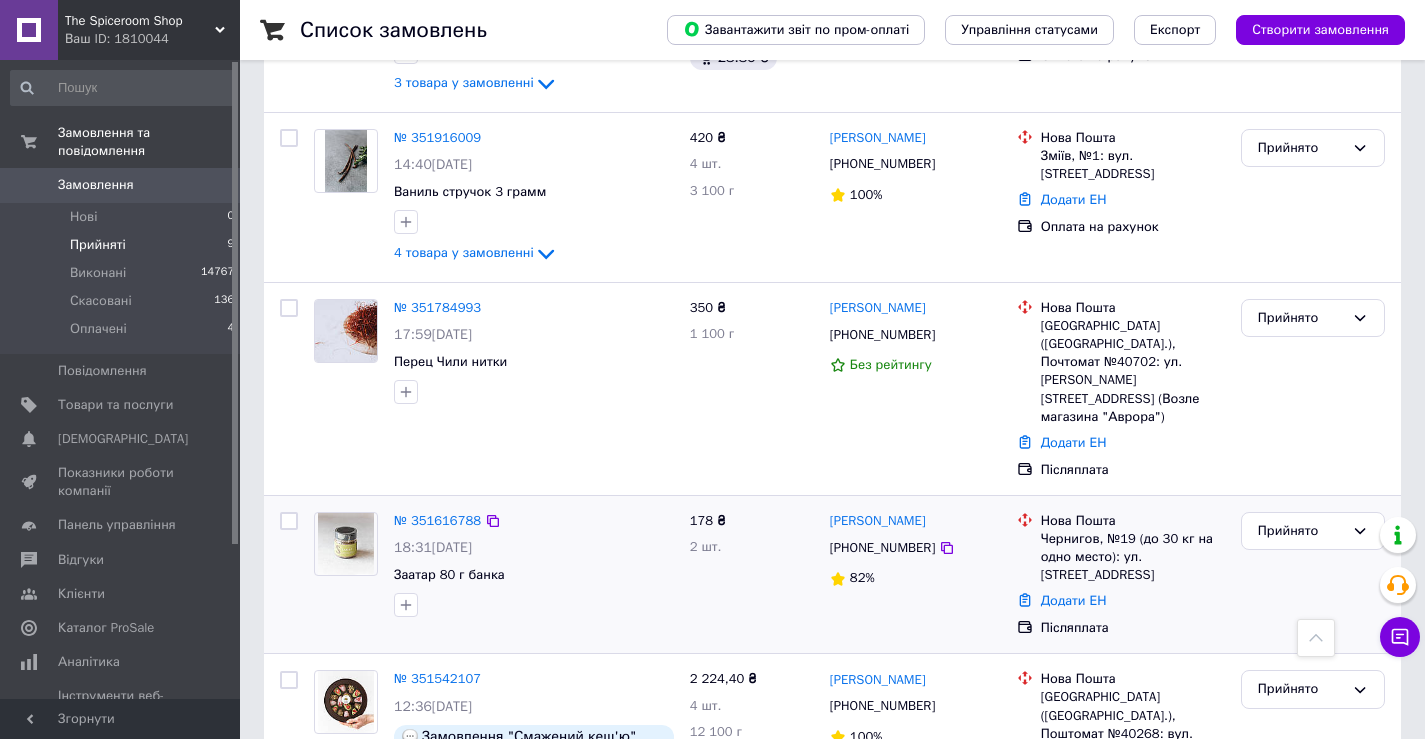 scroll, scrollTop: 1100, scrollLeft: 0, axis: vertical 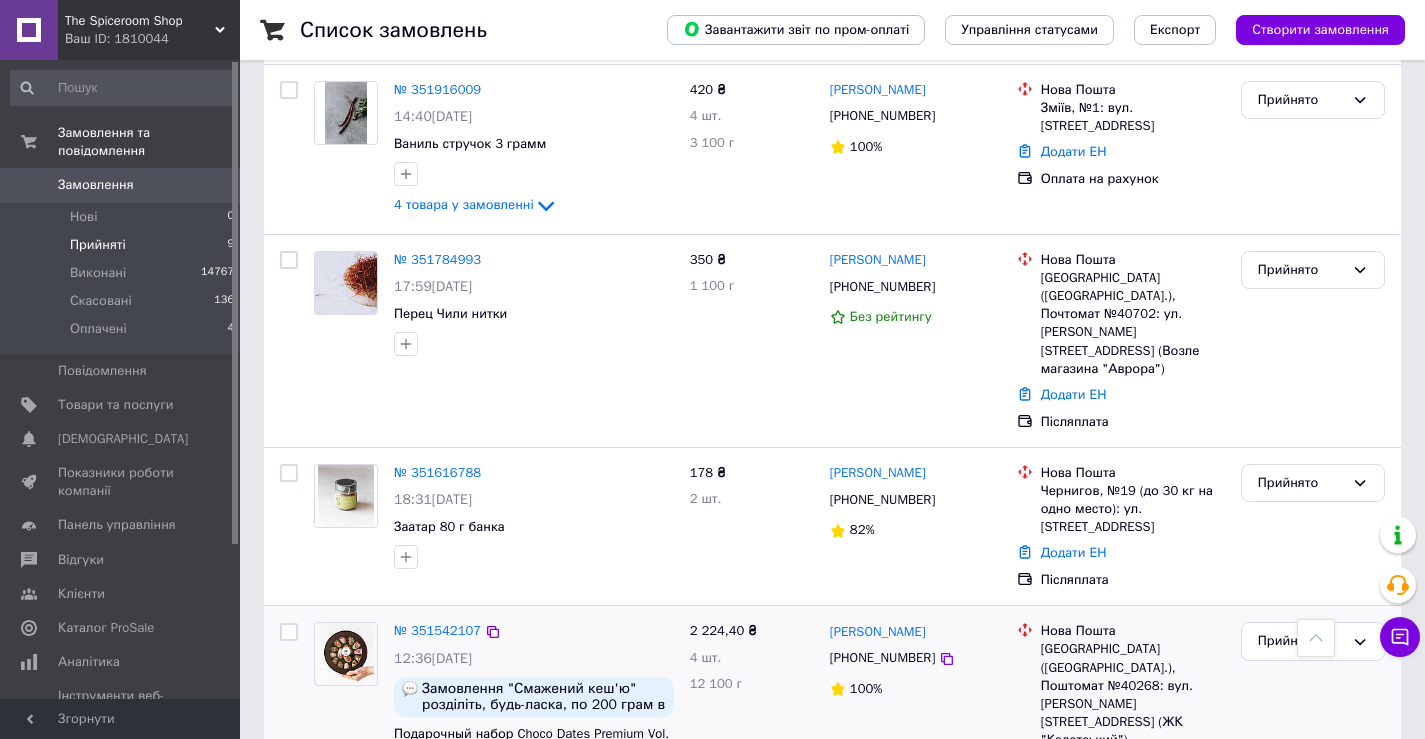 click on "Додати ЕН" at bounding box center [1074, 766] 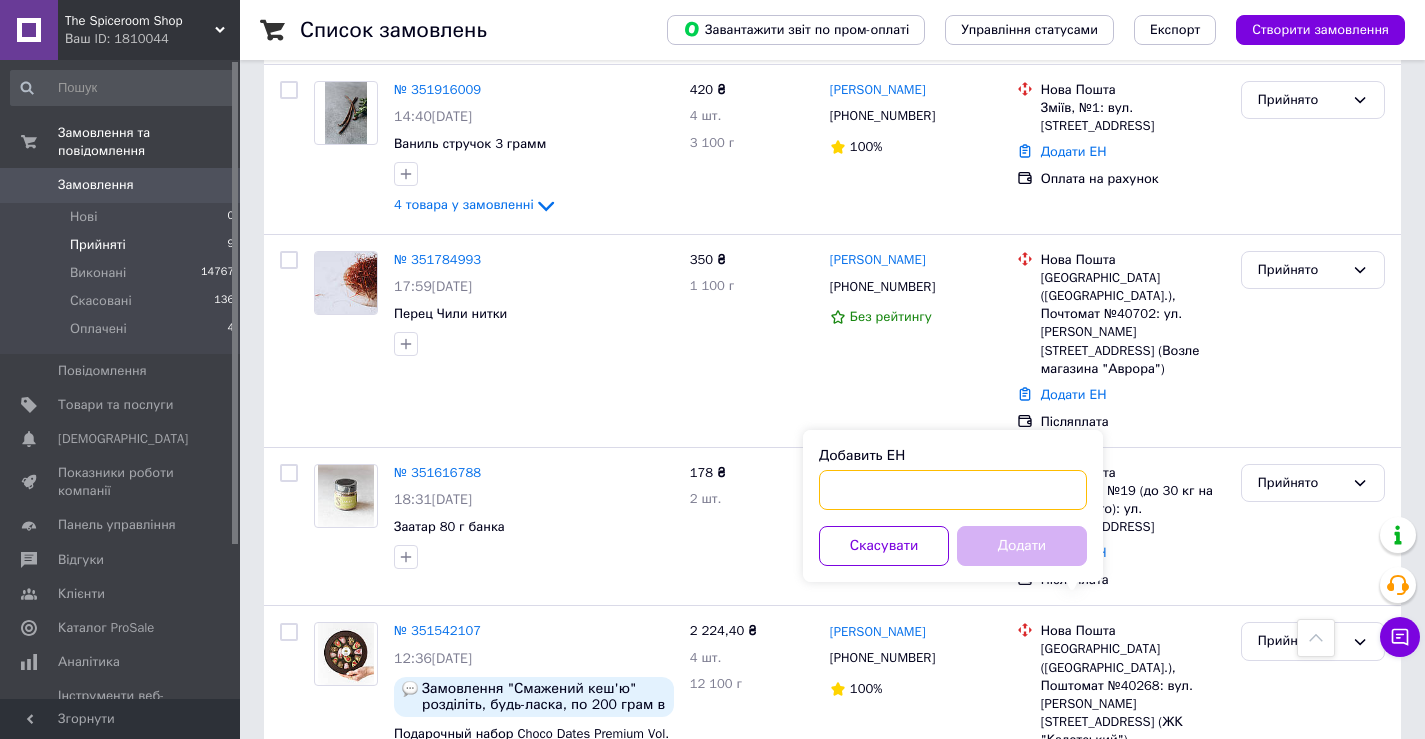 click on "Добавить ЕН" at bounding box center [953, 490] 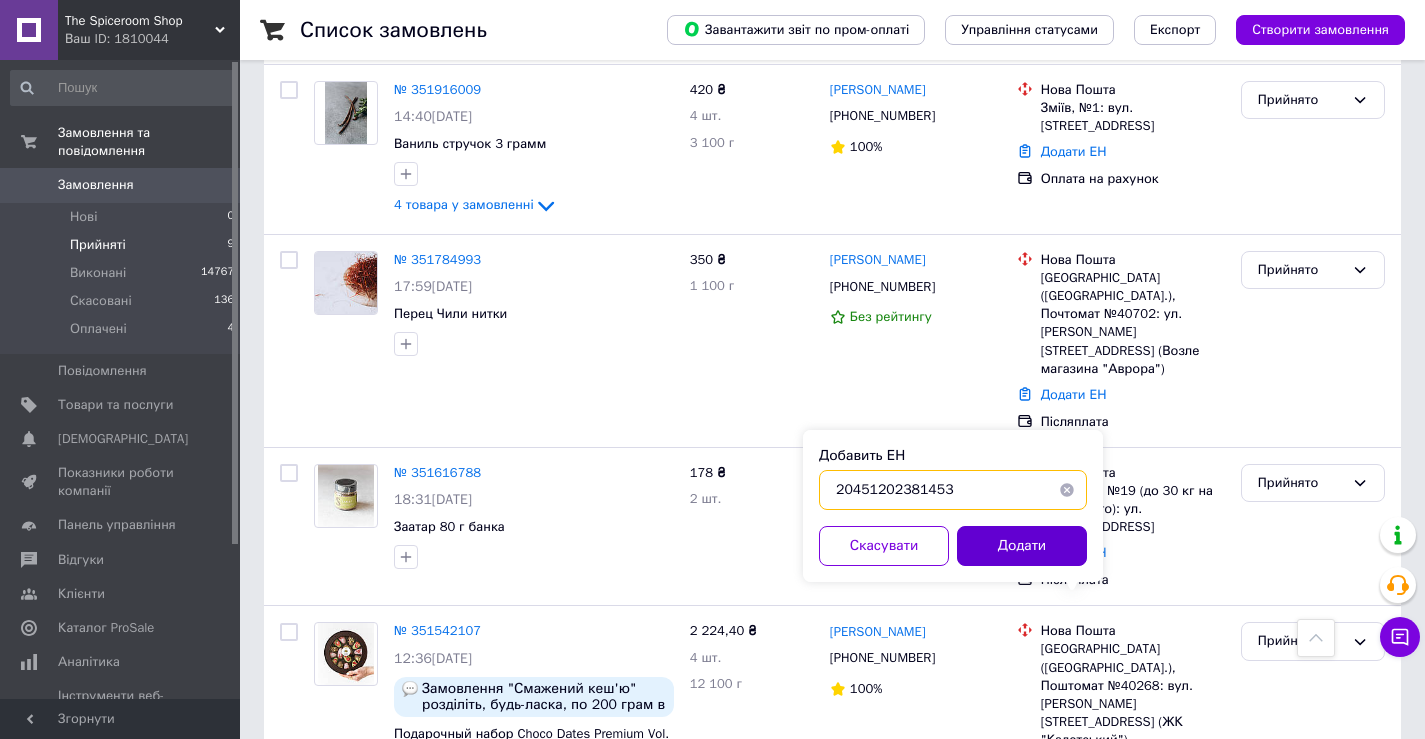 type on "20451202381453" 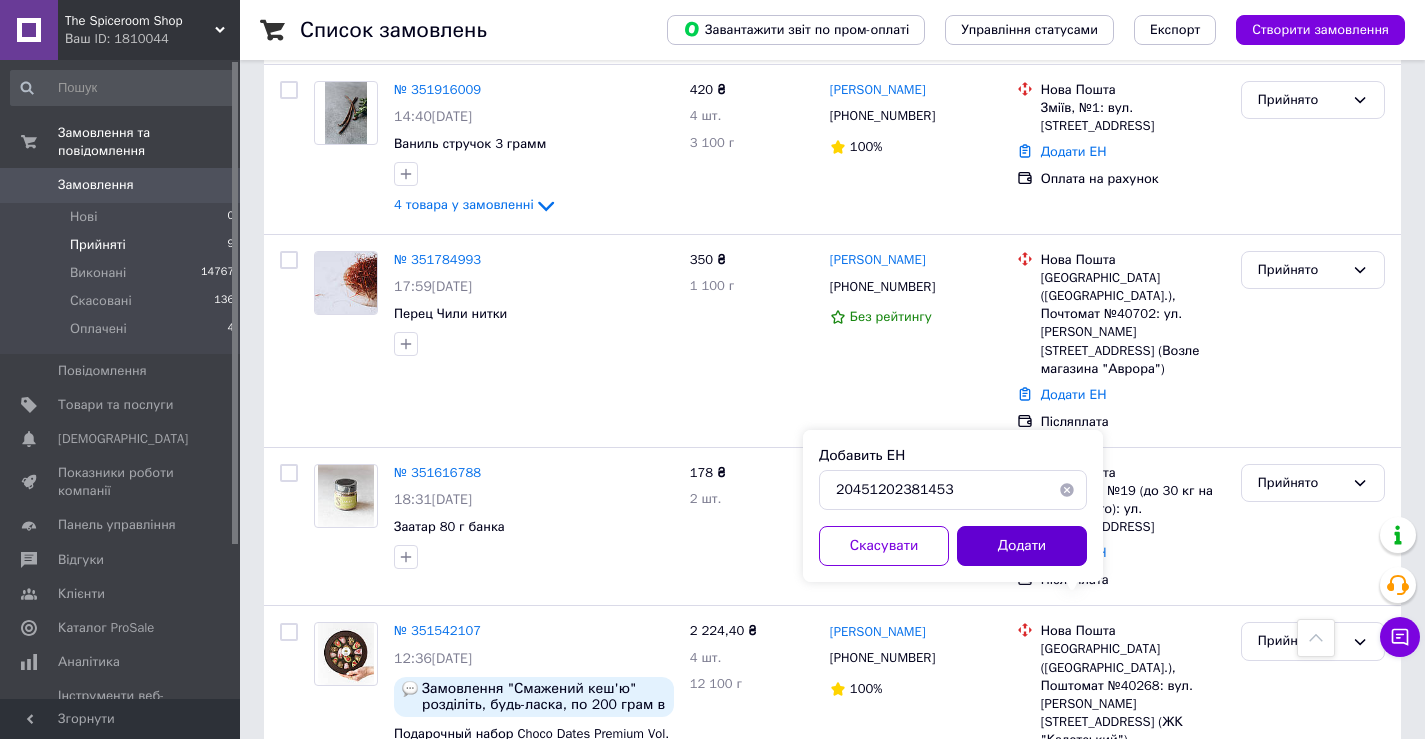 click on "Додати" at bounding box center [1022, 546] 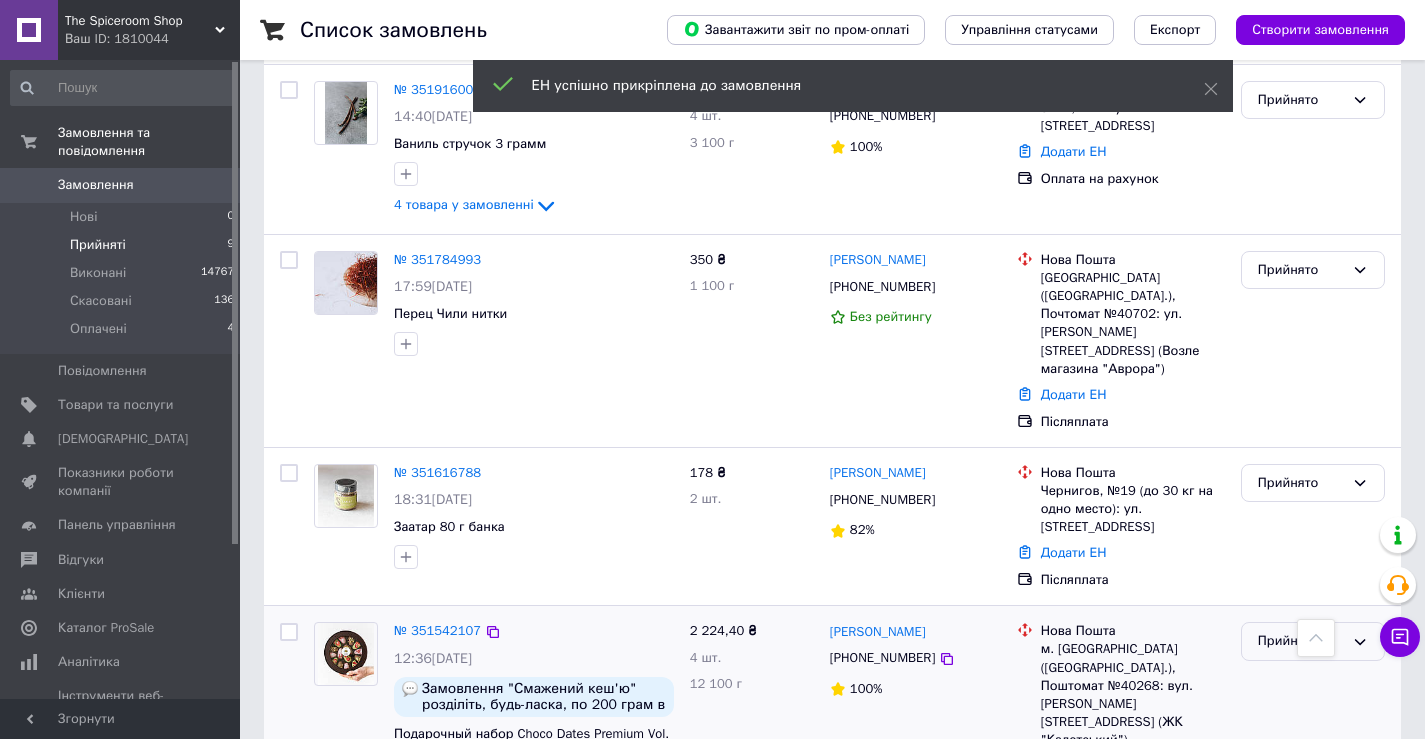 click on "Прийнято" at bounding box center (1301, 641) 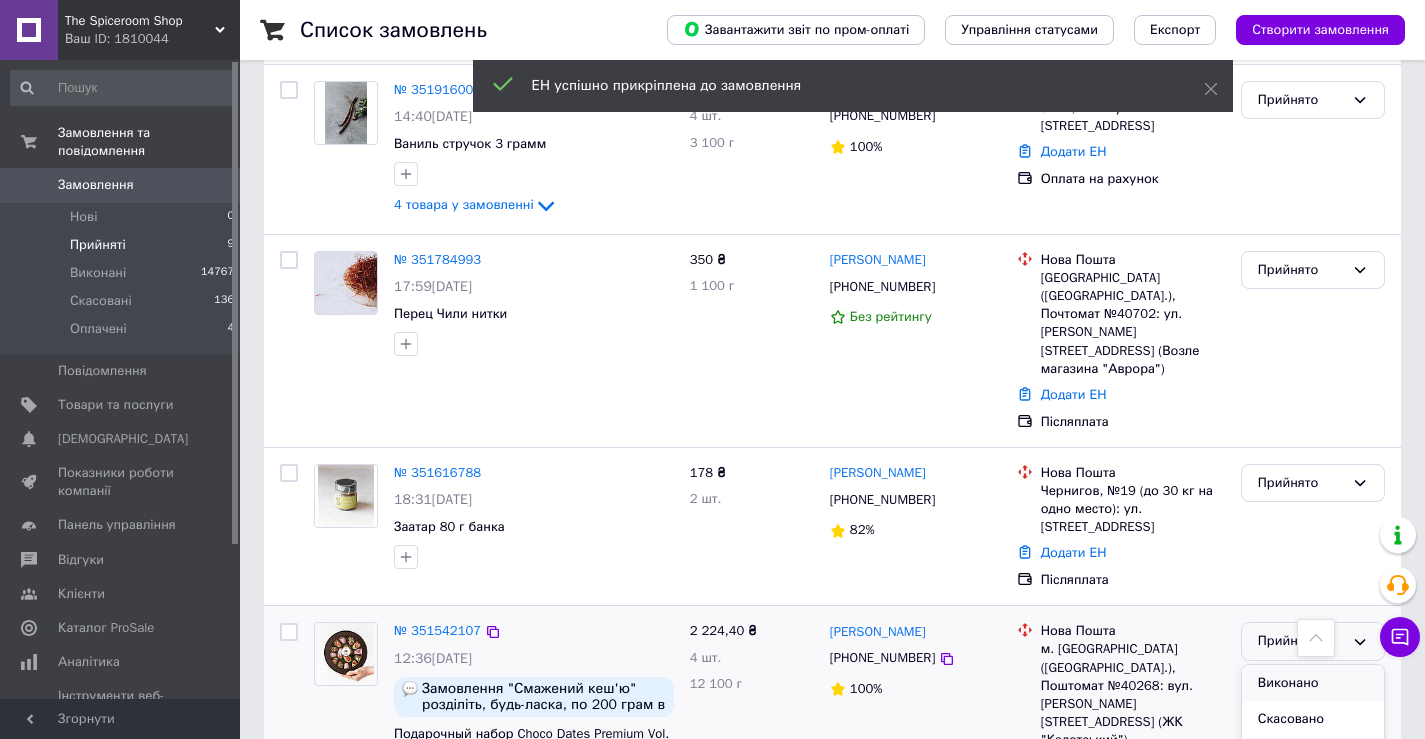 click on "Виконано" at bounding box center [1313, 683] 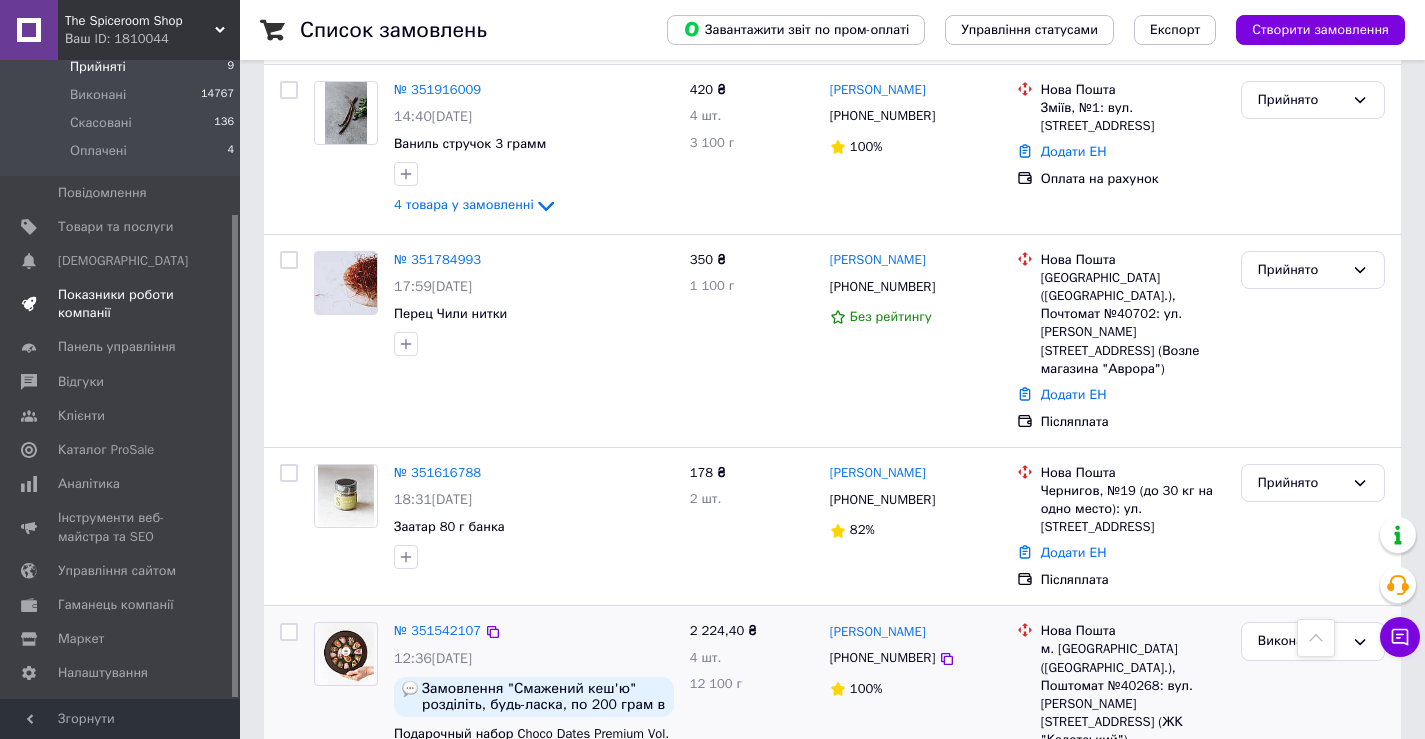 scroll, scrollTop: 204, scrollLeft: 0, axis: vertical 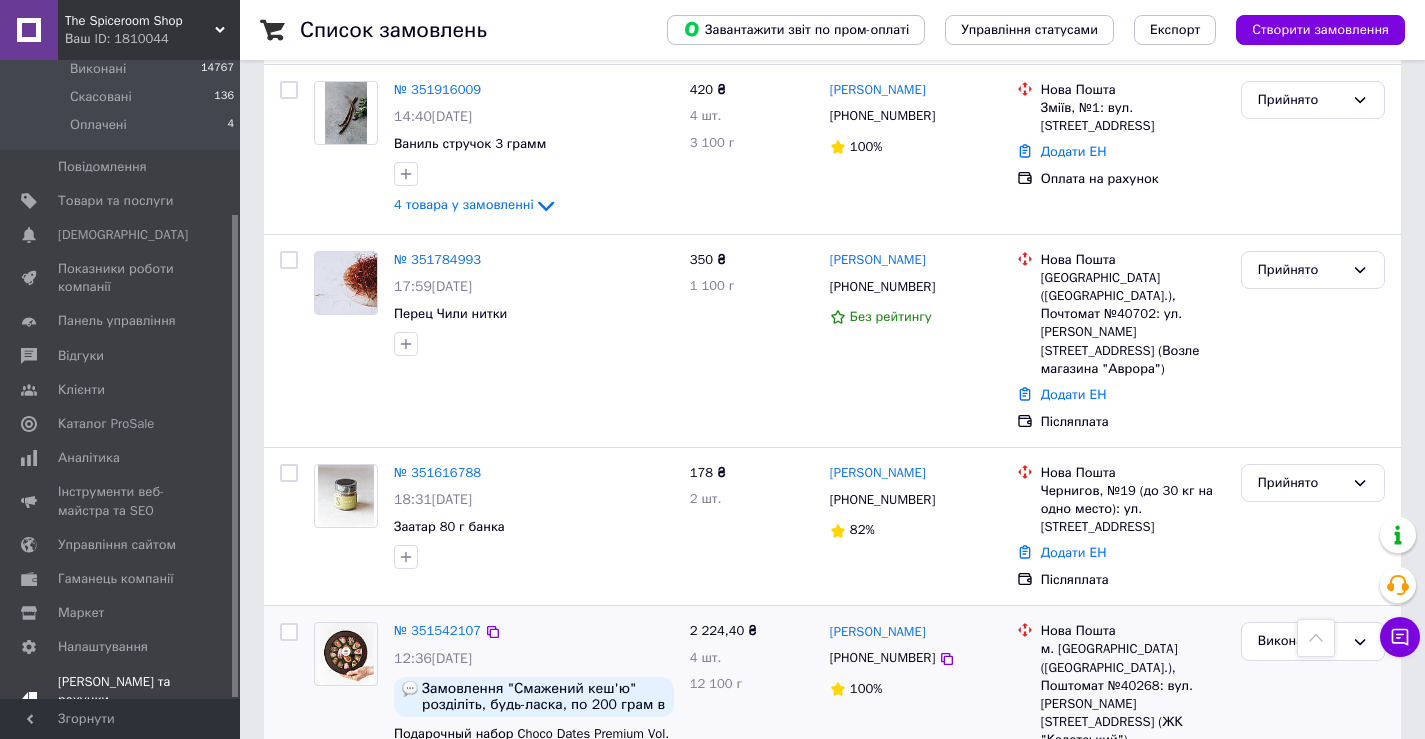 click on "[PERSON_NAME] та рахунки Prom топ" at bounding box center (121, 700) 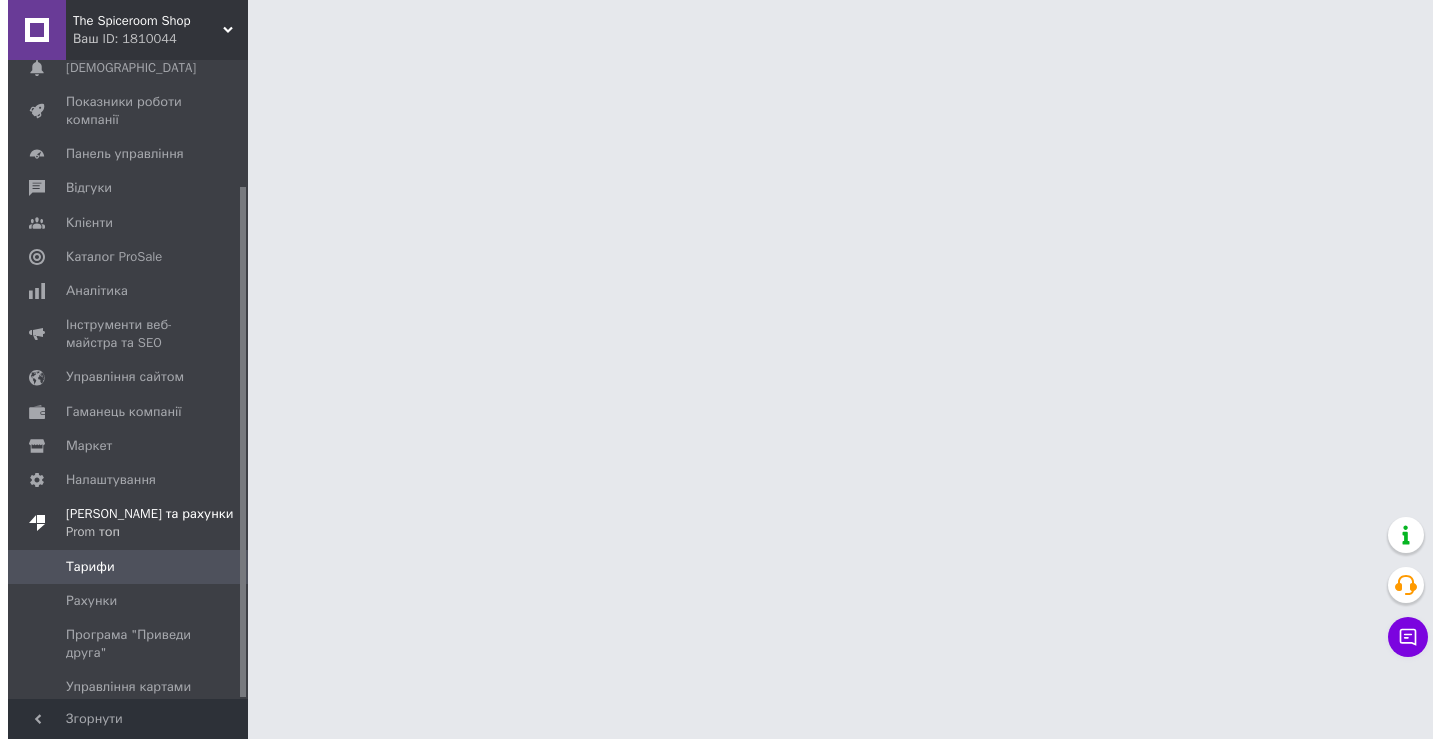 scroll, scrollTop: 0, scrollLeft: 0, axis: both 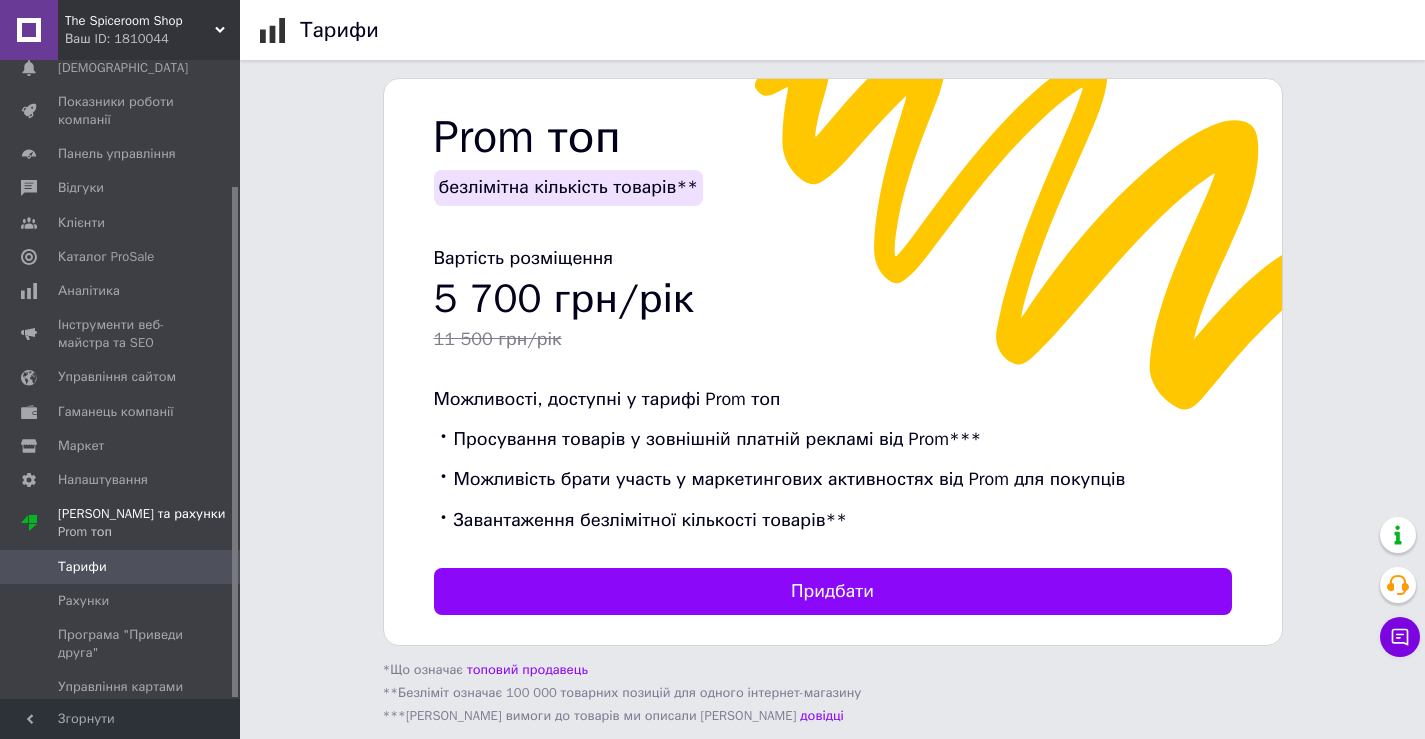 click on "**Безліміт означає 100 000 товарних позицій для одного інтернет-магазину" at bounding box center (622, 692) 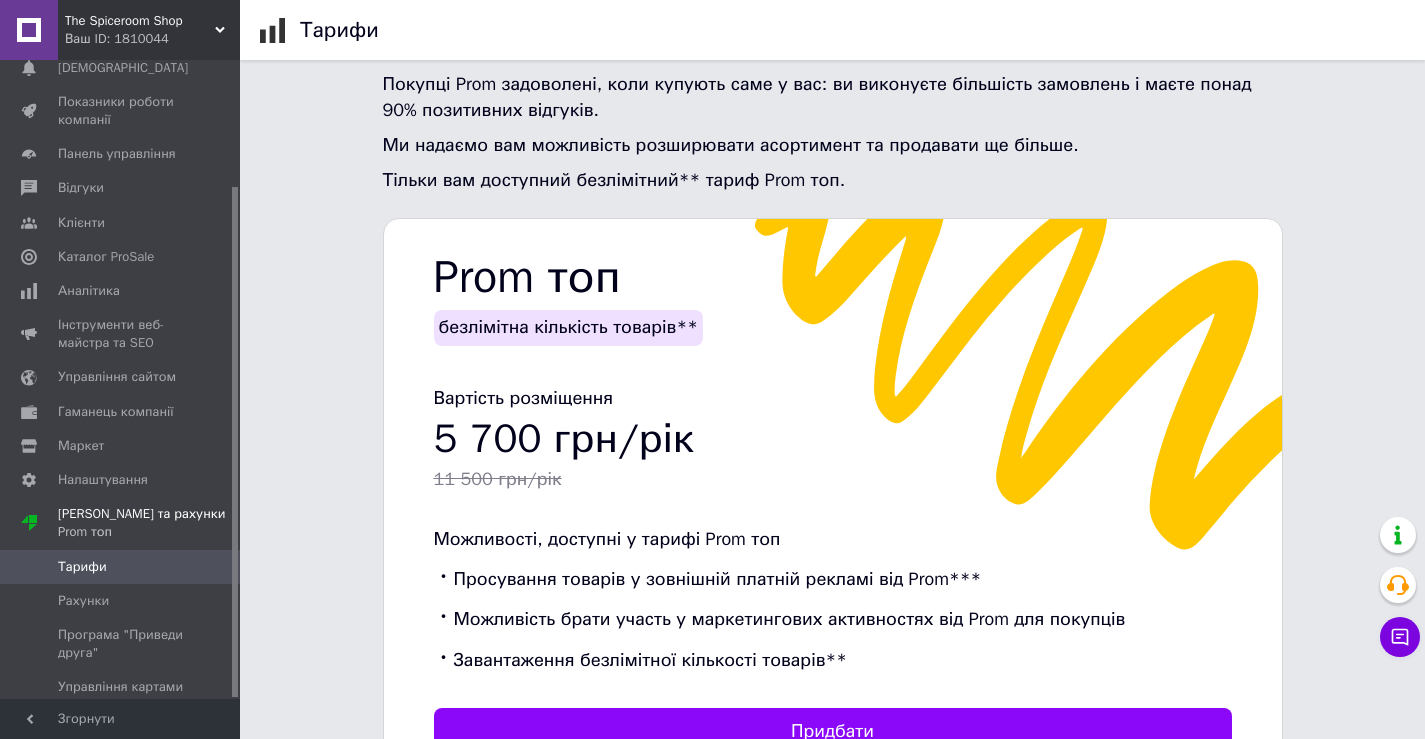 scroll, scrollTop: 0, scrollLeft: 0, axis: both 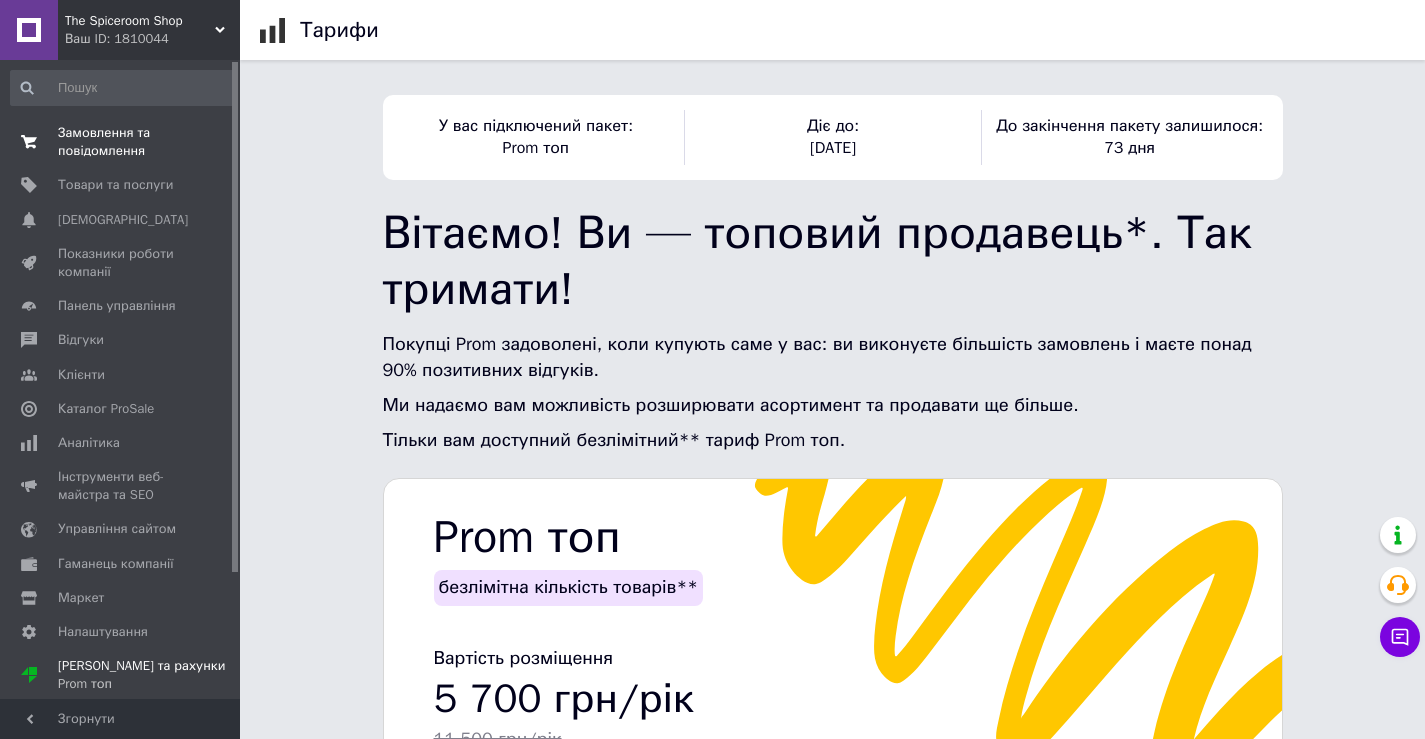 click on "Замовлення та повідомлення" at bounding box center [121, 142] 